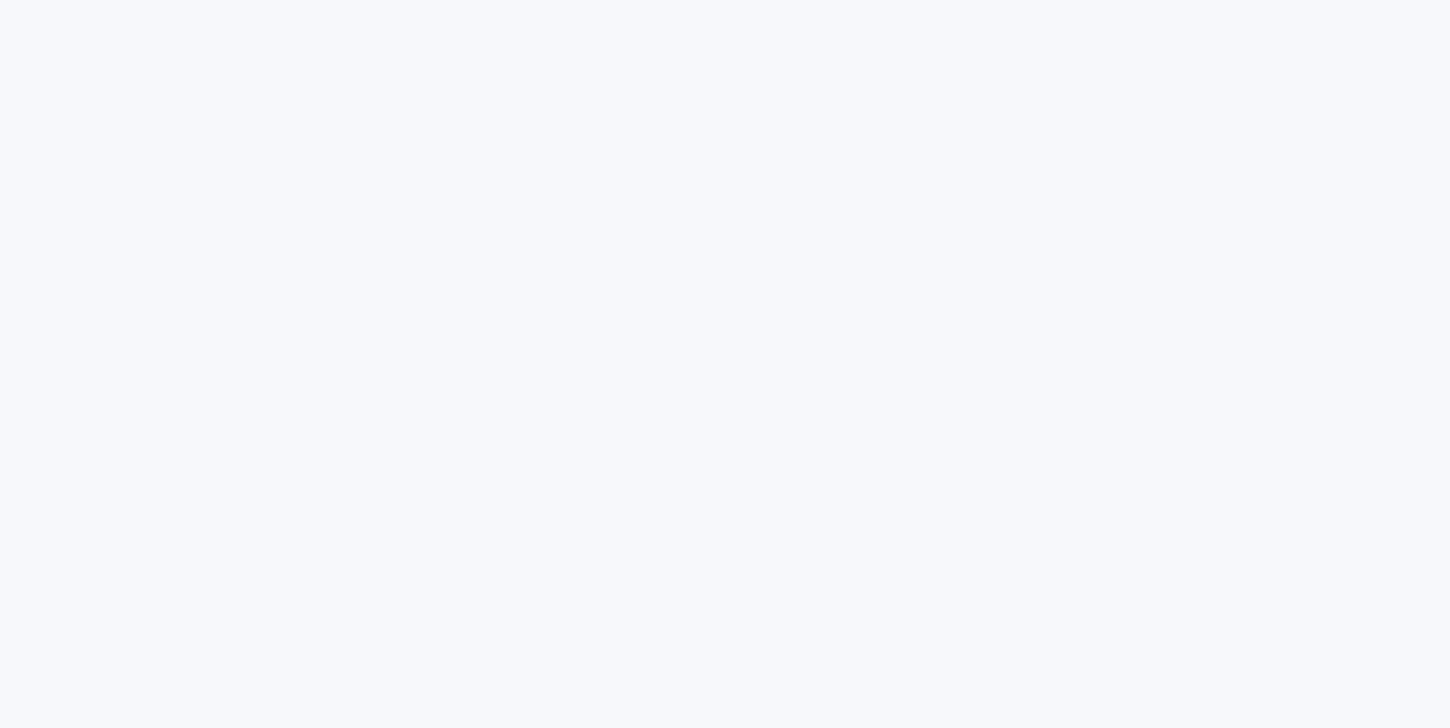 scroll, scrollTop: 0, scrollLeft: 0, axis: both 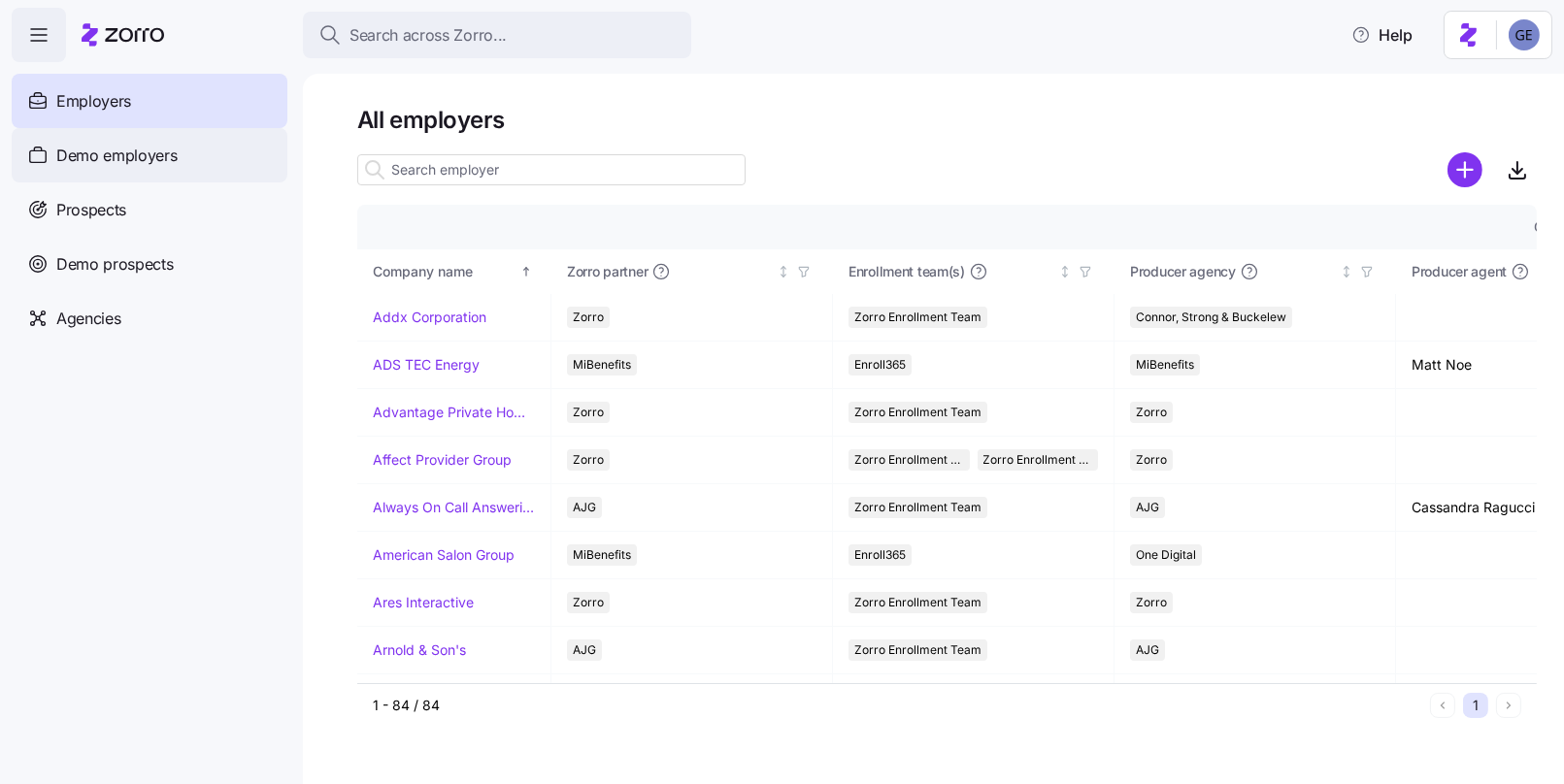click on "Demo employers" at bounding box center [116, 155] 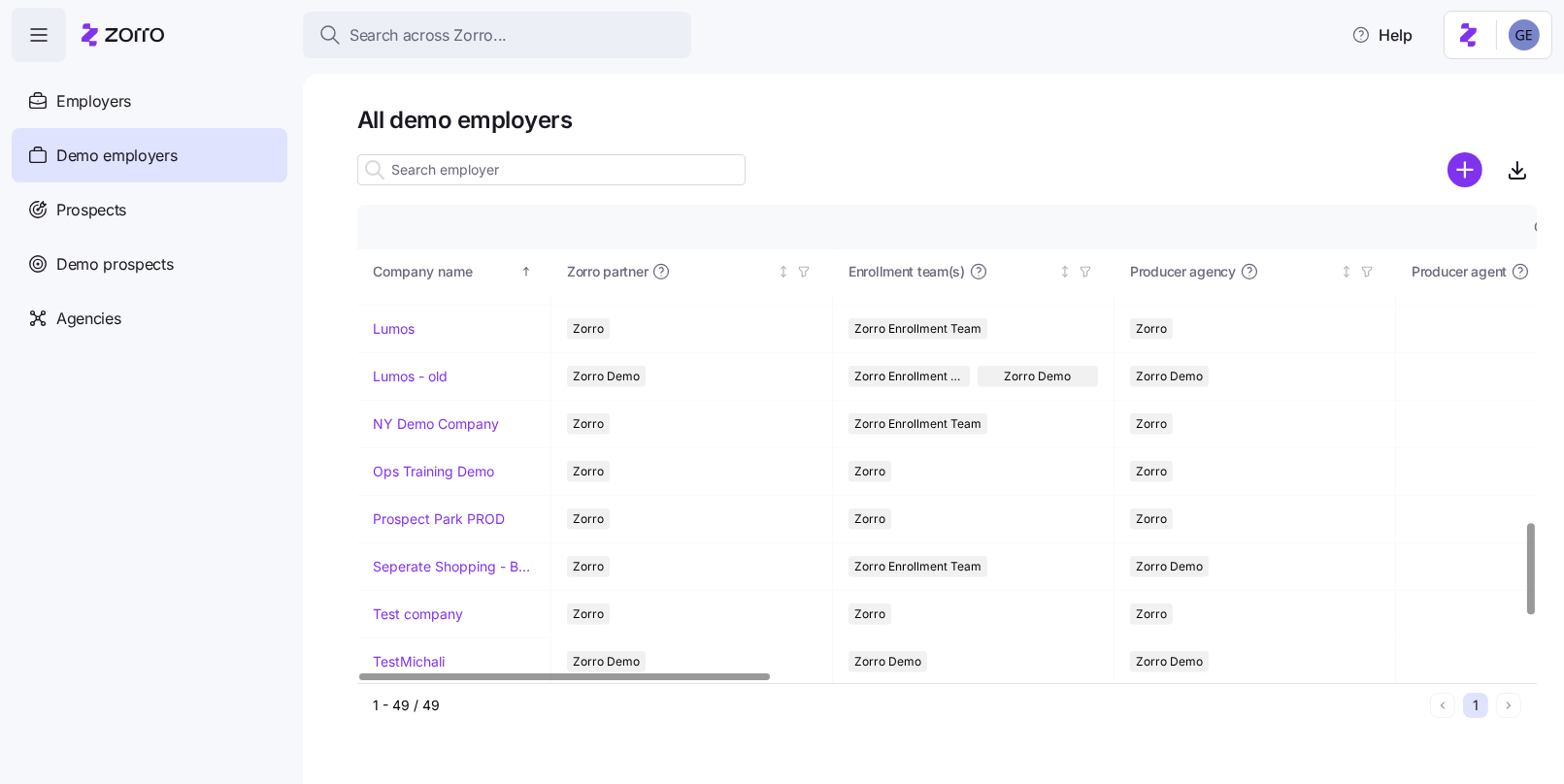scroll, scrollTop: 1648, scrollLeft: 0, axis: vertical 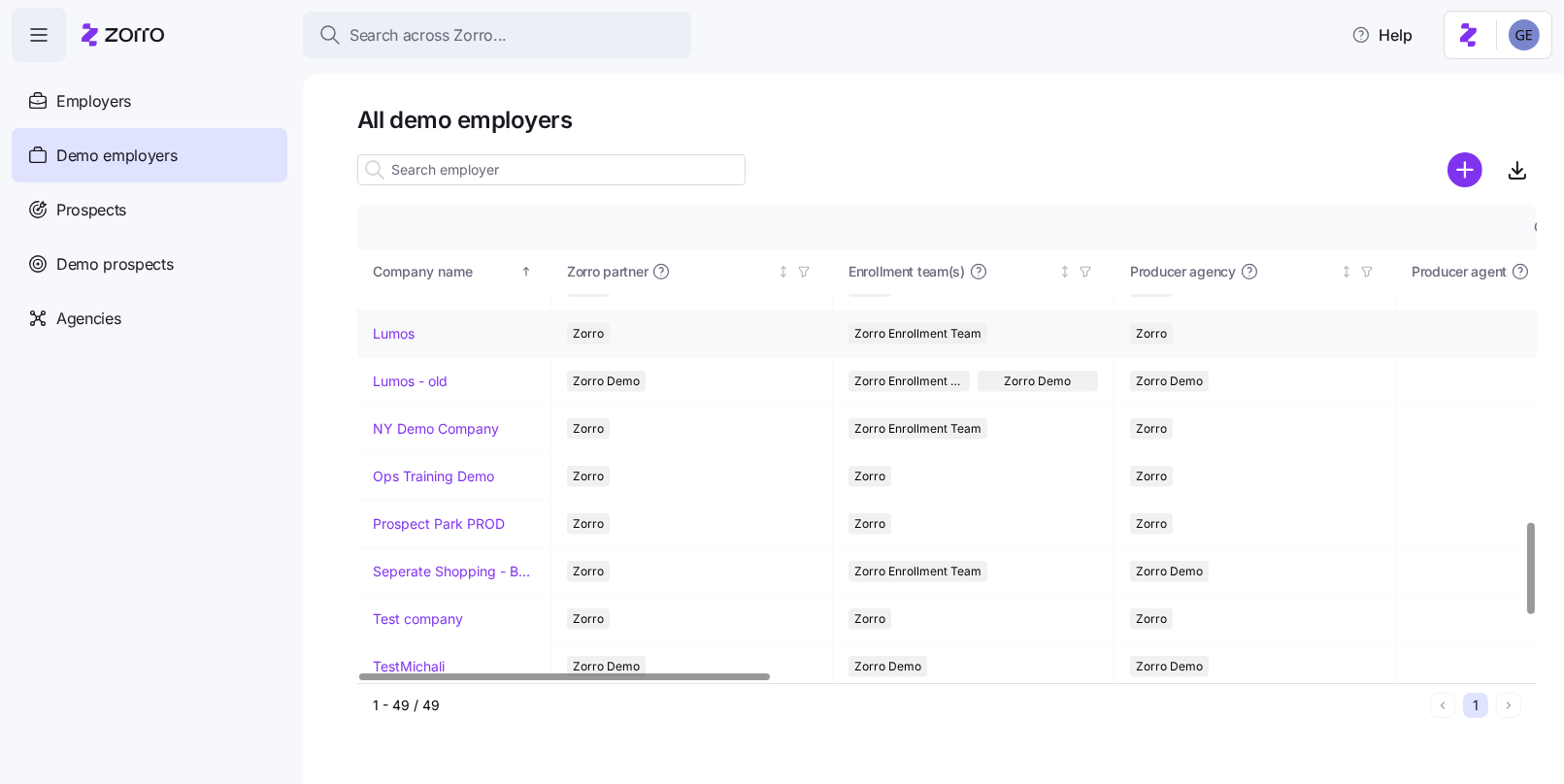click on "Lumos" at bounding box center [393, 334] 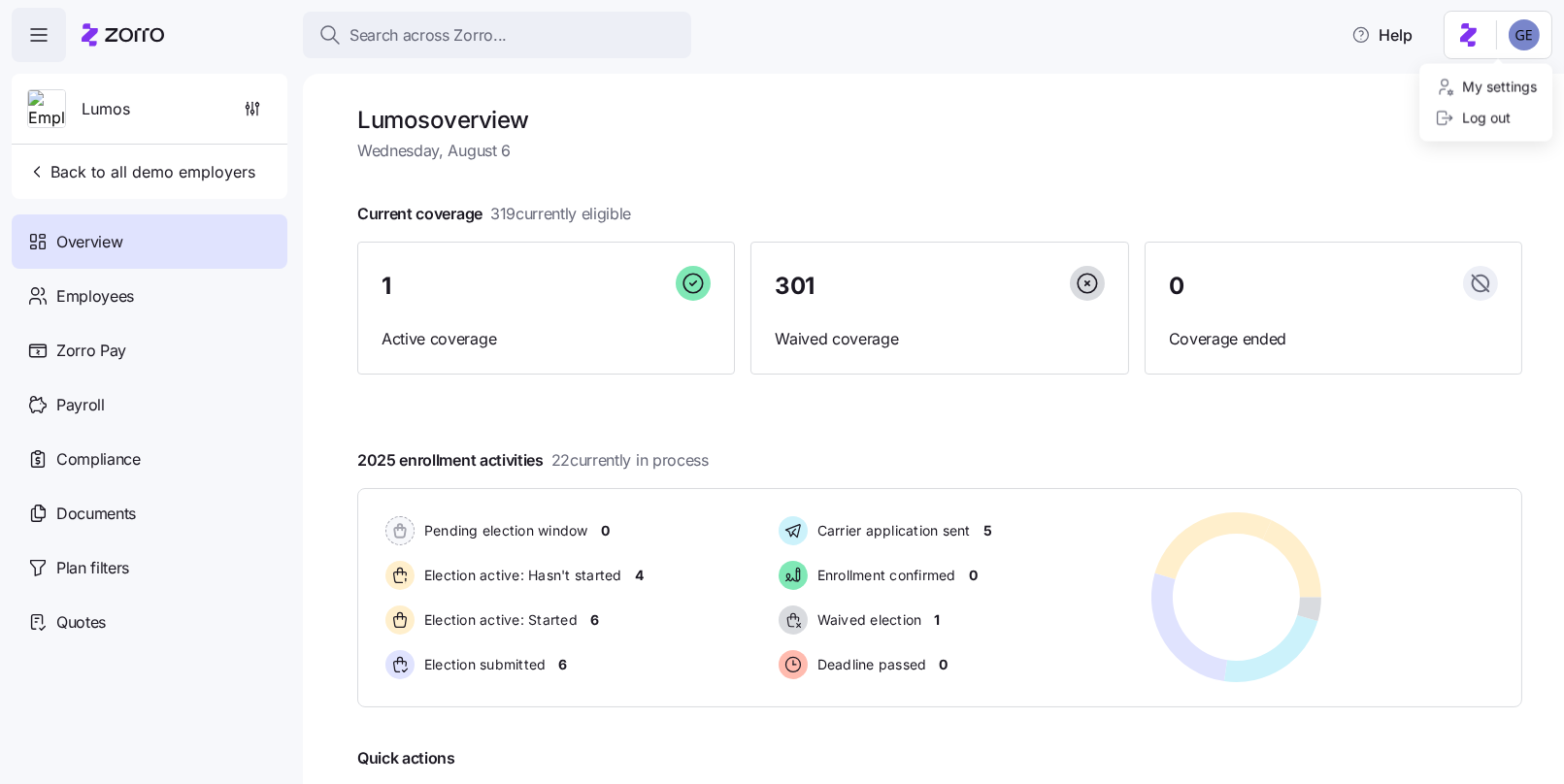 click on "Search across Zorro... Help Lumos Back to all demo employers Overview Employees Zorro Pay Payroll Compliance Documents Plan filters Quotes Lumos  overview Wednesday, August 6 Current coverage 319  currently eligible 1 Active coverage 301 Waived coverage 0 Coverage ended 2025   enrollment activities 22  currently in process Pending election window 0 Election active: Hasn't started 4 Election active: Started 6 Election submitted 6 Carrier application sent 5 Enrollment confirmed 0 Waived election 1 Deadline passed 0 Pending election window 0 Election active: Hasn't started 4 Election active: Started 6 Election submitted 6 Carrier application sent 5 Enrollment confirmed 0 Waived election 1 Deadline passed 0 Quick actions Add employee View invoices Run payroll Company Overview My settings Log out" at bounding box center (782, 386) 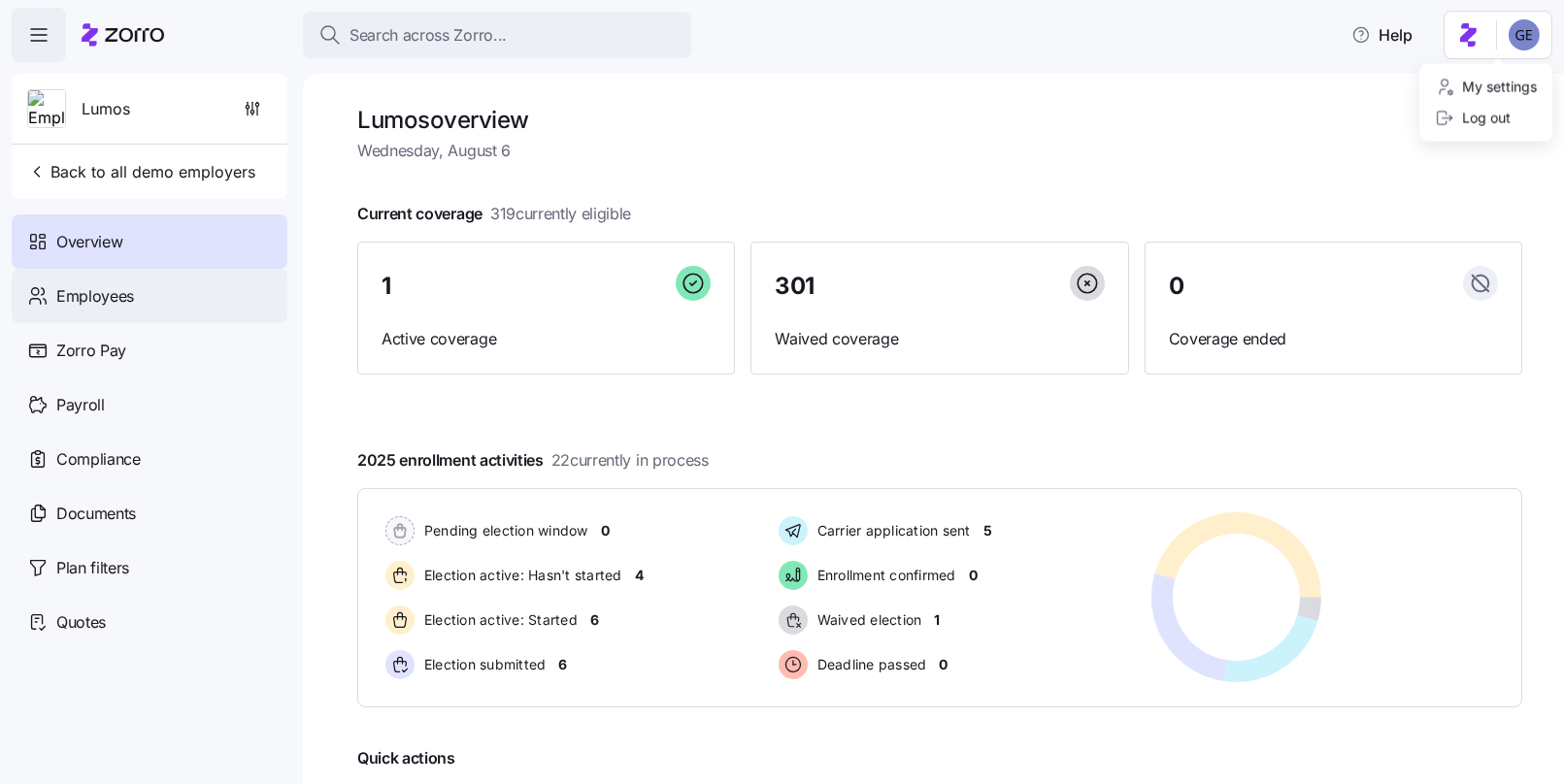 click on "Search across Zorro... Help Lumos Back to all demo employers Overview Employees Zorro Pay Payroll Compliance Documents Plan filters Quotes Lumos  overview Wednesday, August 6 Current coverage 319  currently eligible 1 Active coverage 301 Waived coverage 0 Coverage ended 2025   enrollment activities 22  currently in process Pending election window 0 Election active: Hasn't started 4 Election active: Started 6 Election submitted 6 Carrier application sent 5 Enrollment confirmed 0 Waived election 1 Deadline passed 0 Pending election window 0 Election active: Hasn't started 4 Election active: Started 6 Election submitted 6 Carrier application sent 5 Enrollment confirmed 0 Waived election 1 Deadline passed 0 Quick actions Add employee View invoices Run payroll Company Overview My settings Log out" at bounding box center [782, 386] 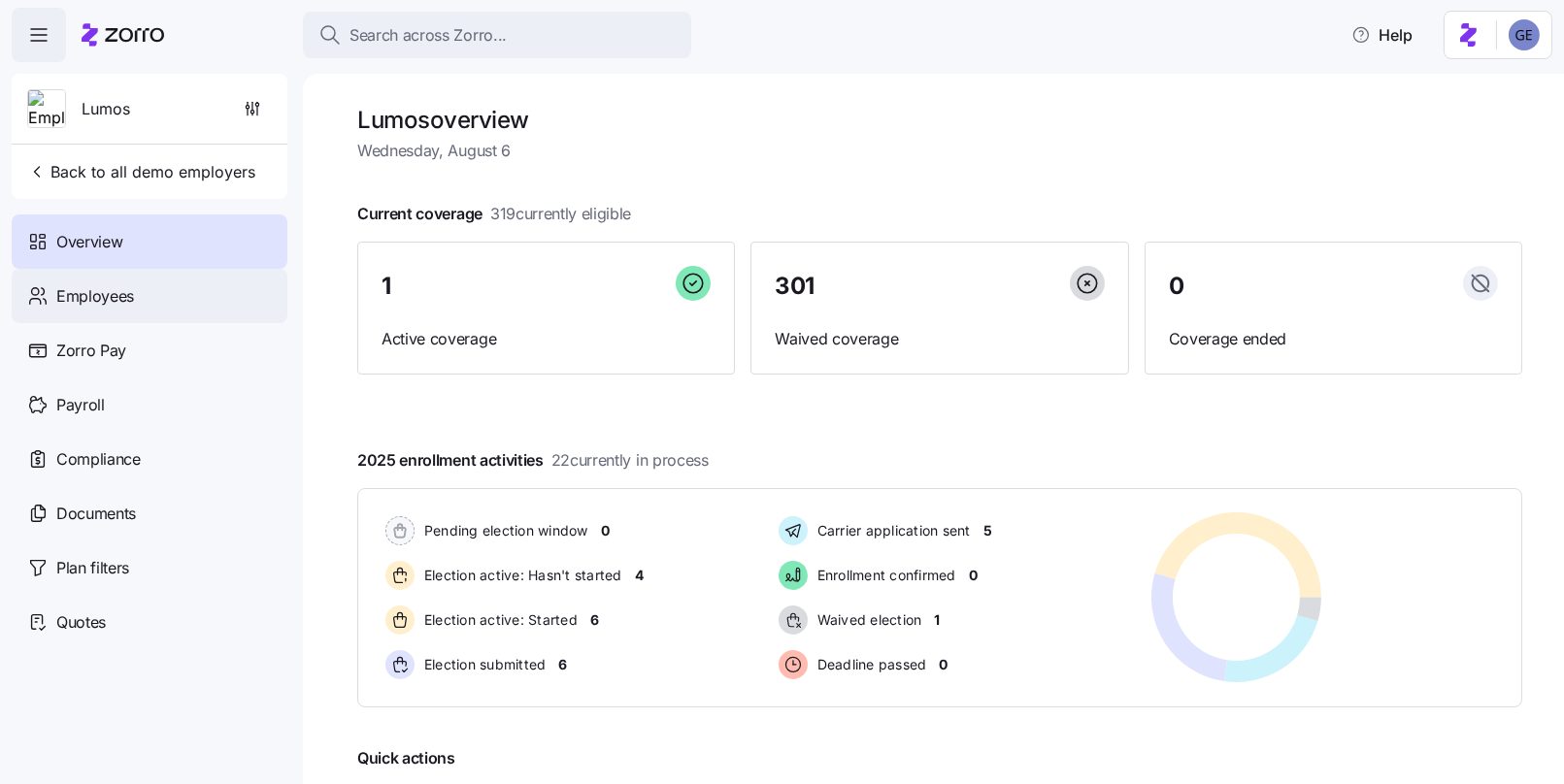 click on "Employees" at bounding box center (95, 296) 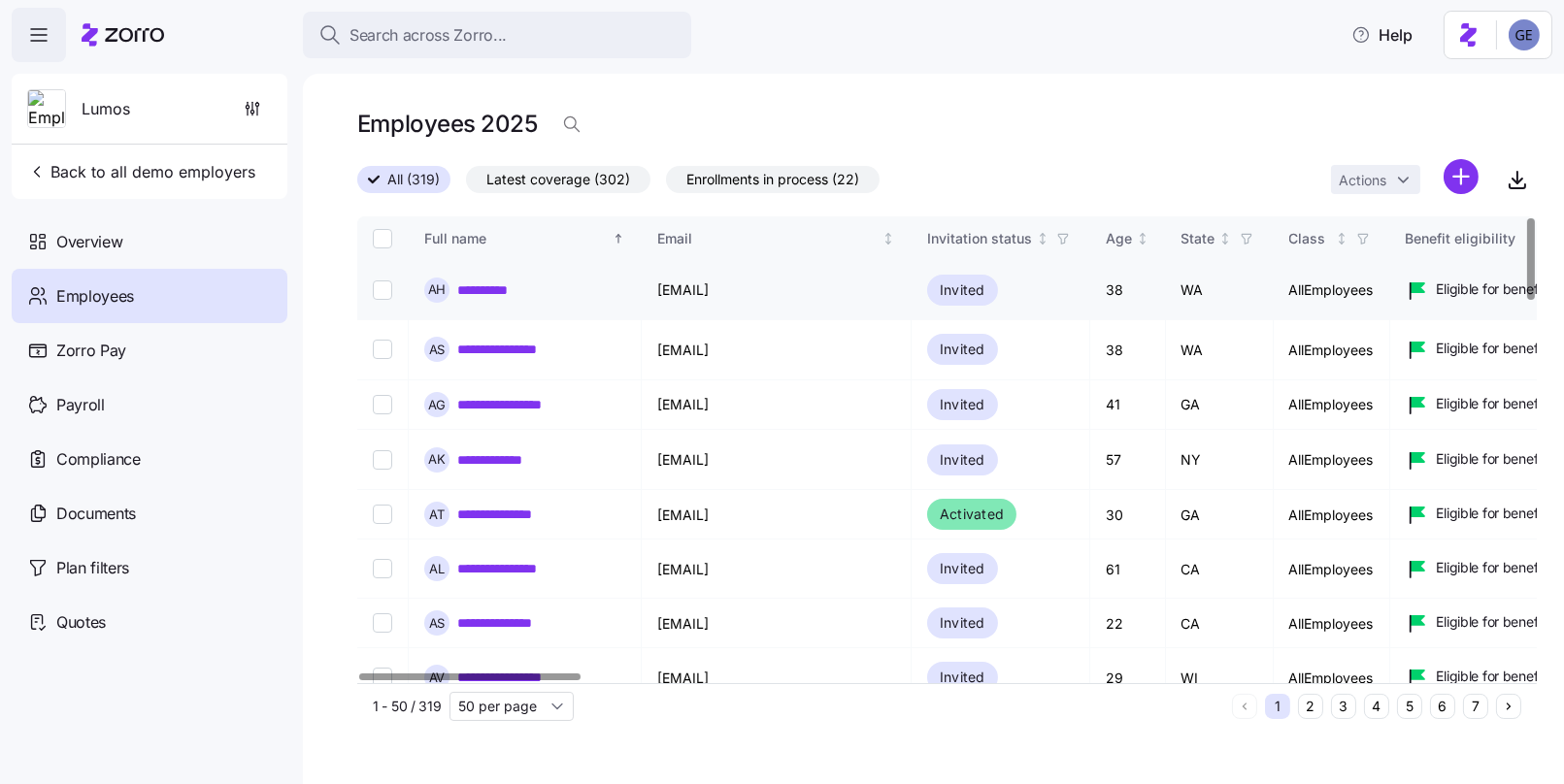 click on "**********" at bounding box center (499, 290) 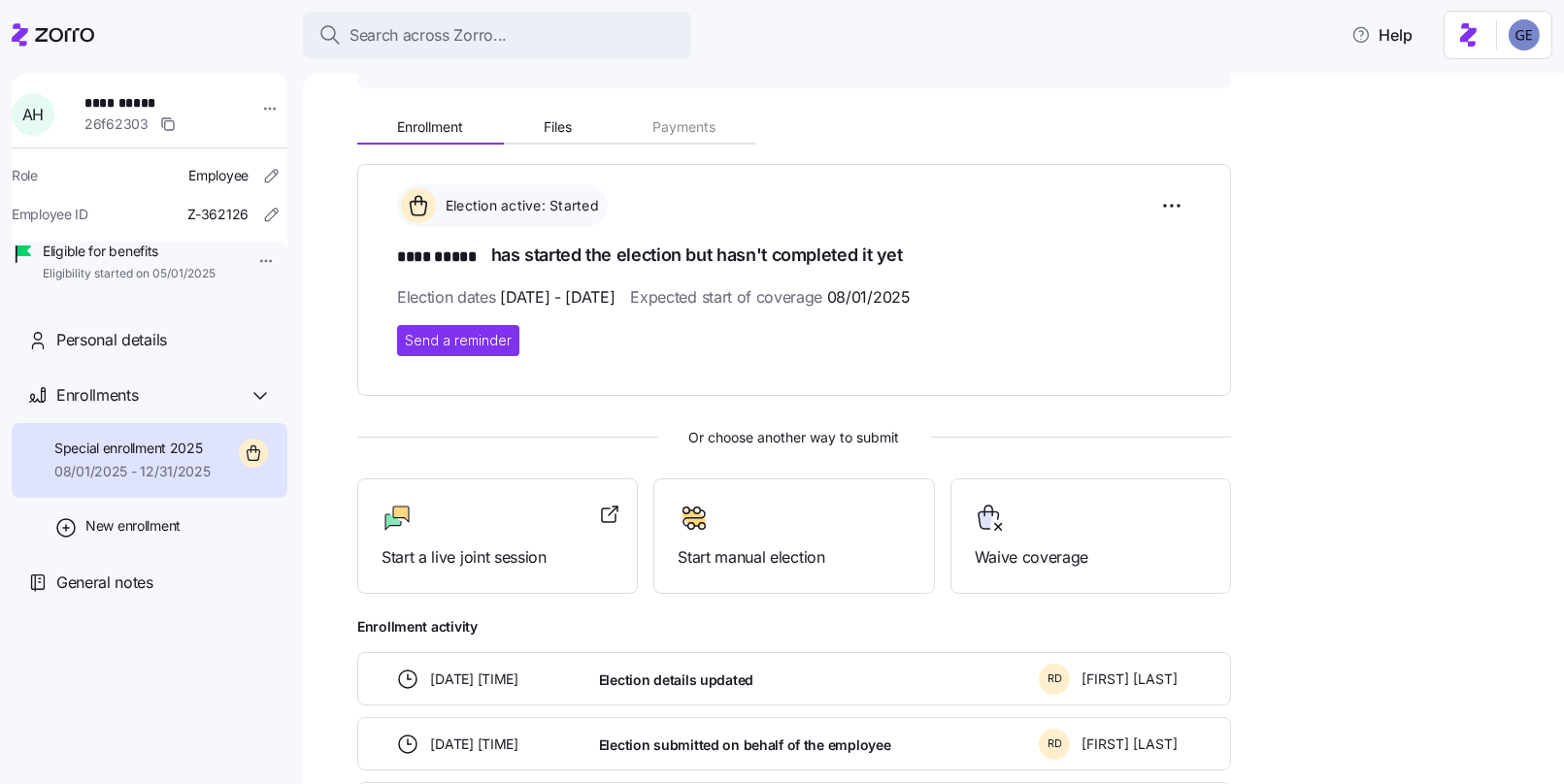 scroll, scrollTop: 0, scrollLeft: 0, axis: both 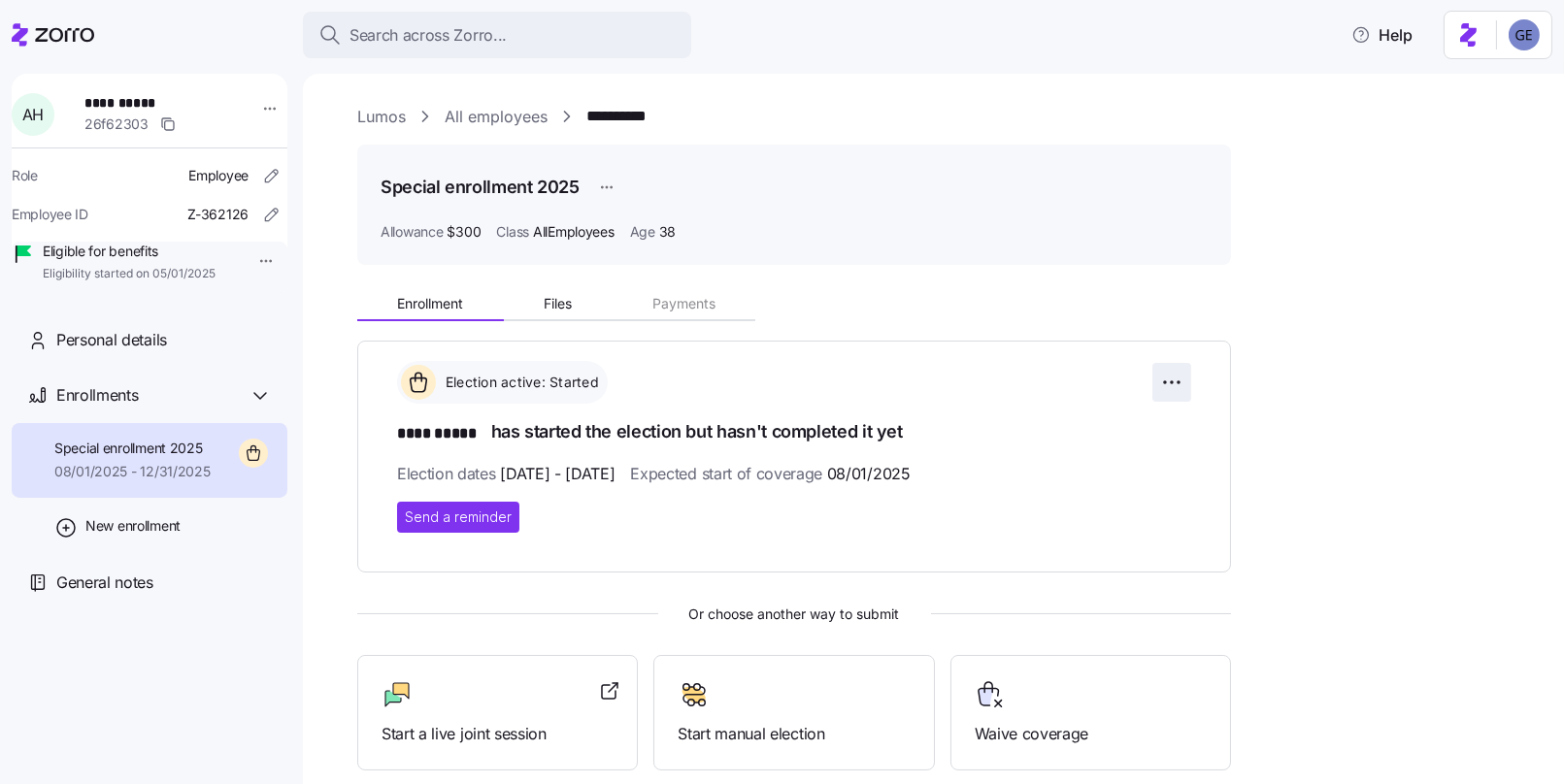 click on "**********" at bounding box center (782, 386) 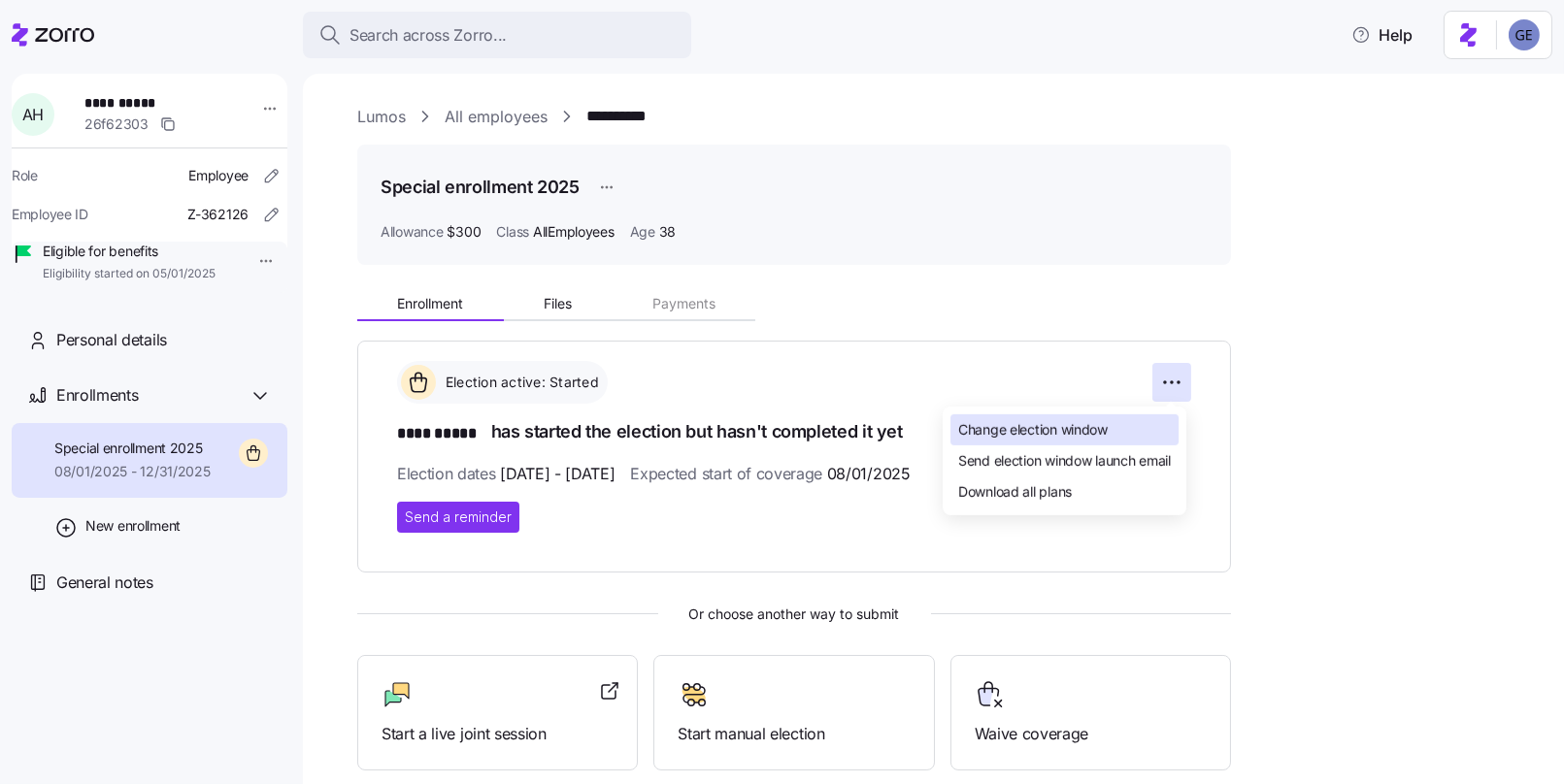 click on "Change election window" at bounding box center [1033, 430] 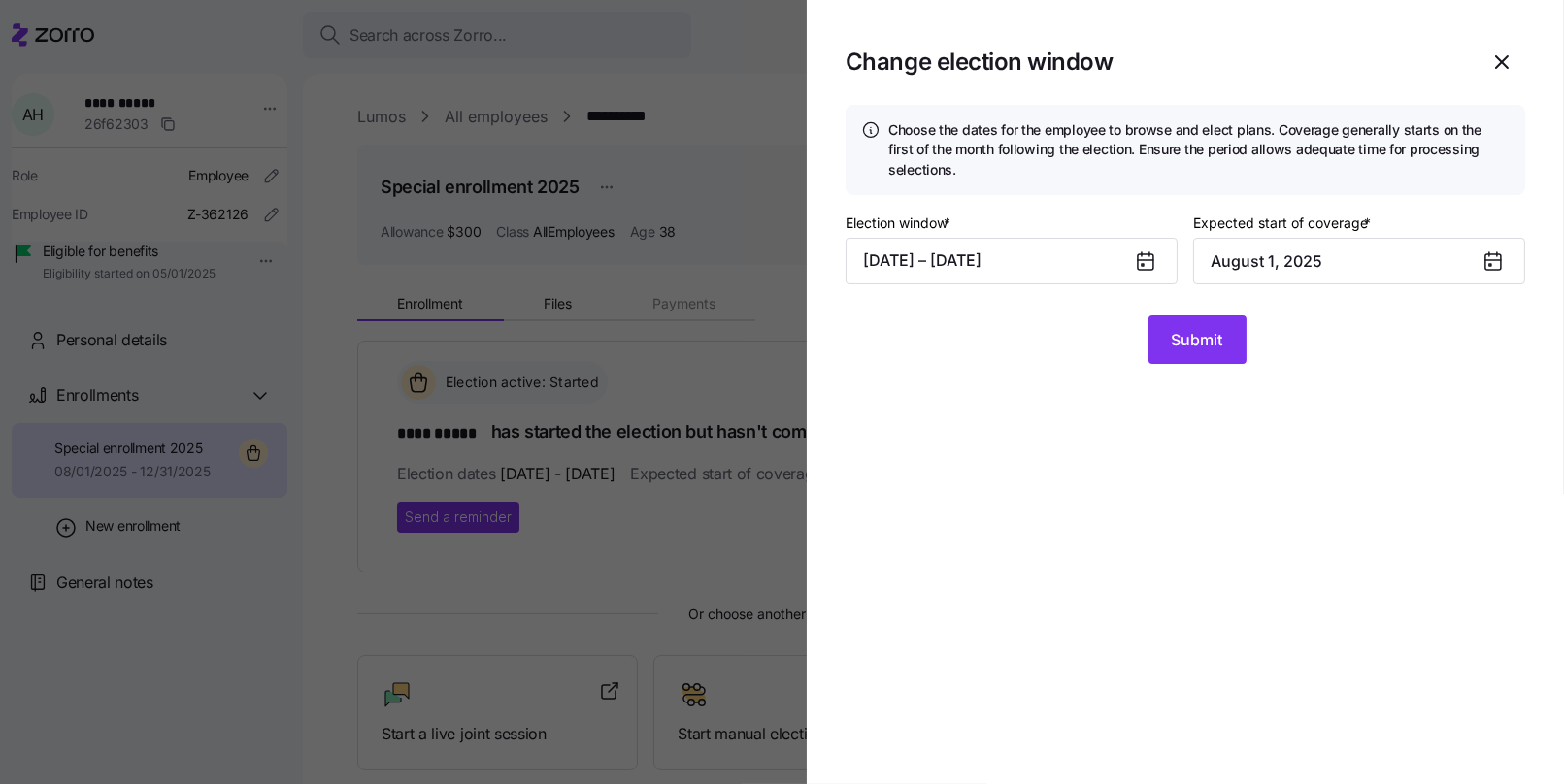 click 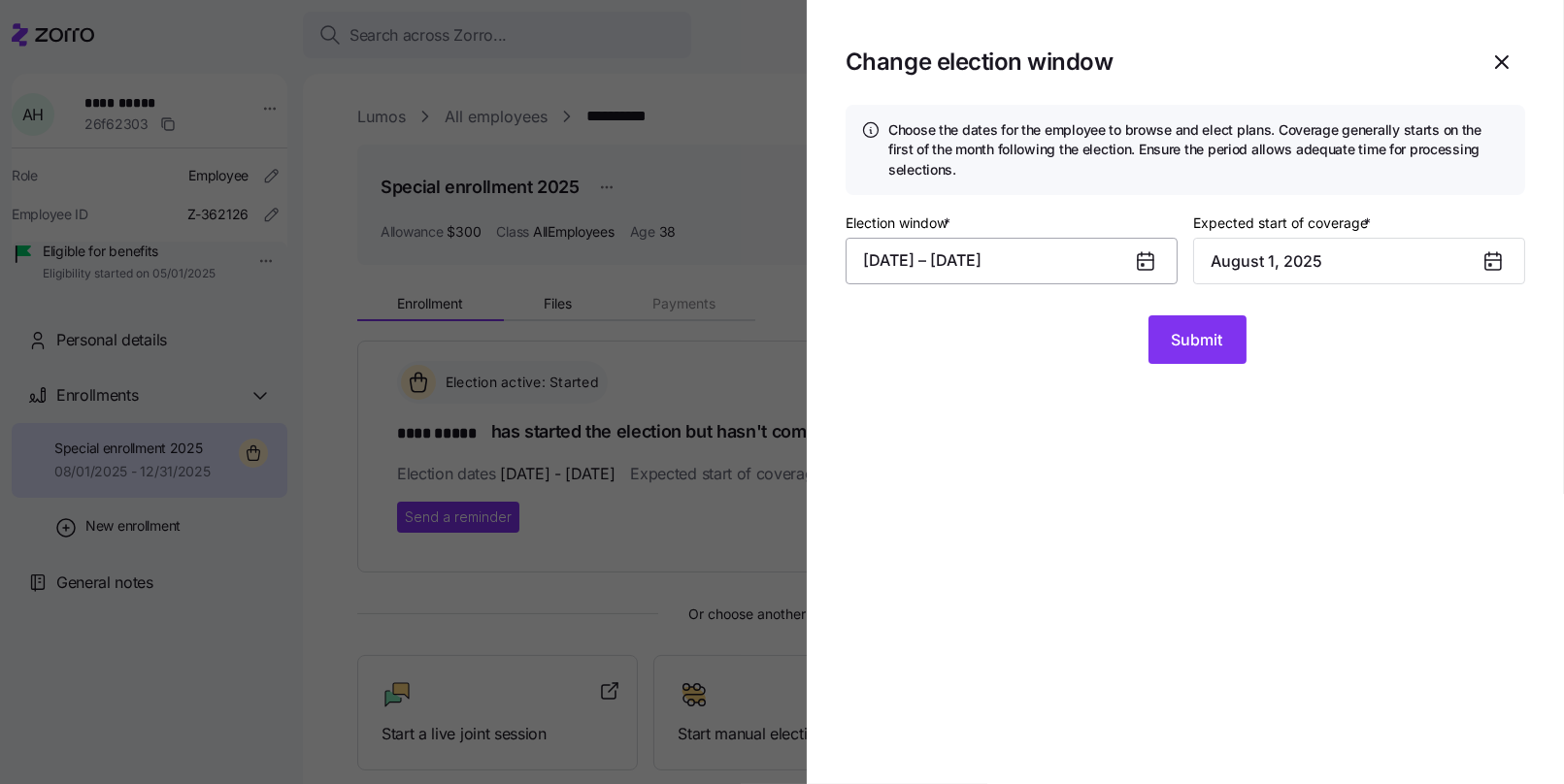click on "[DATE] – [DATE]" at bounding box center [1012, 261] 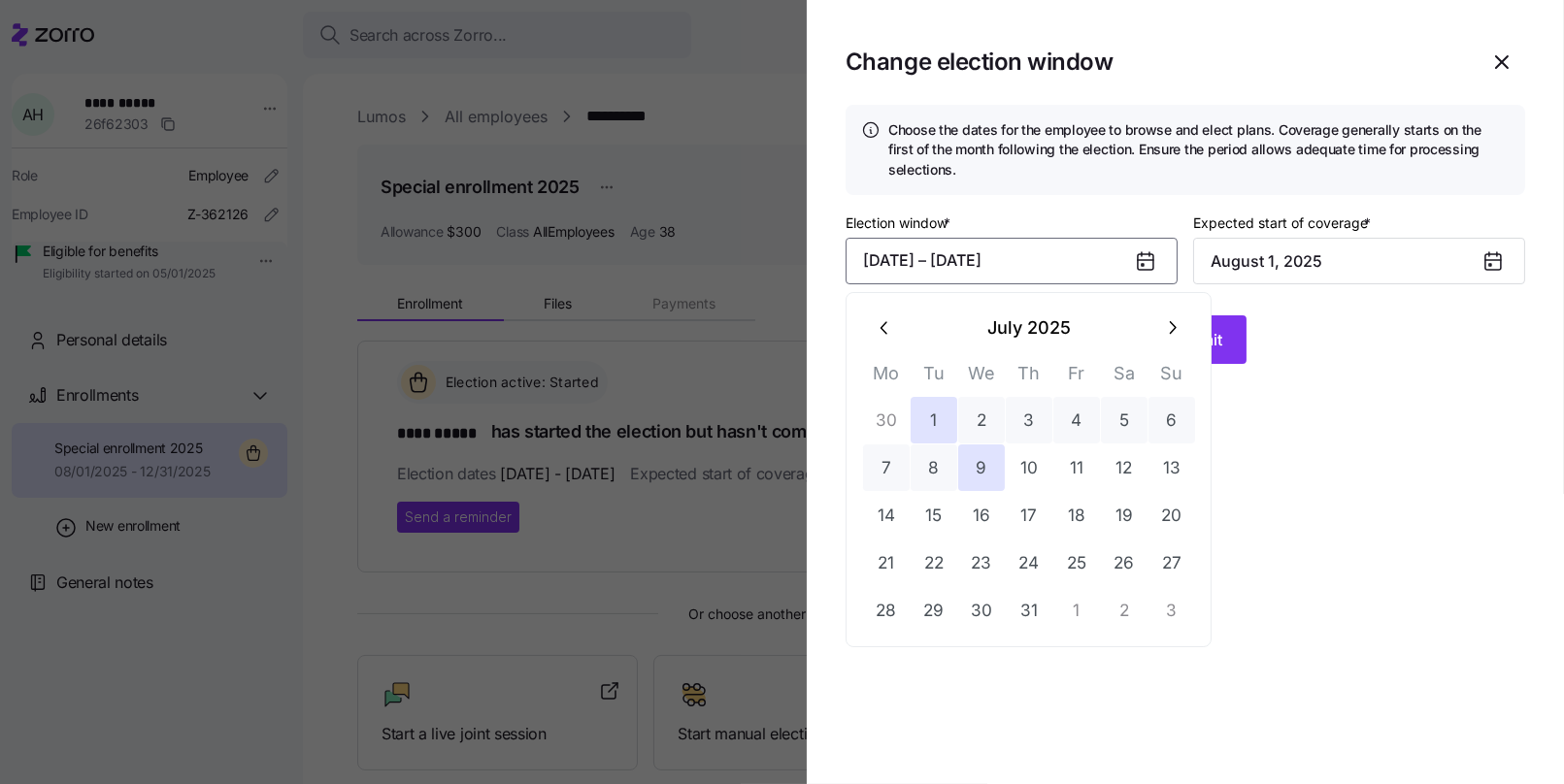 click 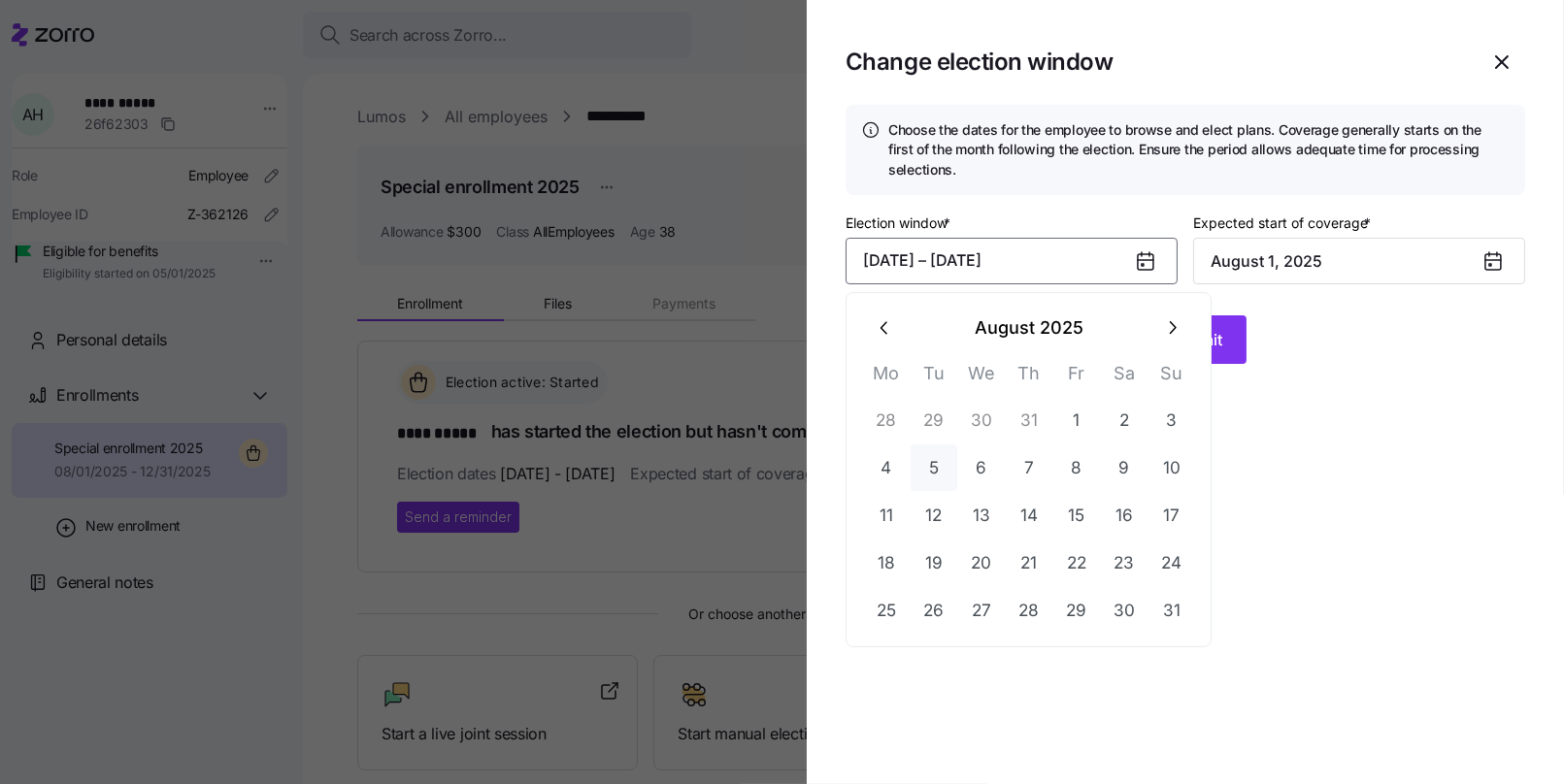 drag, startPoint x: 892, startPoint y: 462, endPoint x: 935, endPoint y: 467, distance: 43.28972 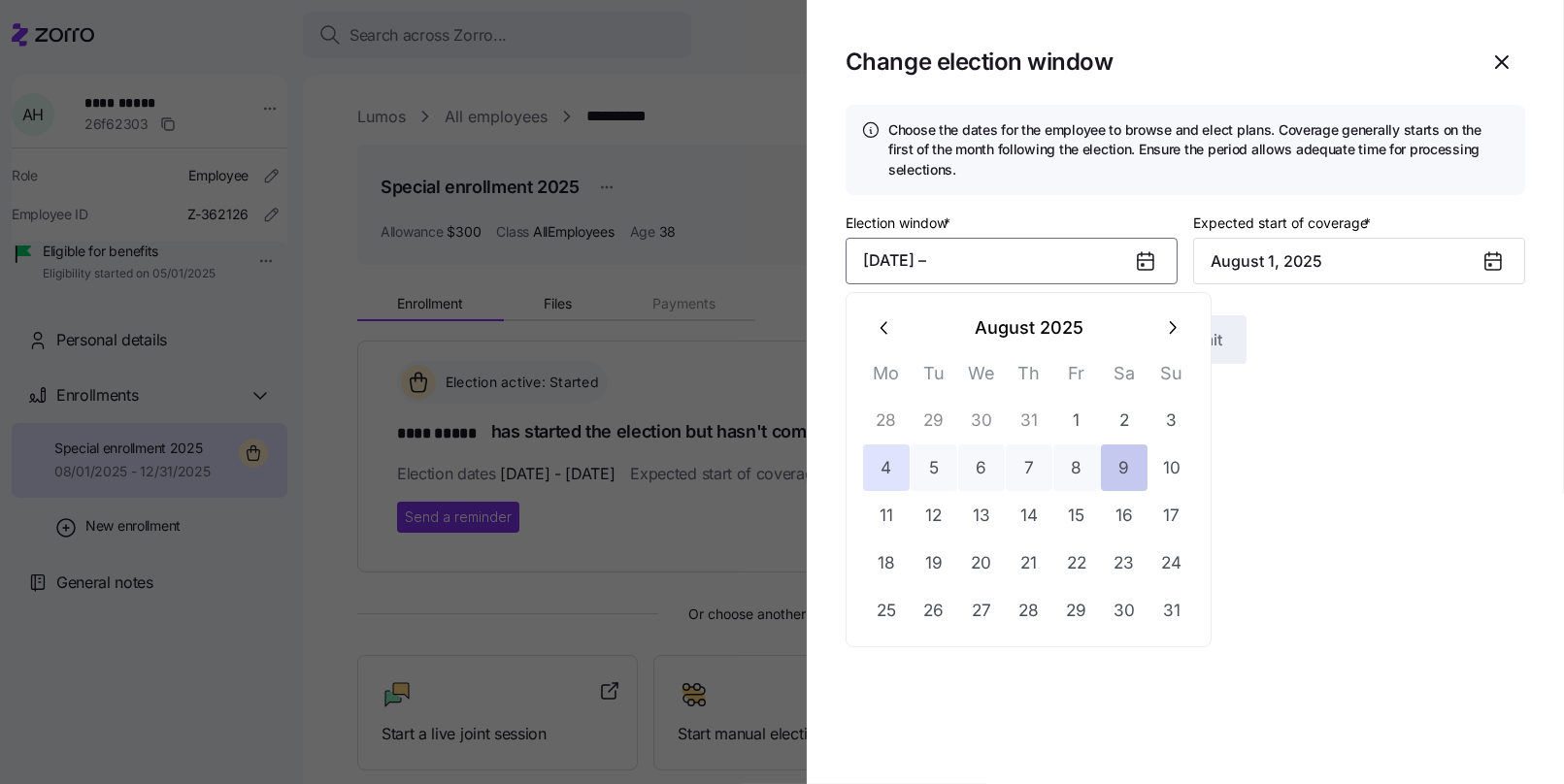 click on "9" at bounding box center [1124, 468] 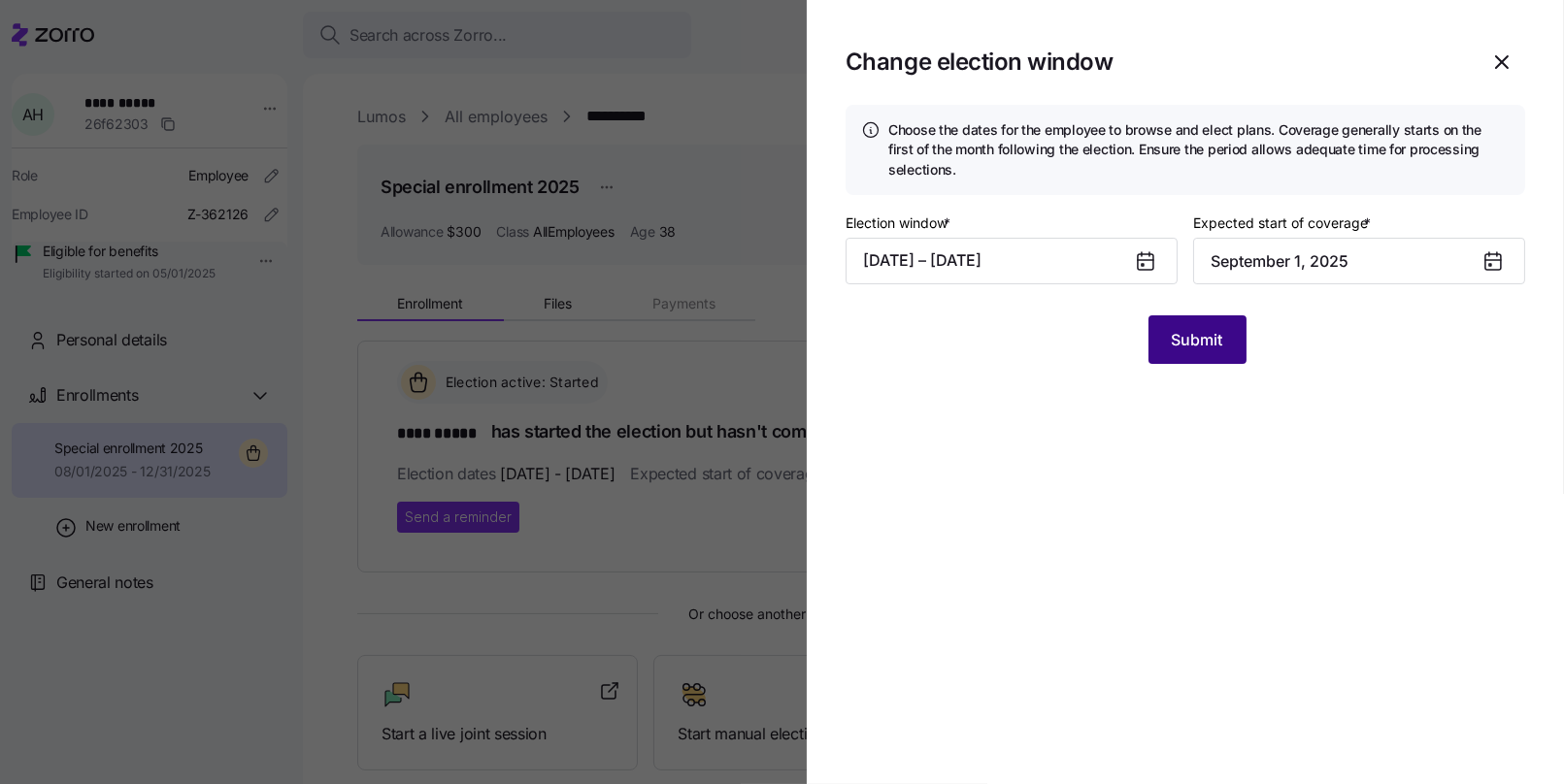 click on "Submit" at bounding box center [1197, 340] 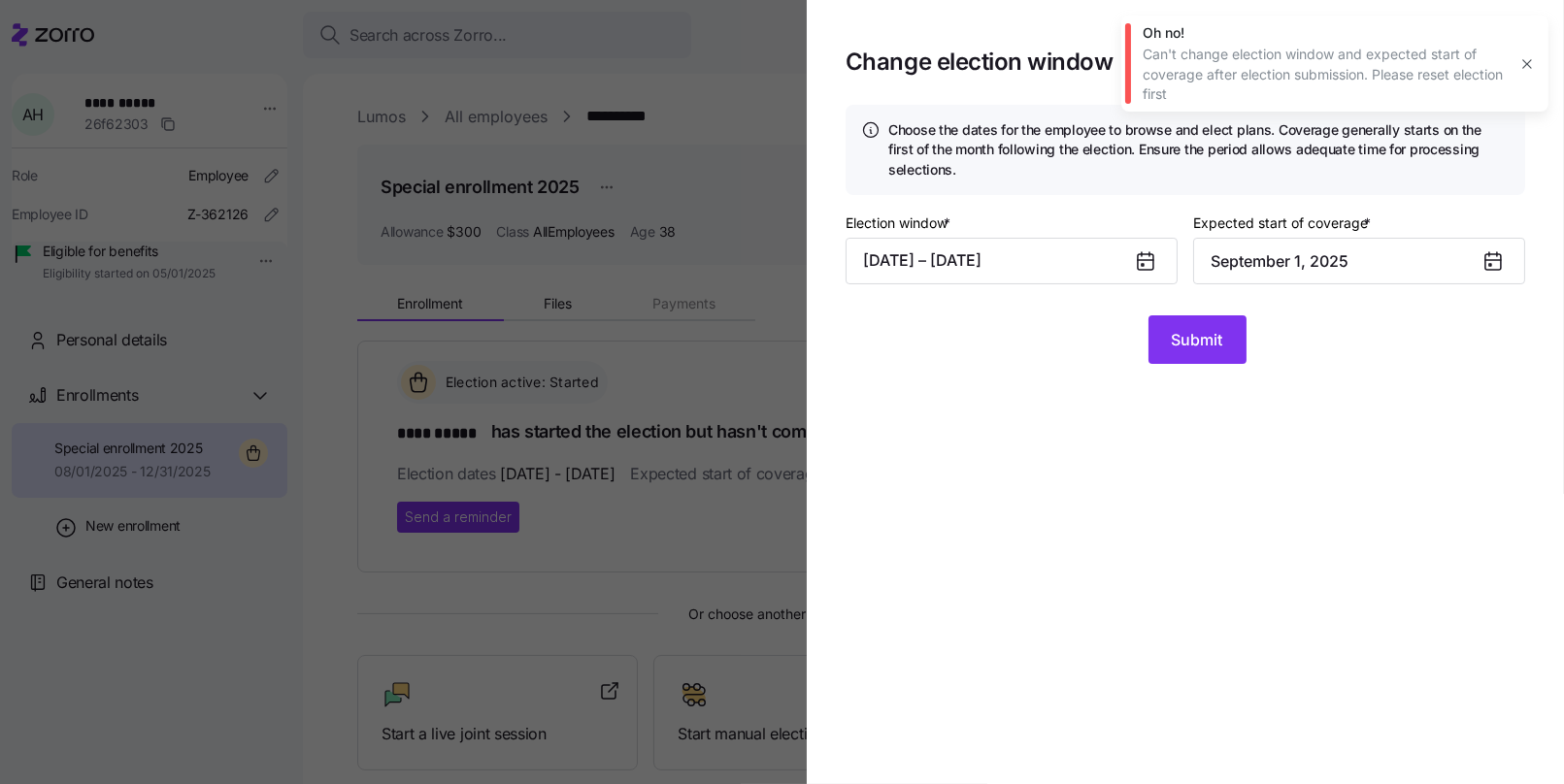 click 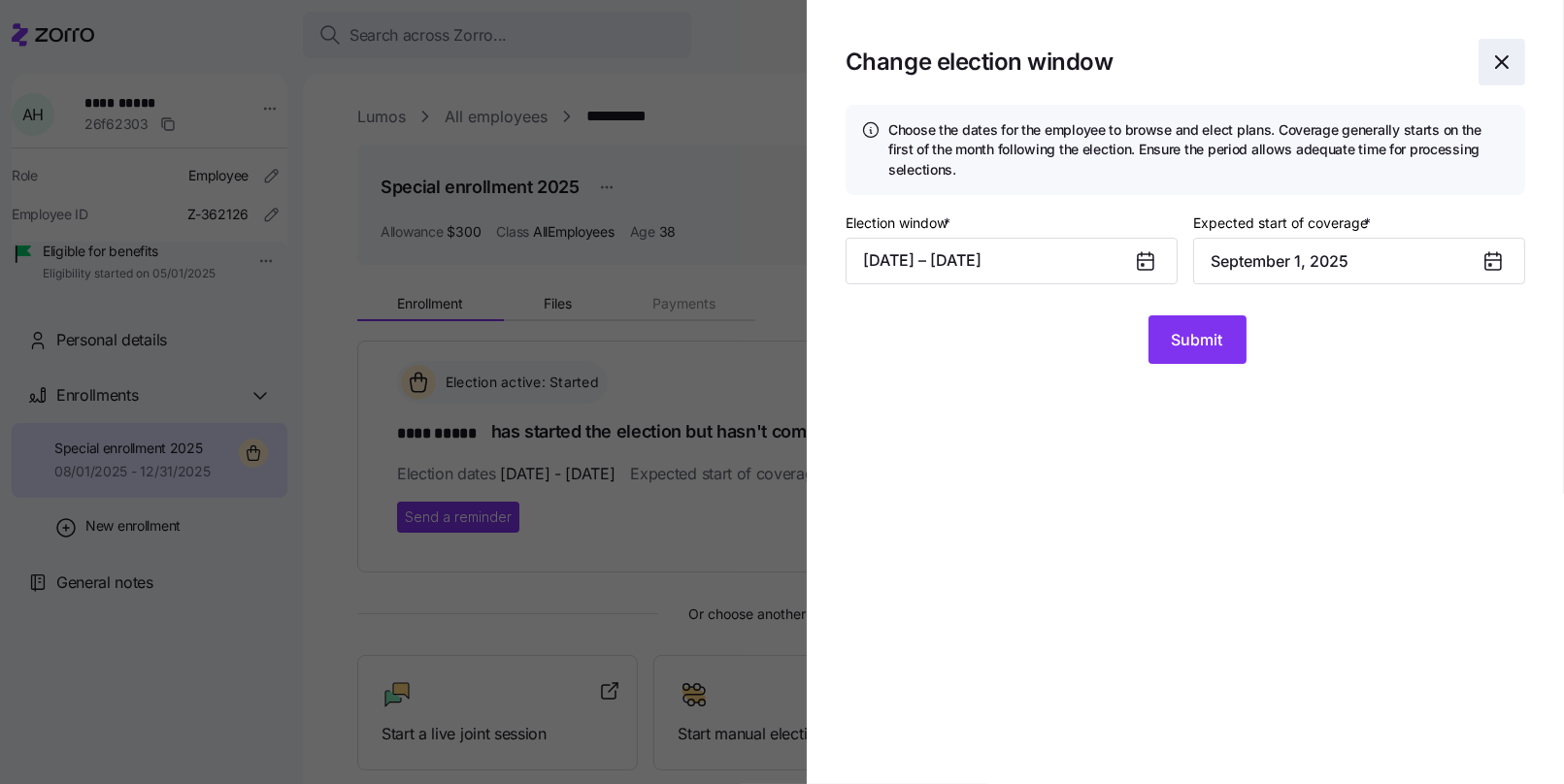 click 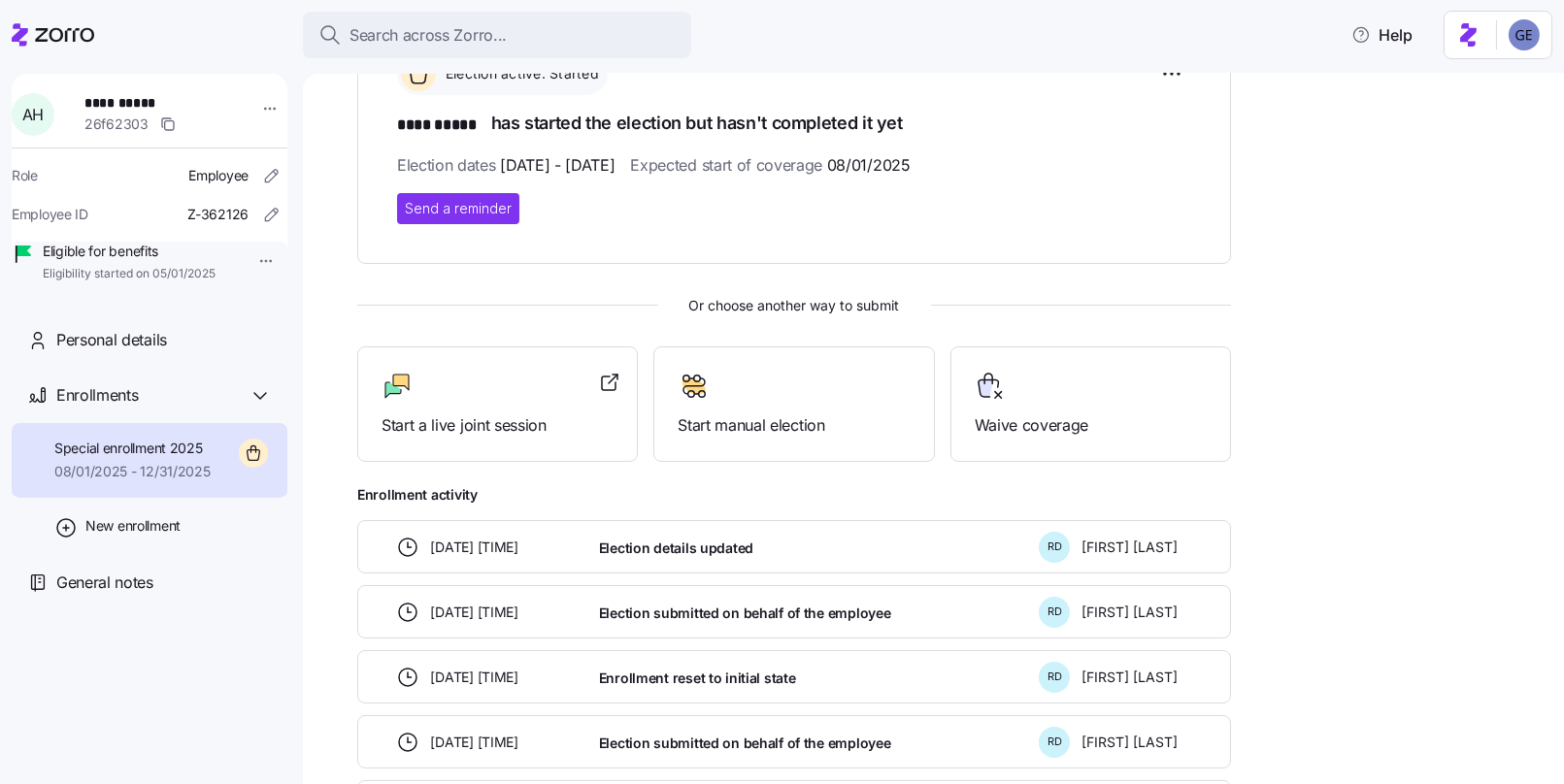 scroll, scrollTop: 310, scrollLeft: 0, axis: vertical 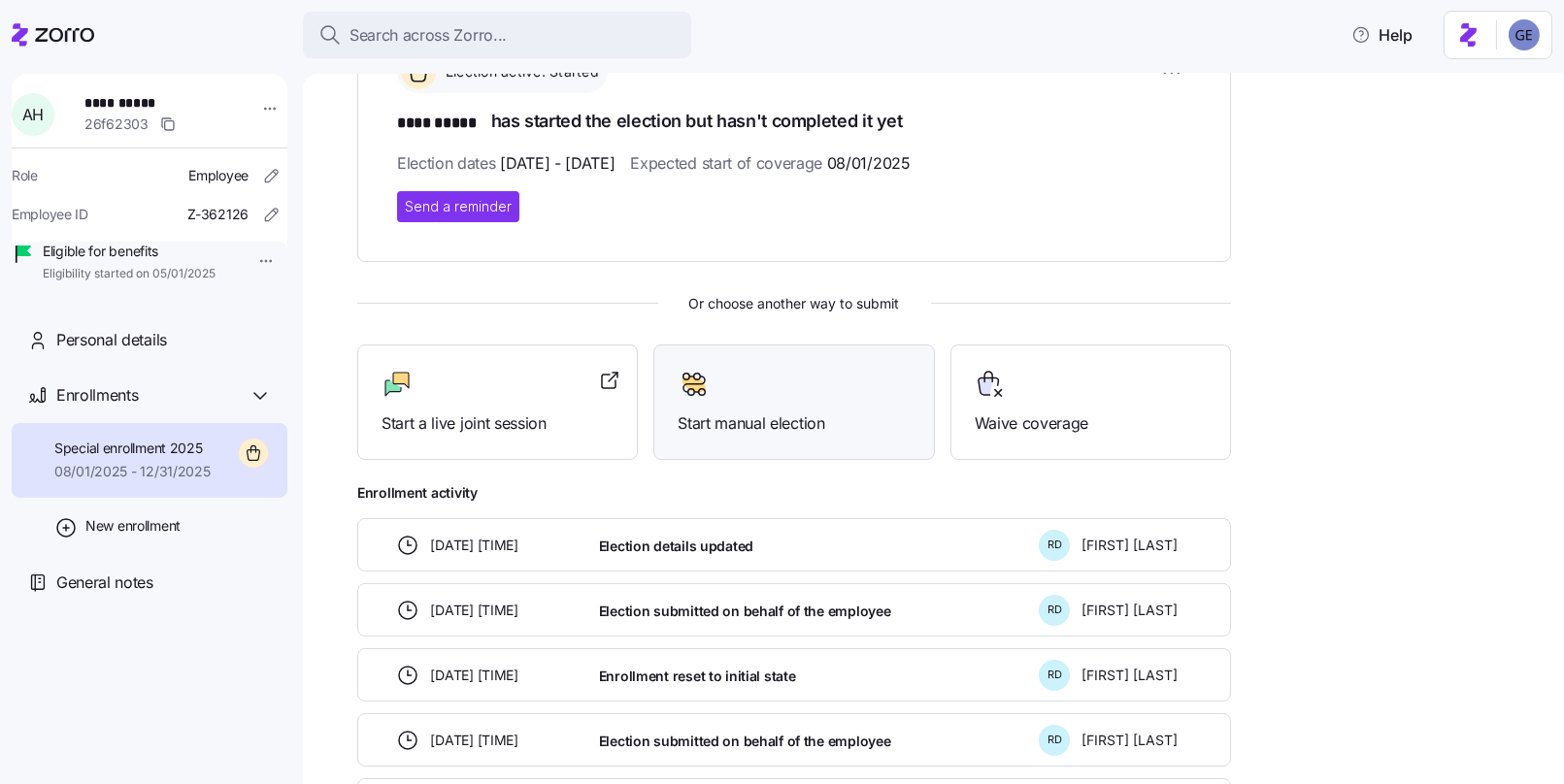 click on "Start manual election" at bounding box center [793, 423] 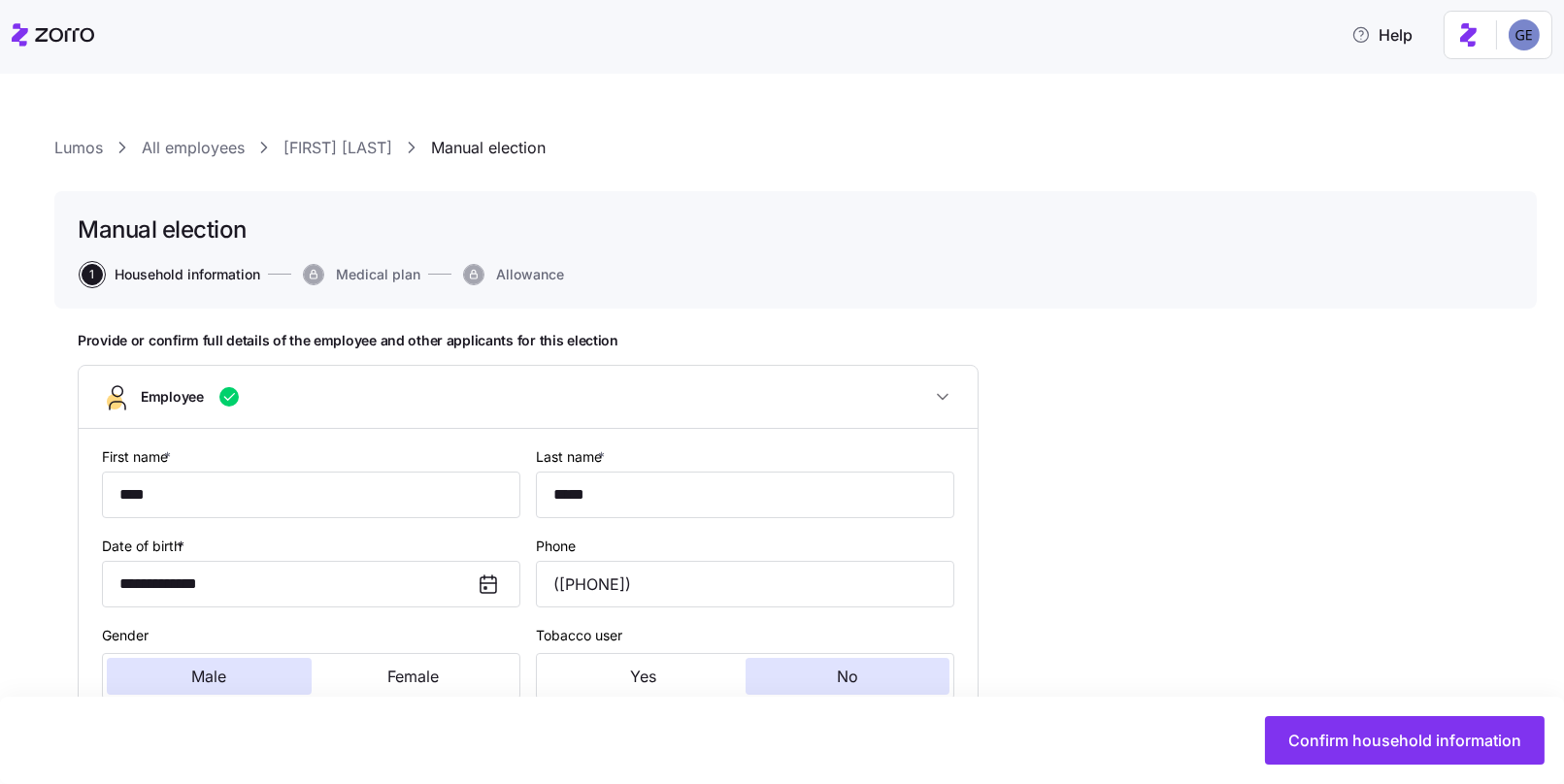 type on "AllEmployees" 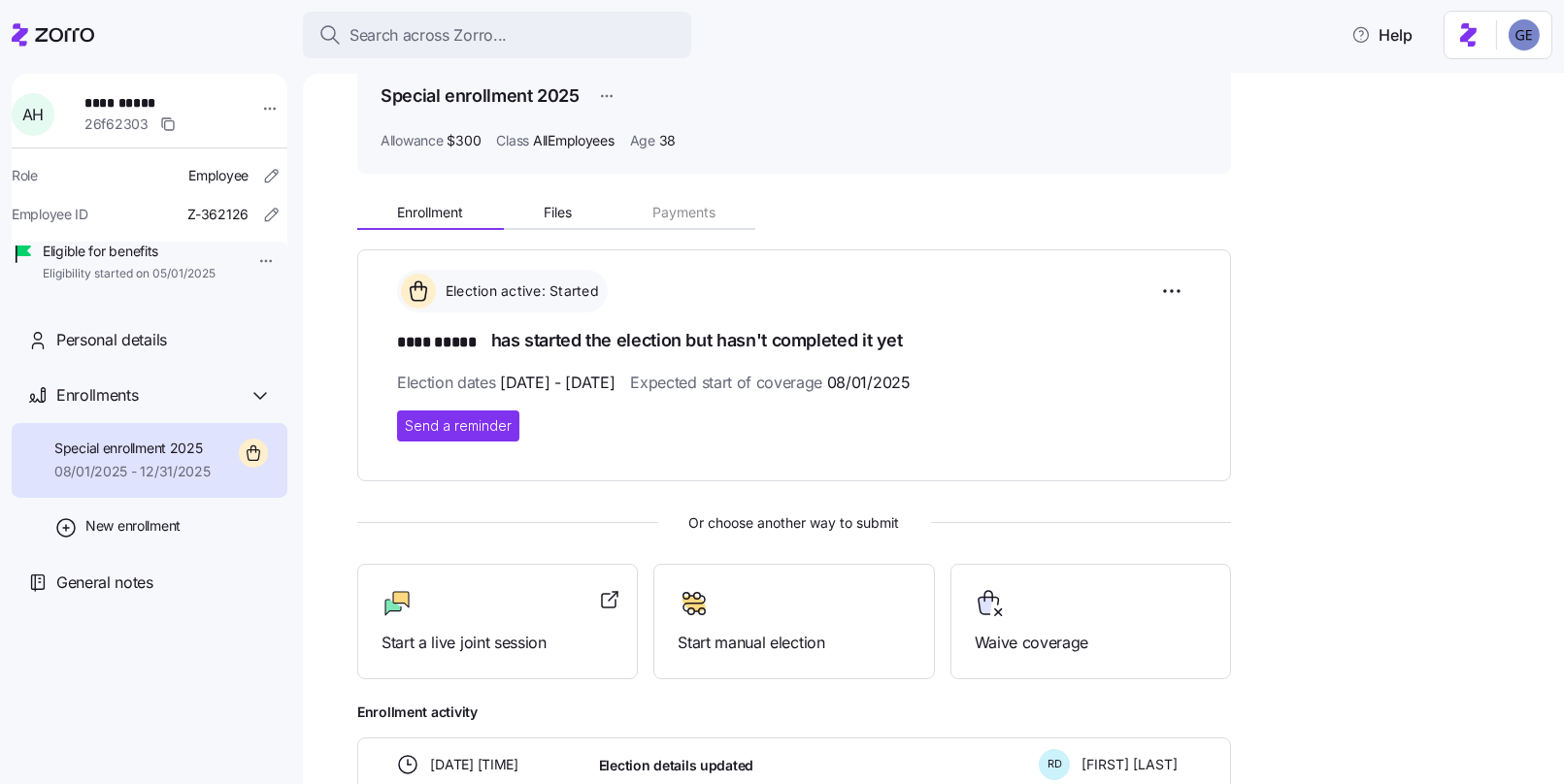 scroll, scrollTop: 0, scrollLeft: 0, axis: both 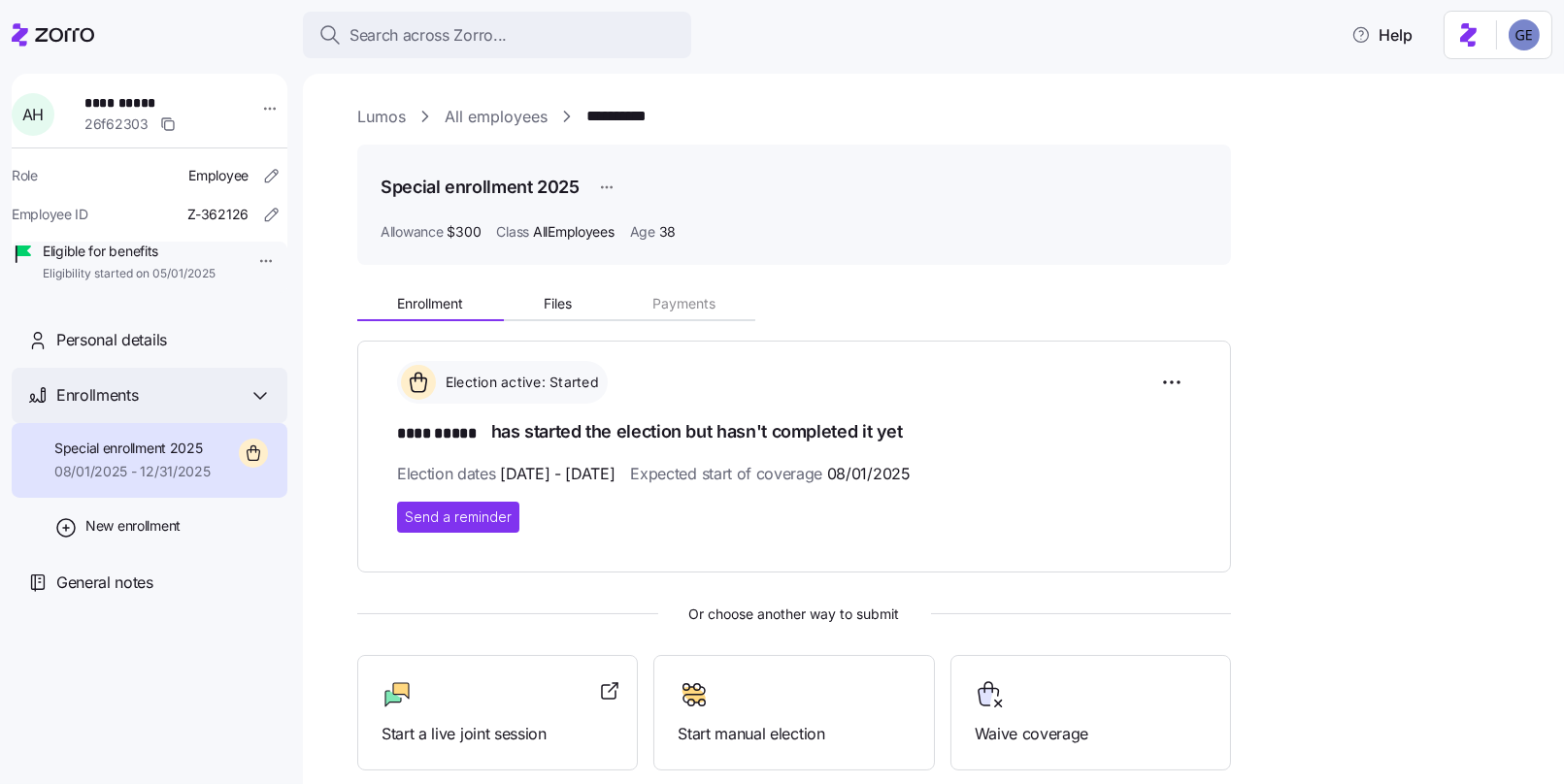 click 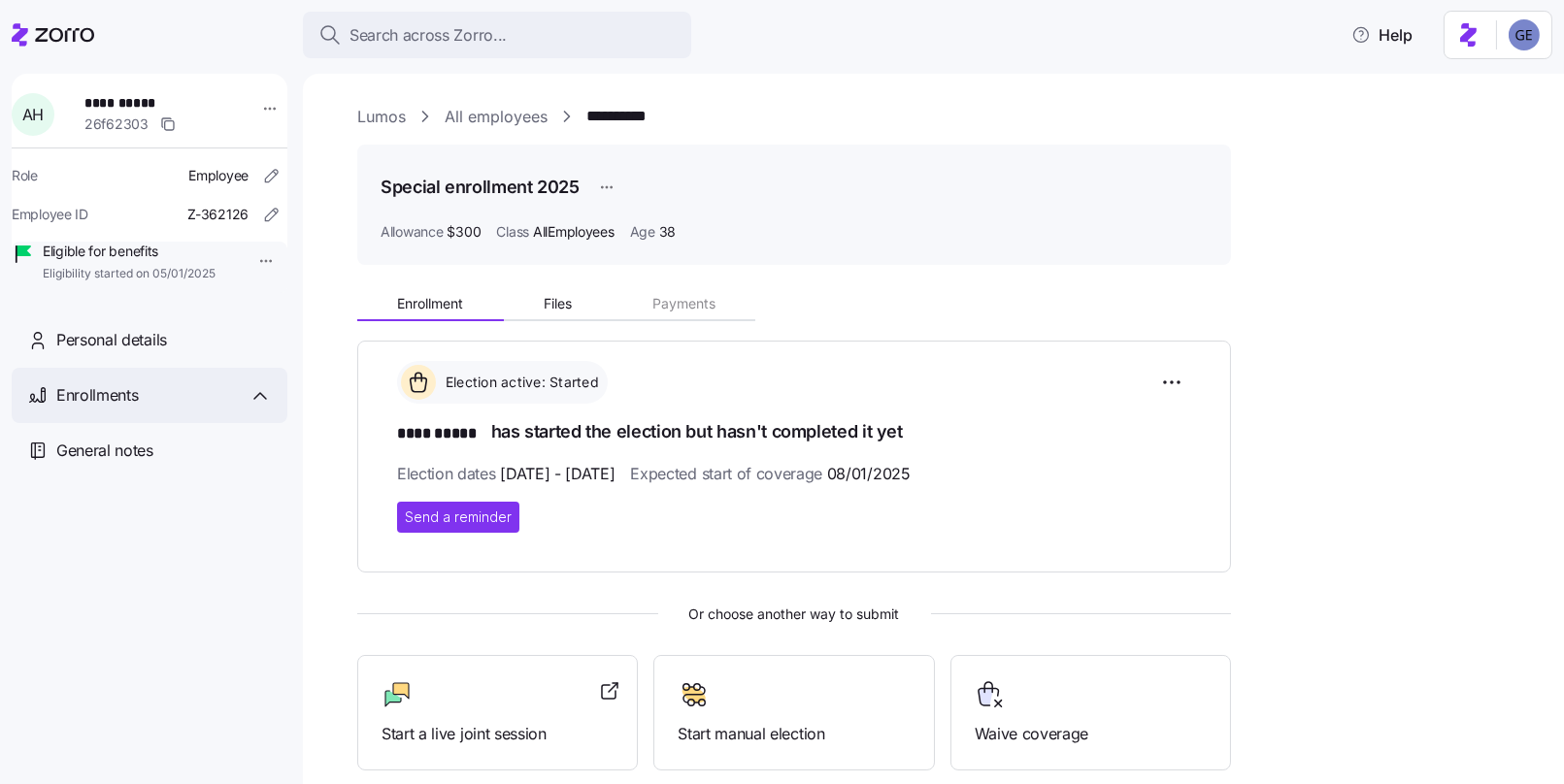 click 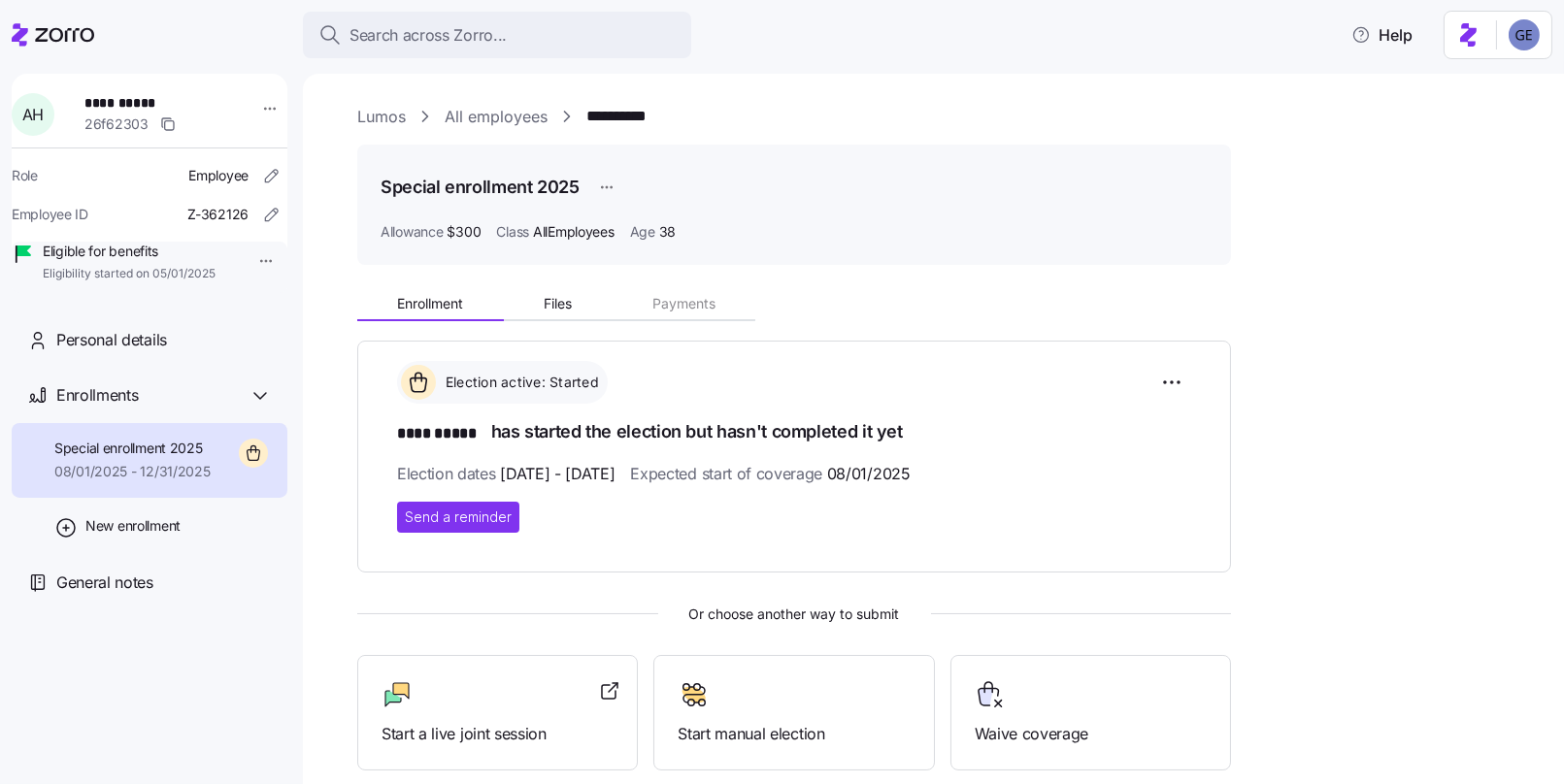 click on "All employees" at bounding box center (496, 116) 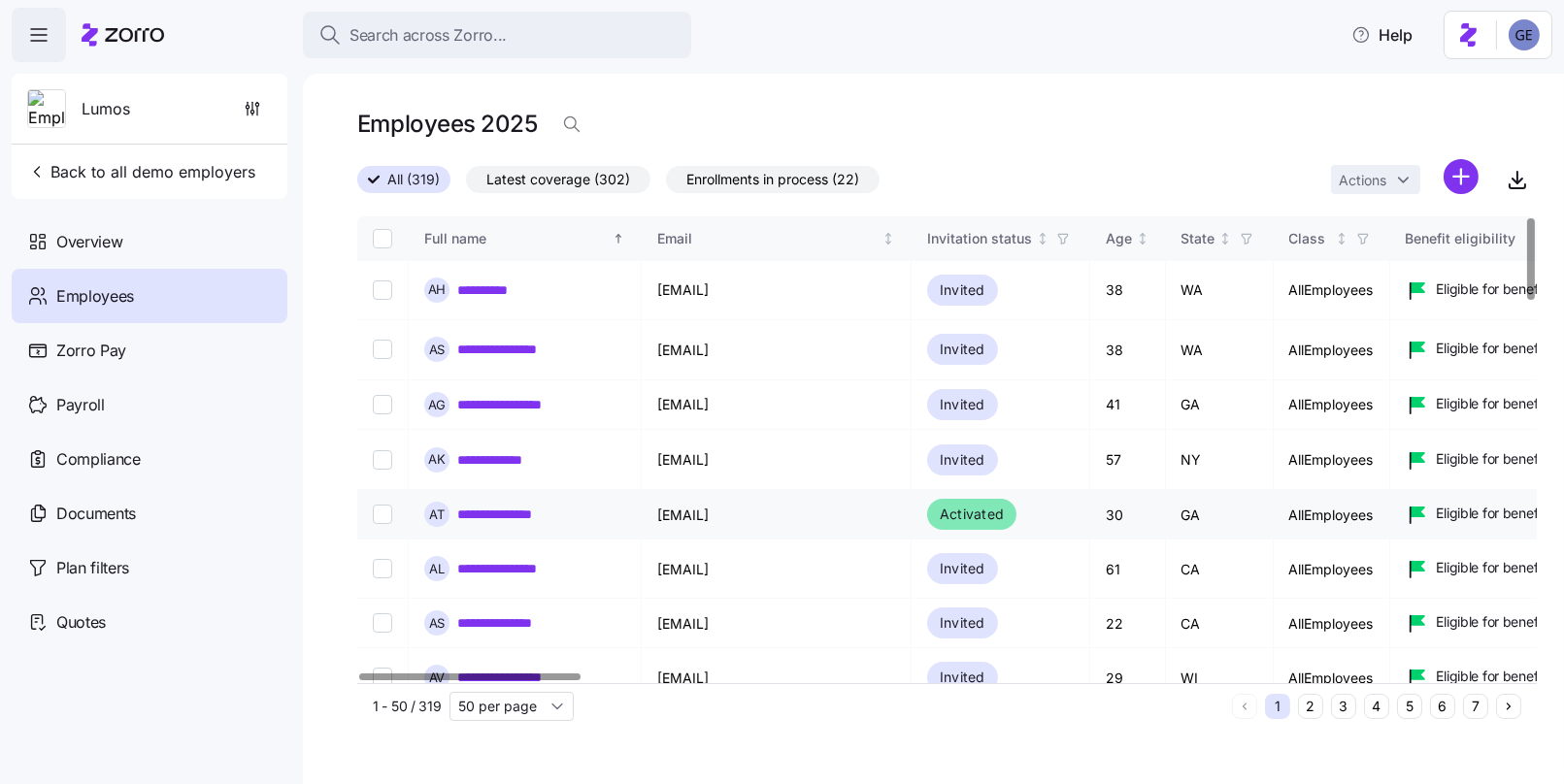click on "**********" at bounding box center (499, 514) 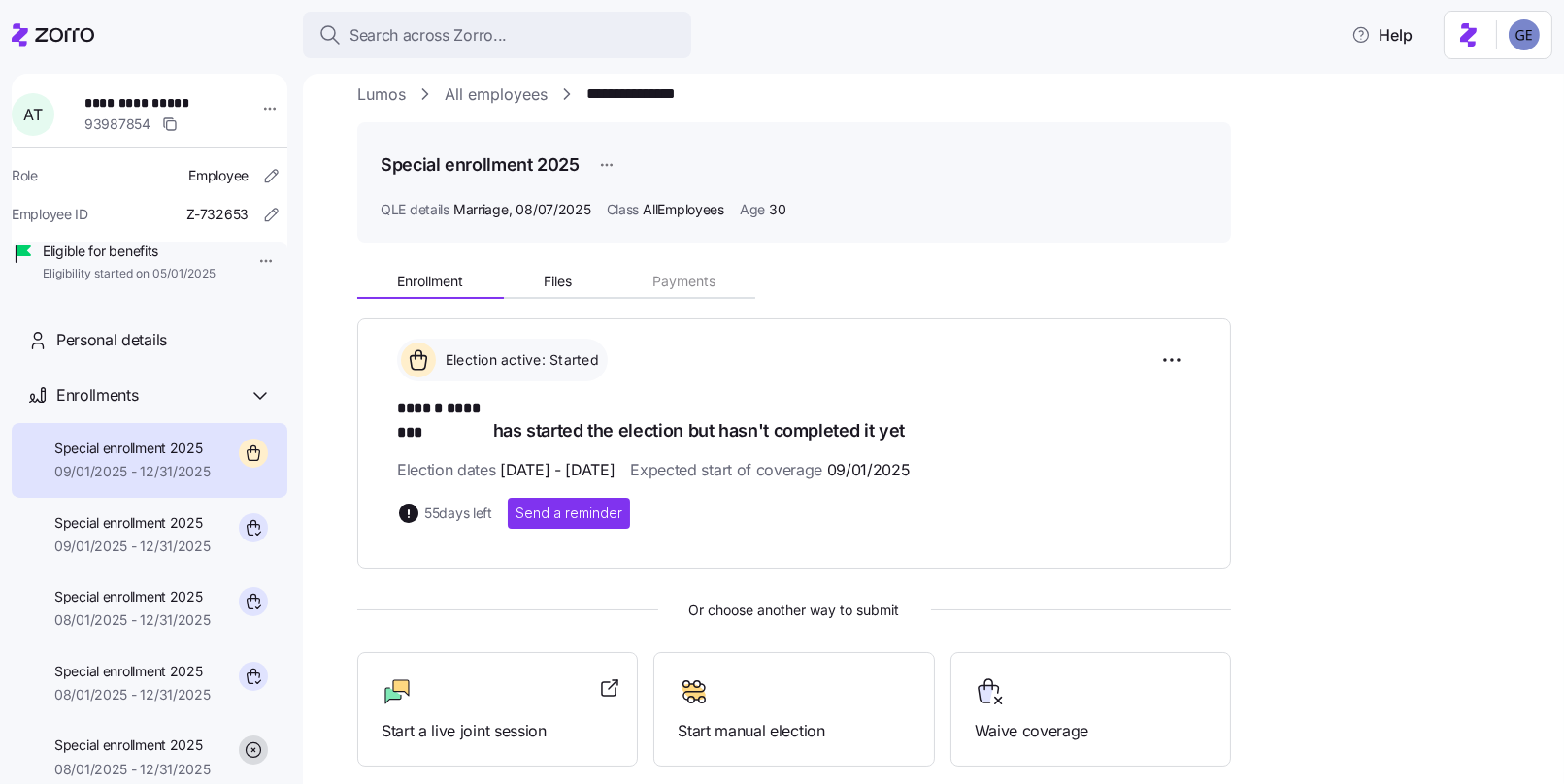scroll, scrollTop: 0, scrollLeft: 0, axis: both 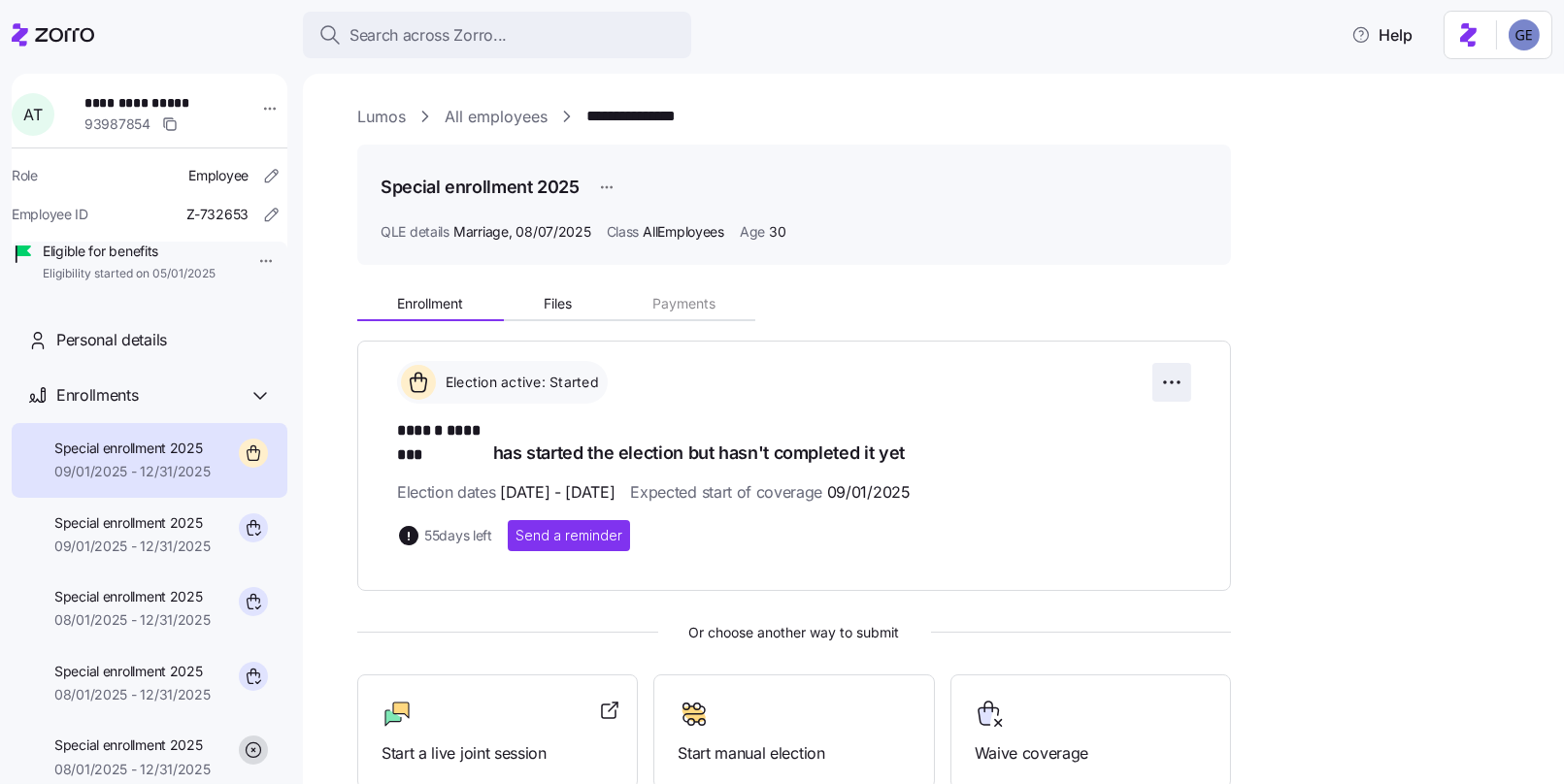 click on "**********" at bounding box center [782, 386] 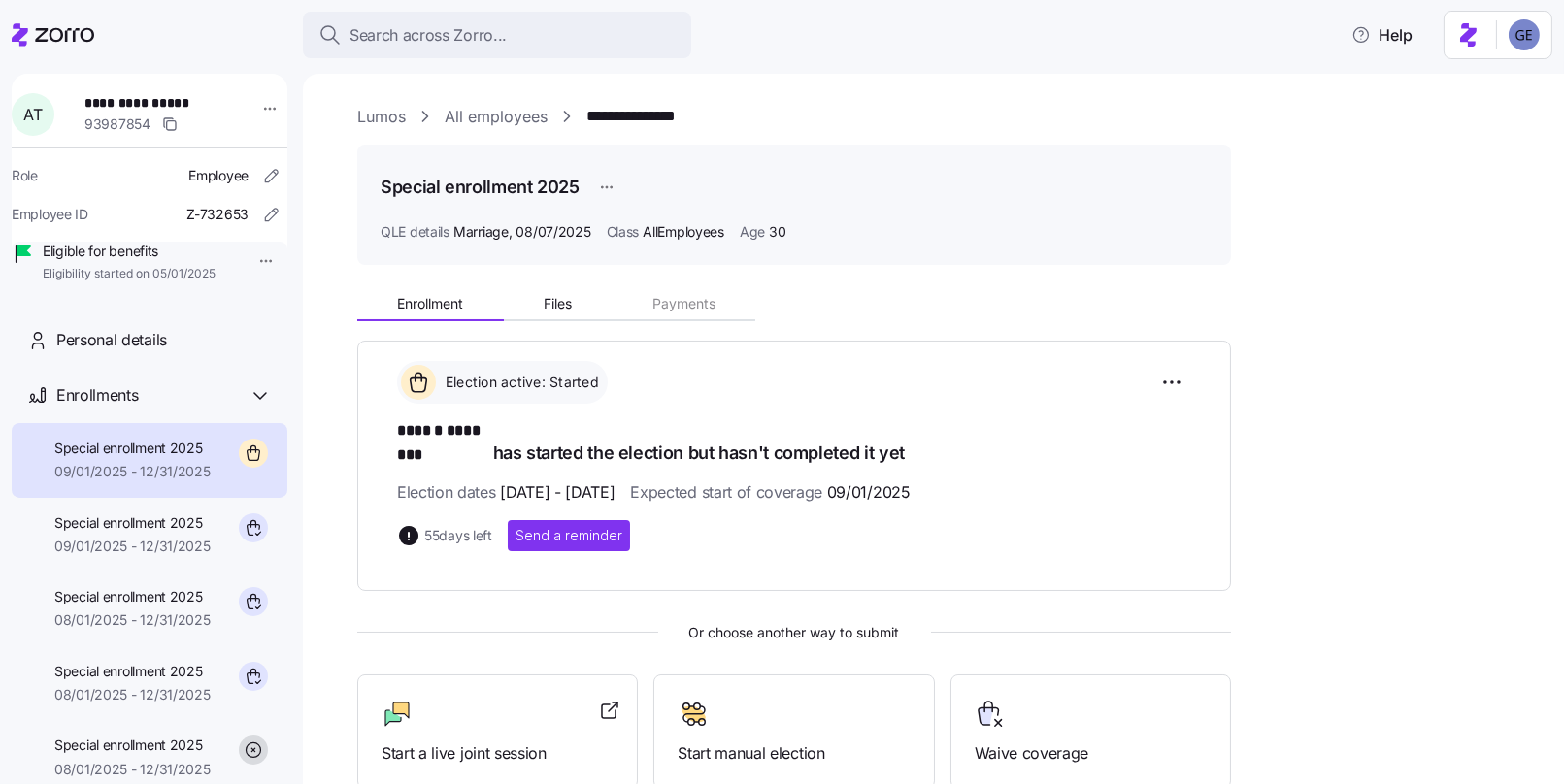 click on "**********" at bounding box center [782, 386] 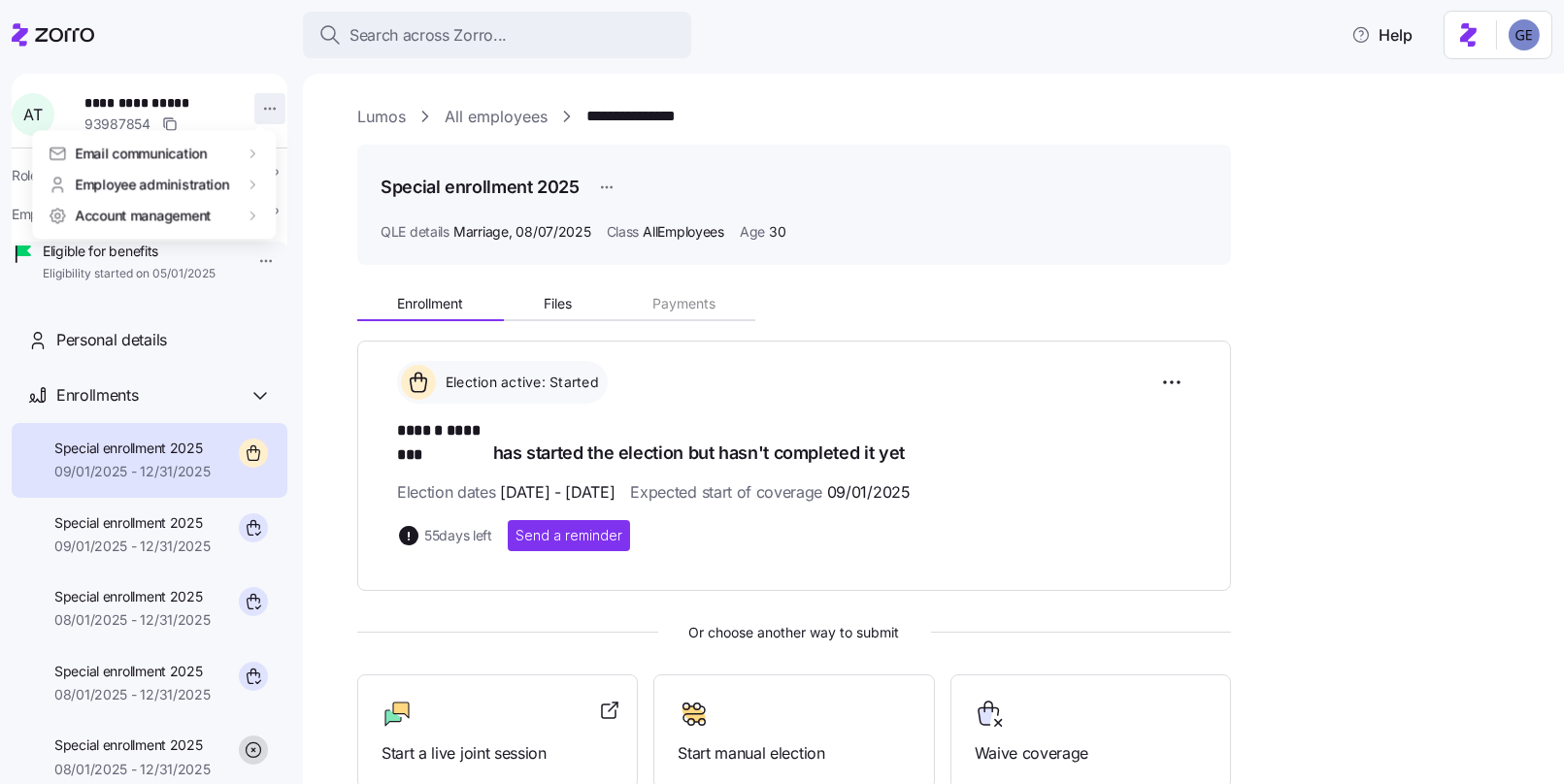 click on "**********" at bounding box center [782, 386] 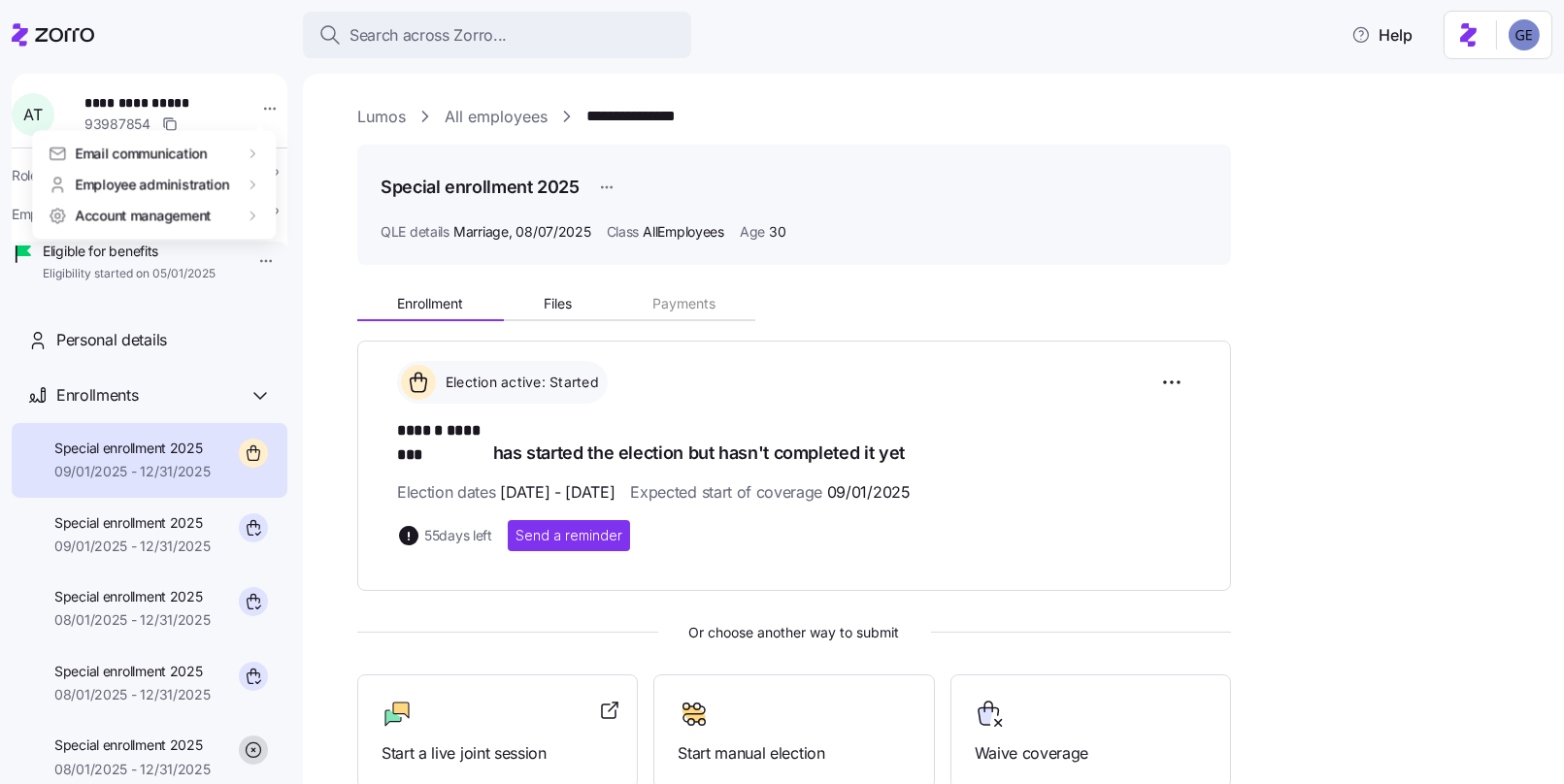 click on "**********" at bounding box center [782, 386] 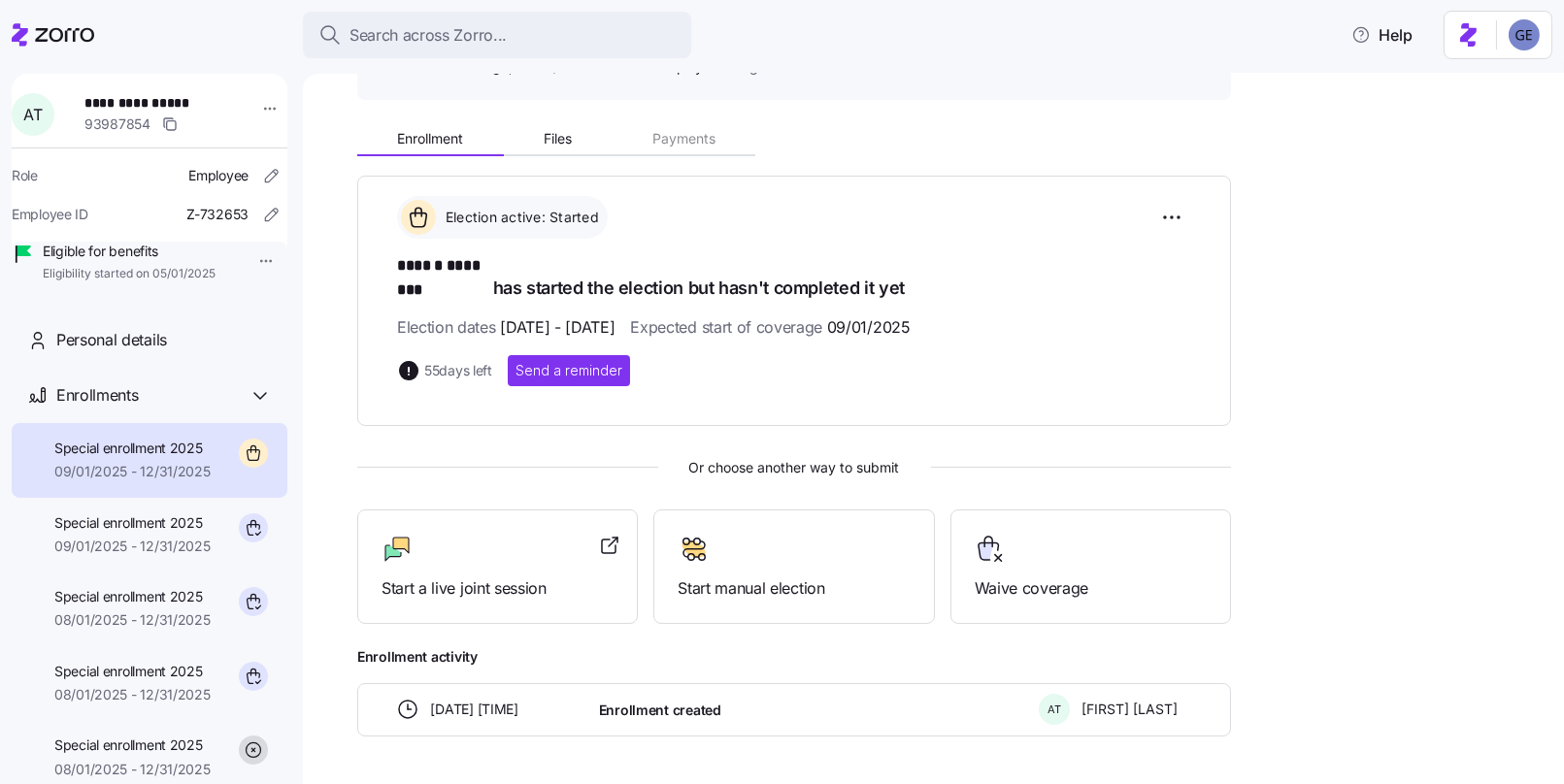 scroll, scrollTop: 156, scrollLeft: 0, axis: vertical 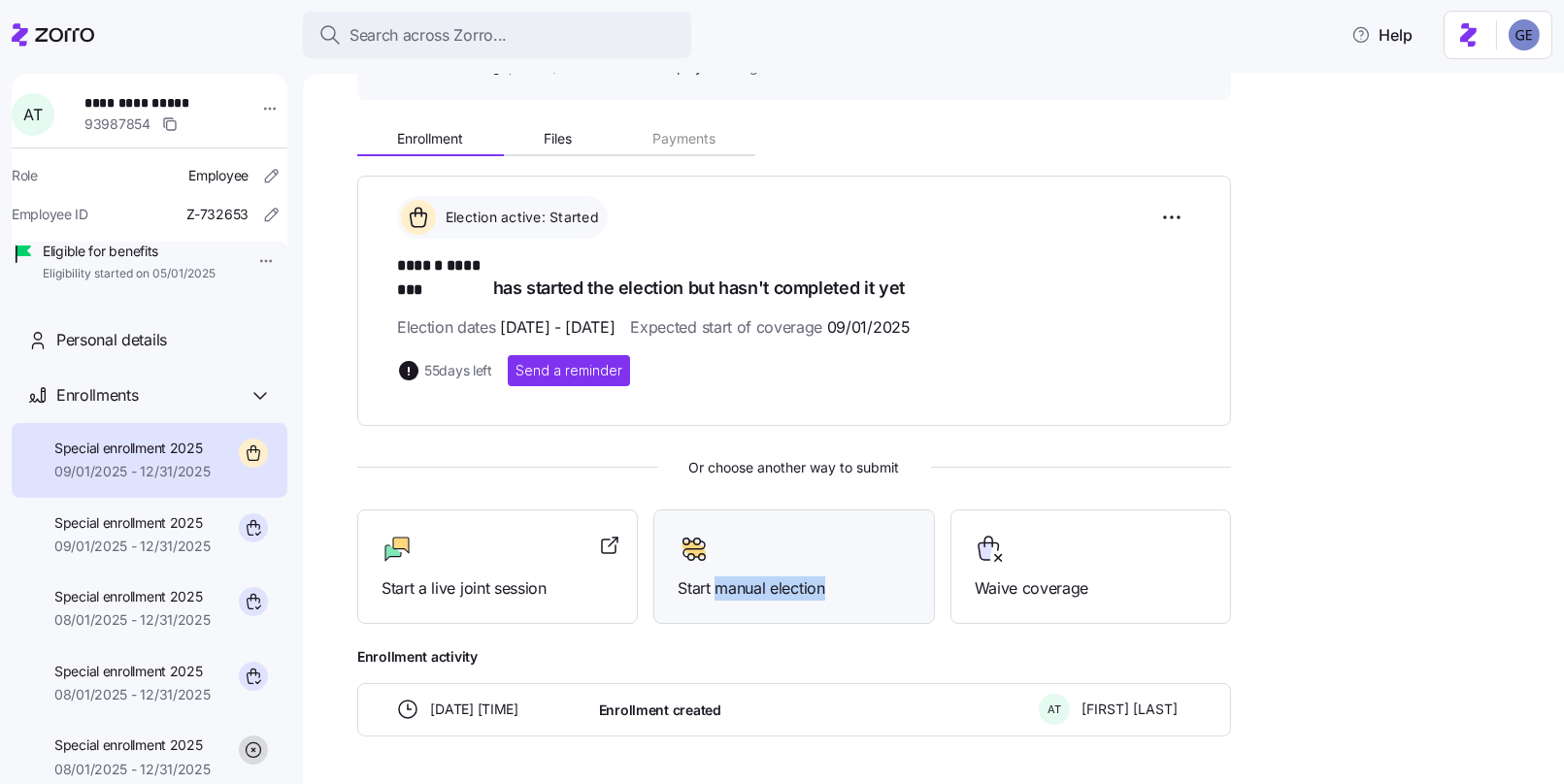 drag, startPoint x: 720, startPoint y: 578, endPoint x: 812, endPoint y: 601, distance: 94.83143 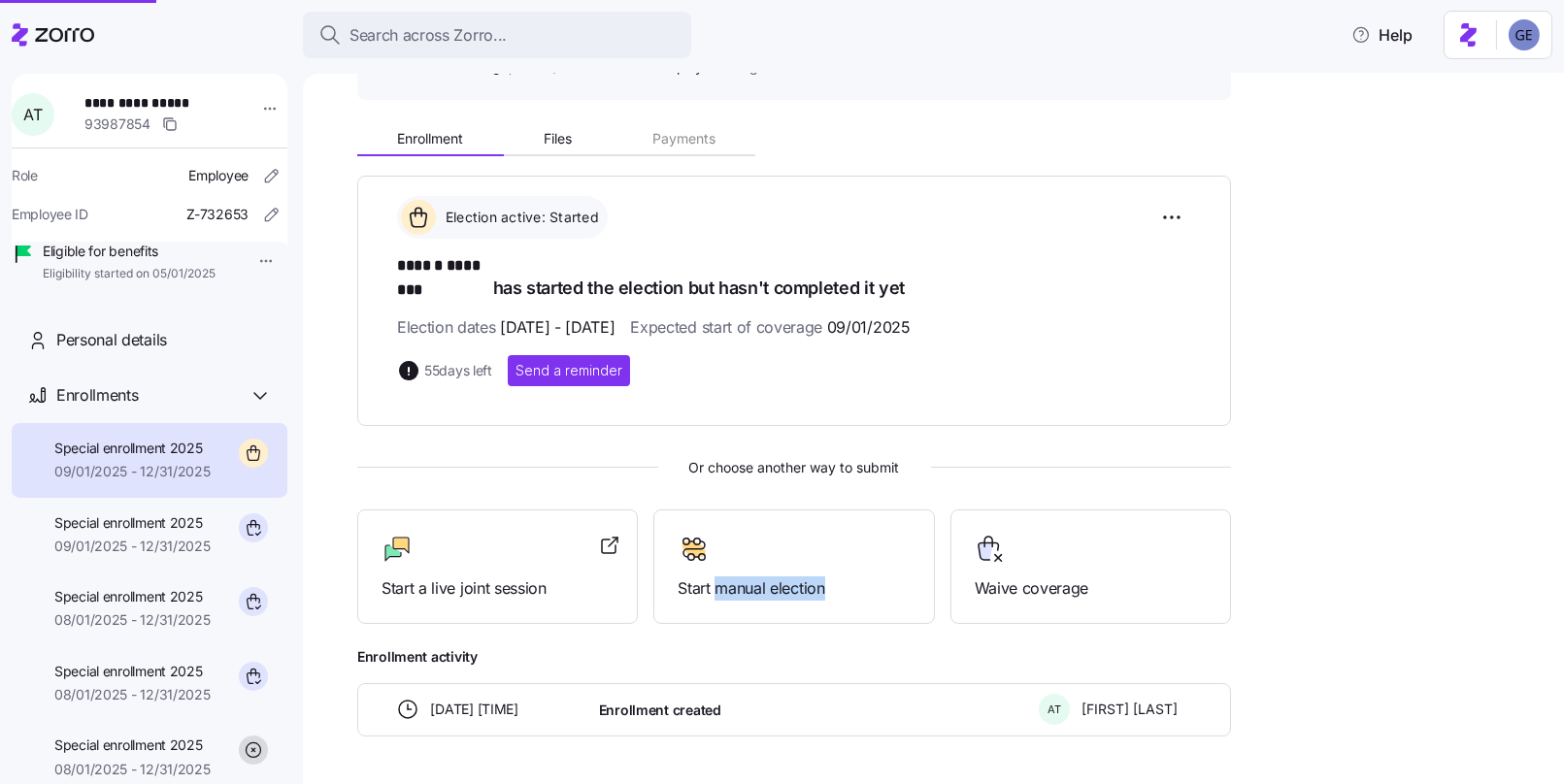 scroll, scrollTop: 161, scrollLeft: 0, axis: vertical 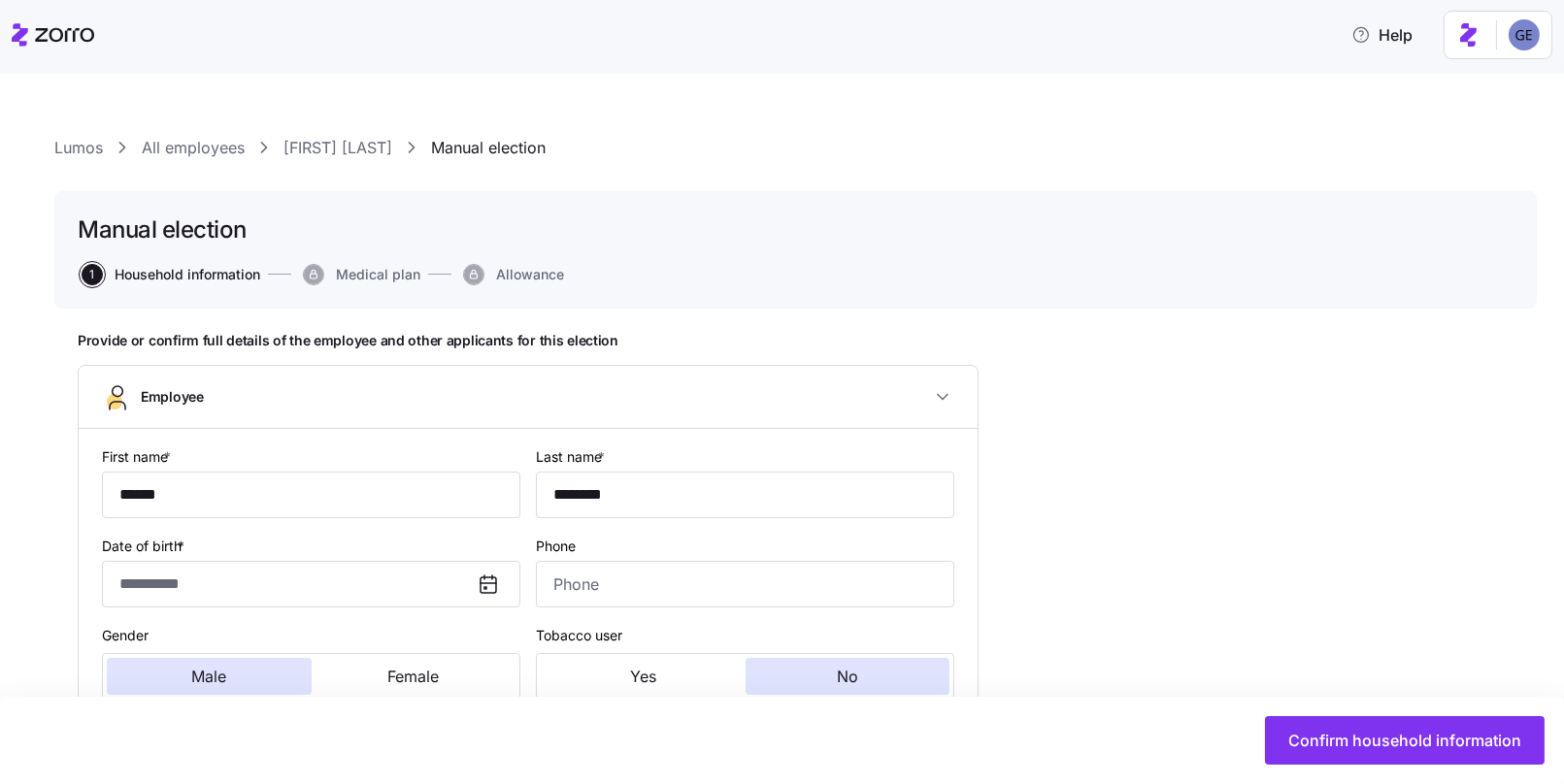 type on "******" 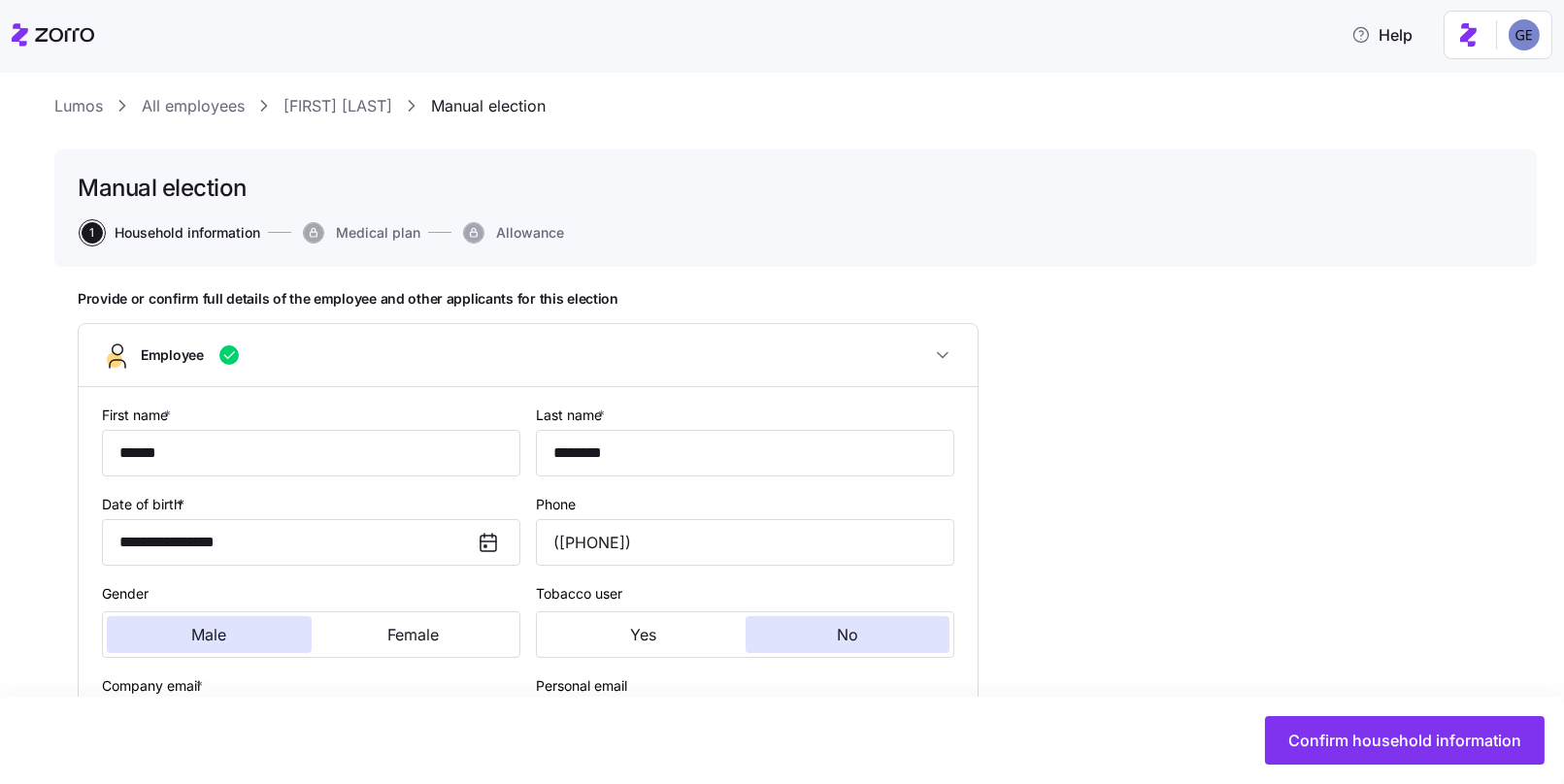 scroll, scrollTop: 46, scrollLeft: 0, axis: vertical 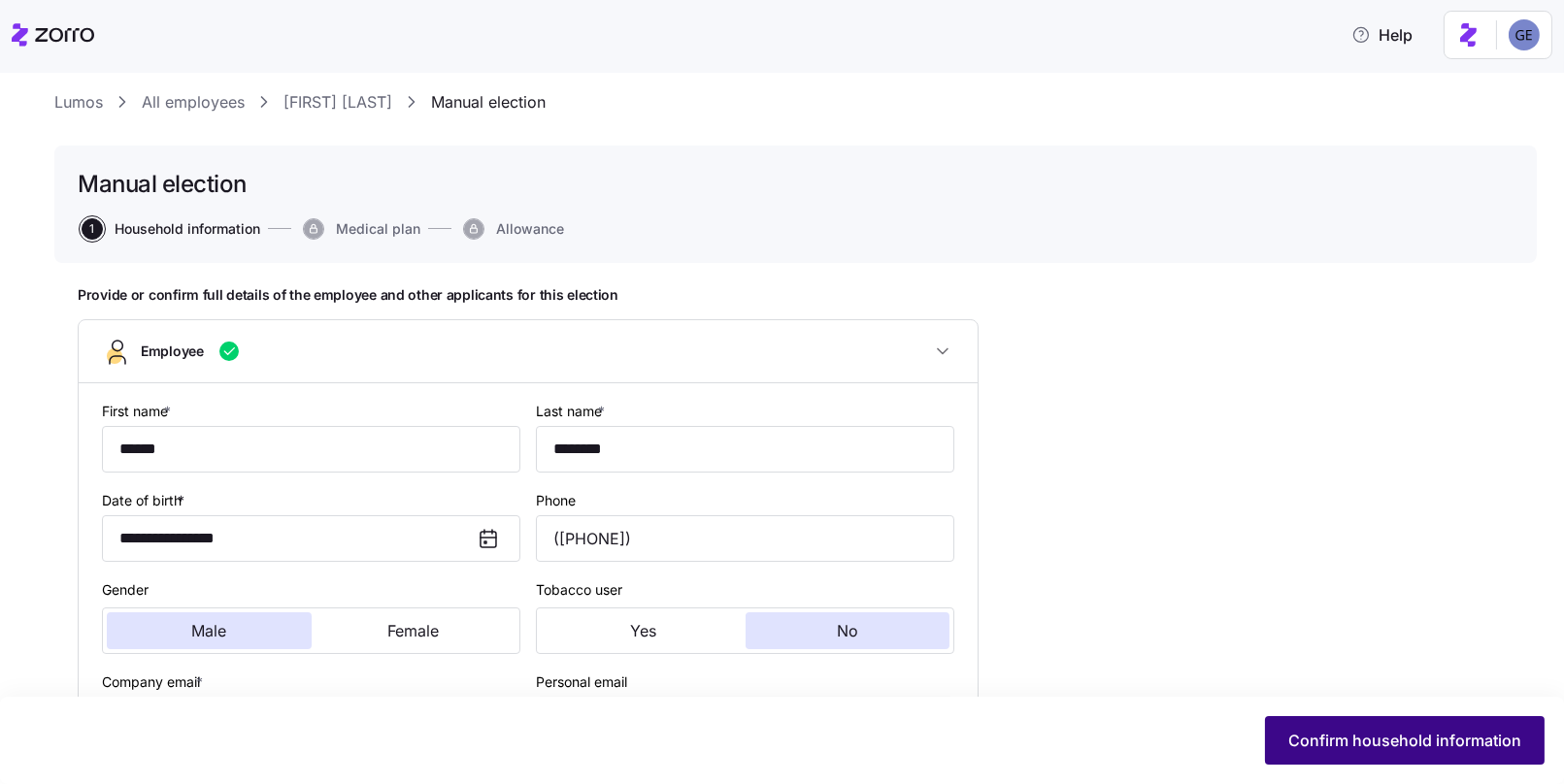 click on "Confirm household information" at bounding box center [1405, 740] 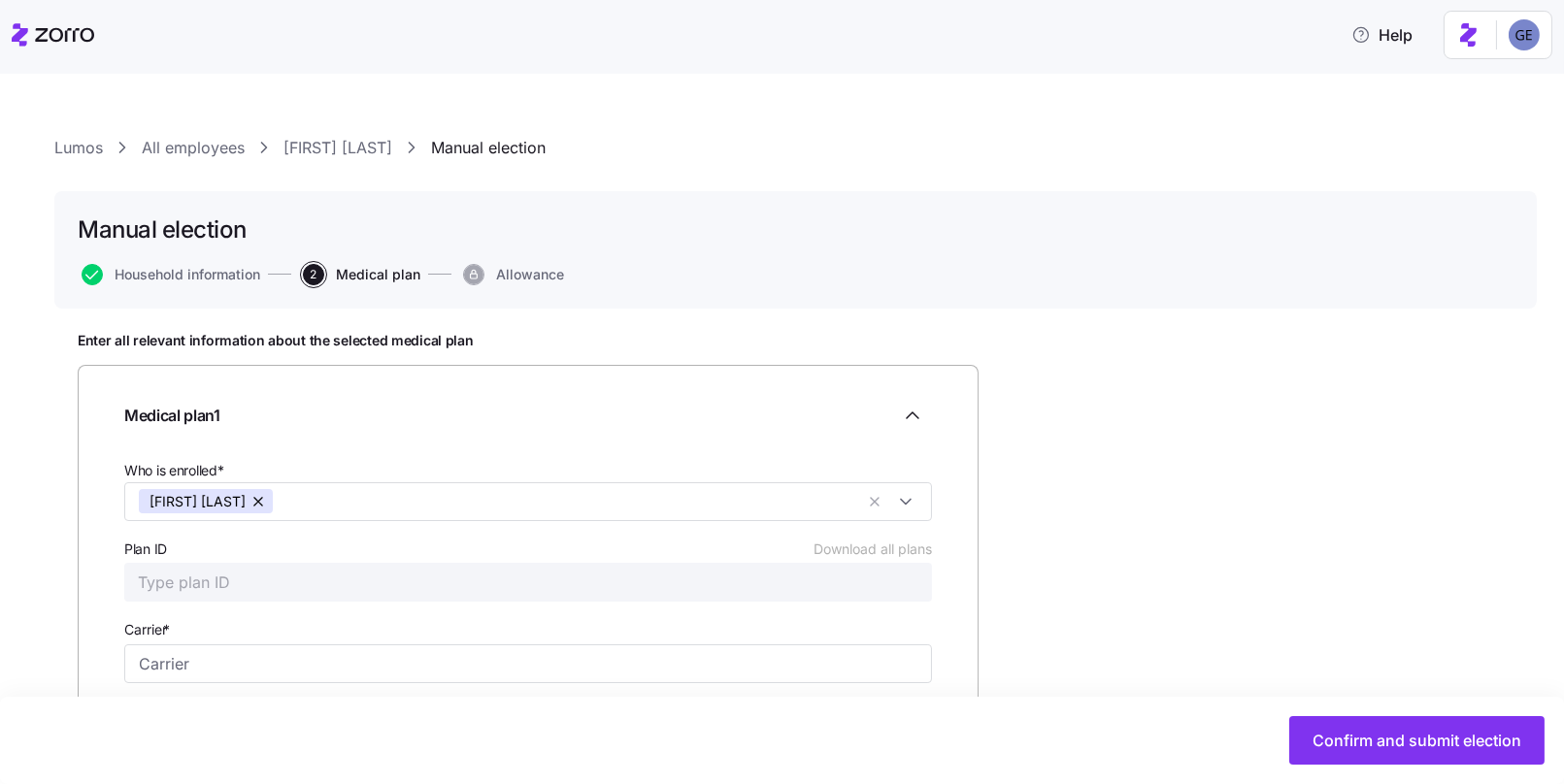 click on "All employees" at bounding box center (193, 147) 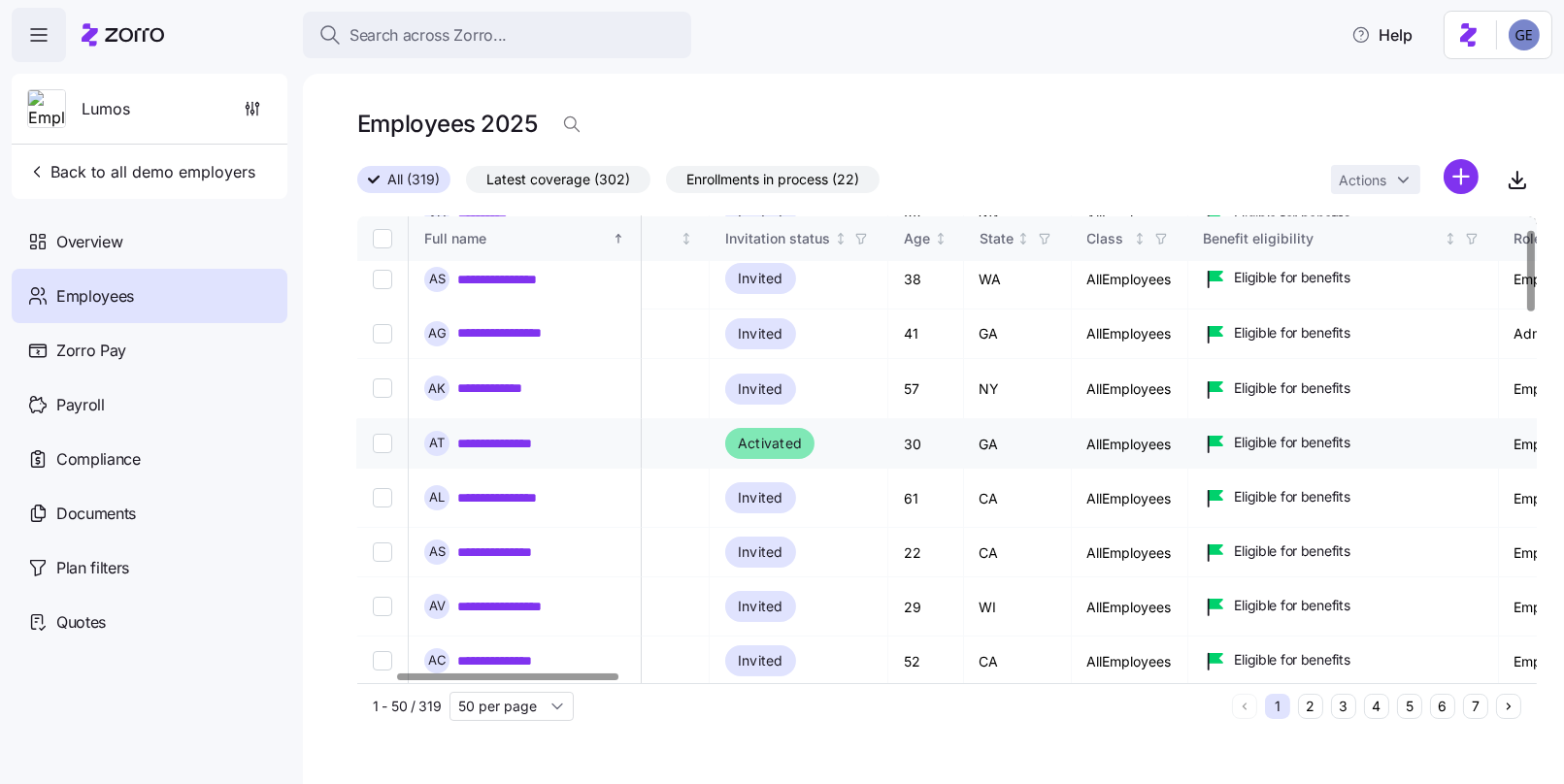 scroll, scrollTop: 71, scrollLeft: 0, axis: vertical 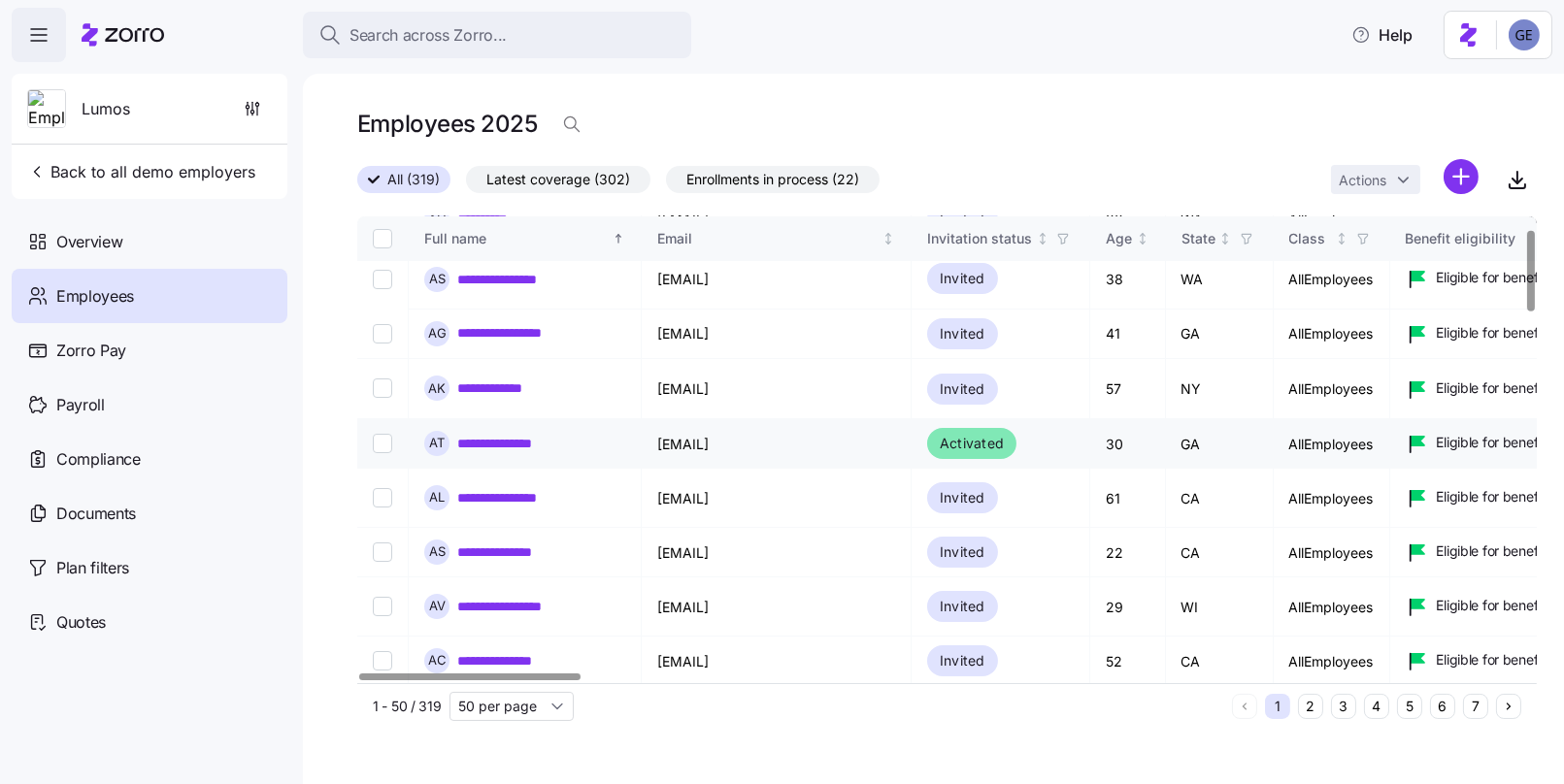 click on "Activated" at bounding box center [972, 443] 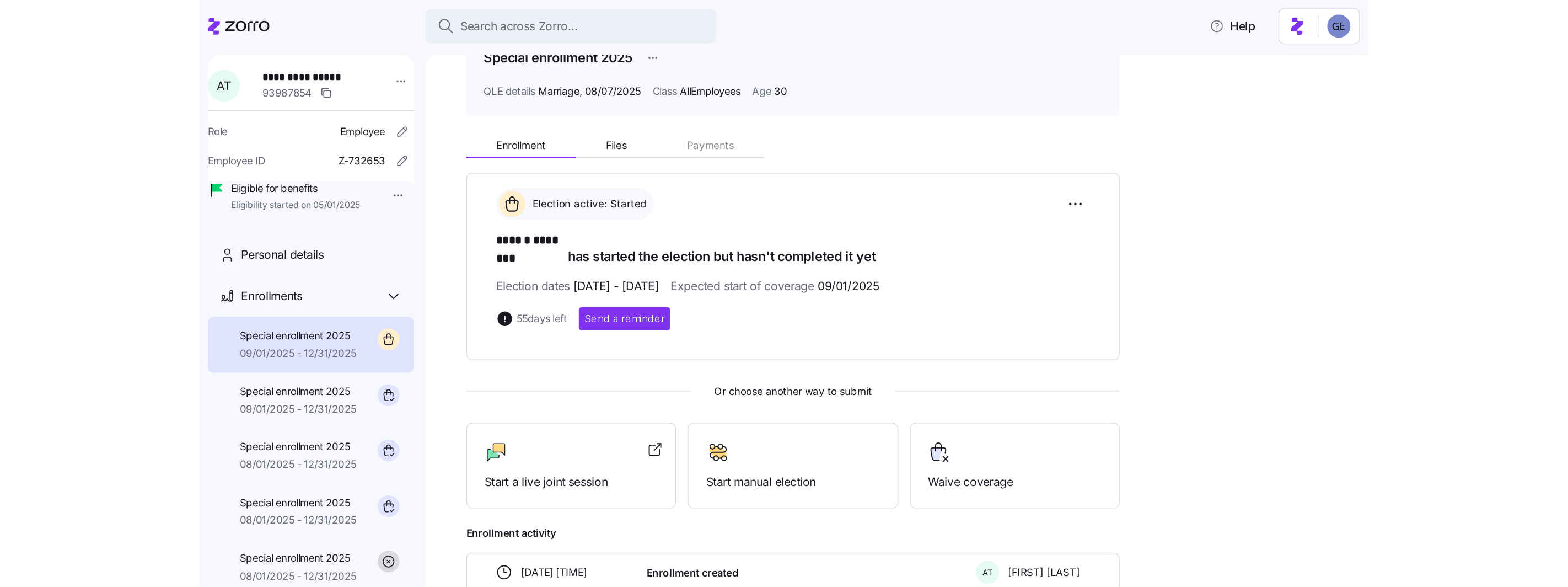 scroll, scrollTop: 120, scrollLeft: 0, axis: vertical 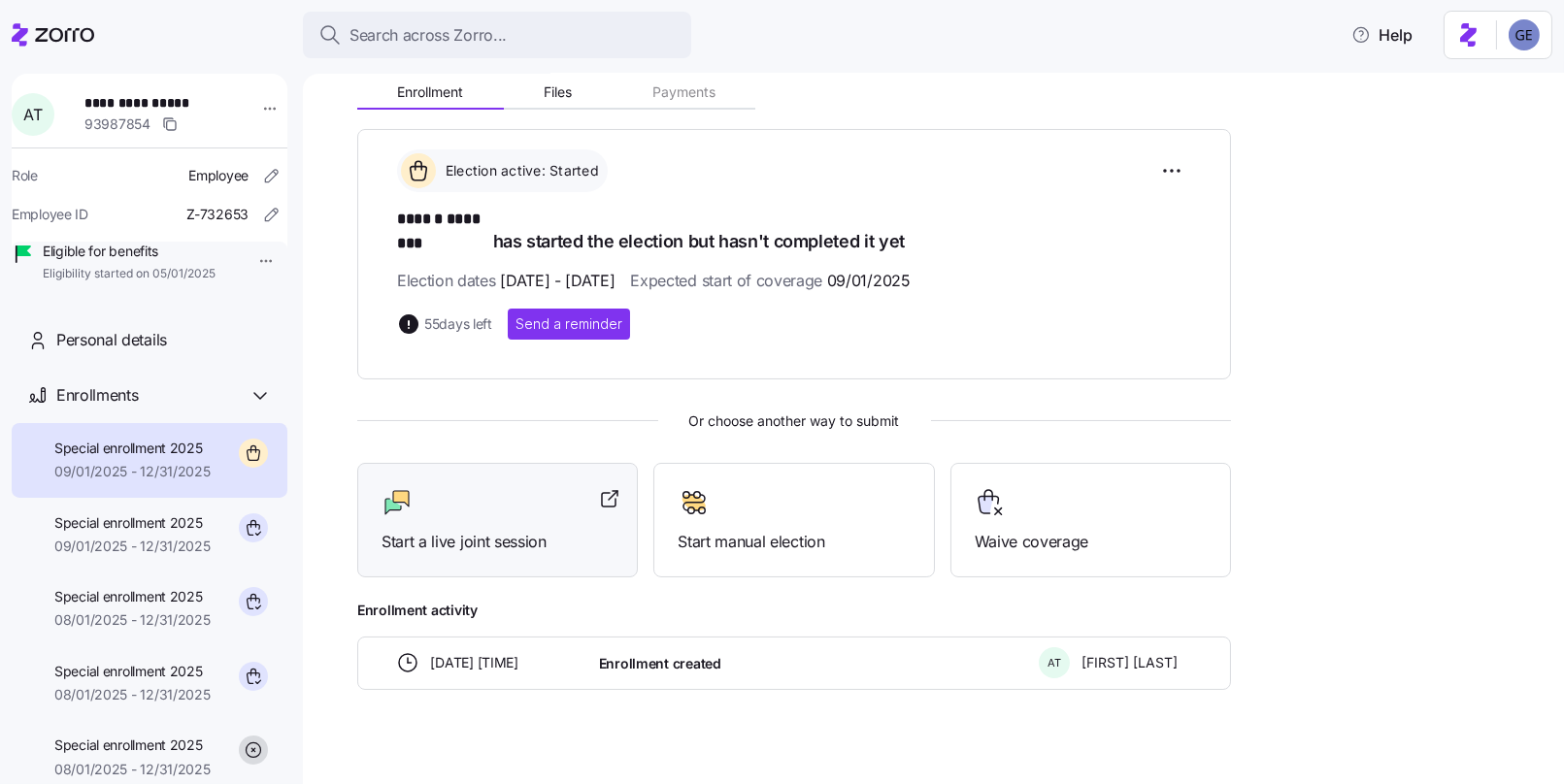 click 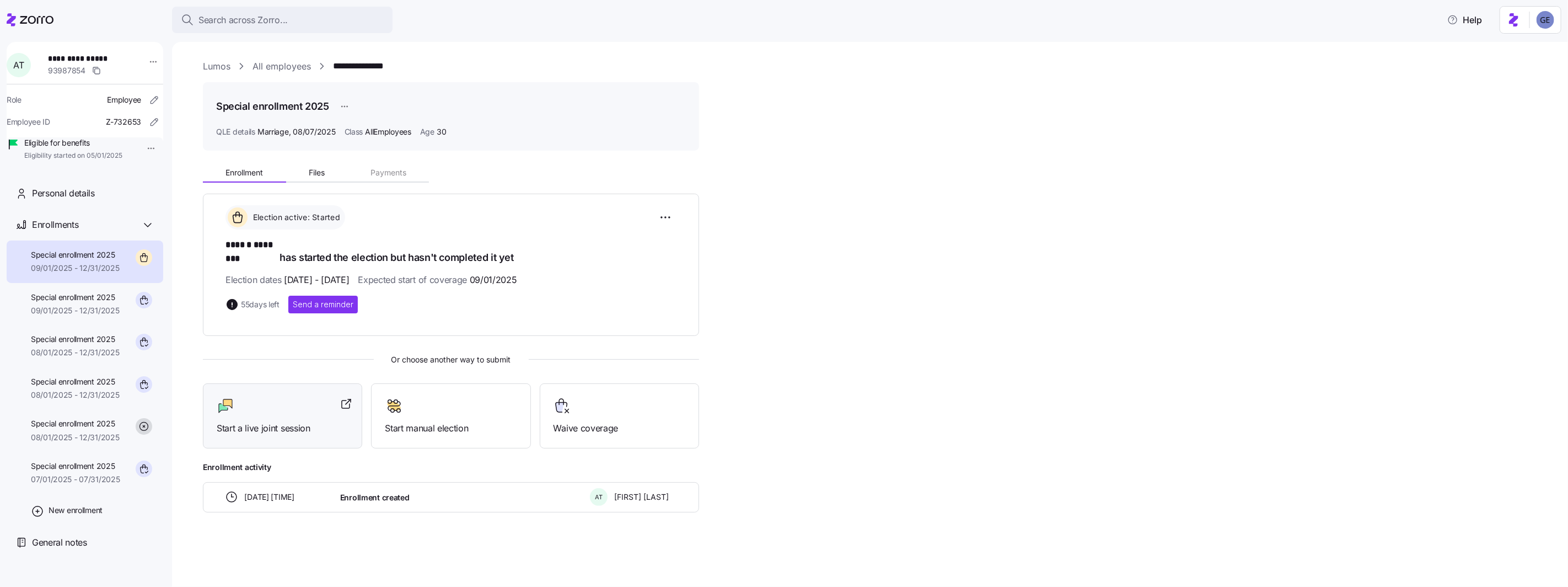 scroll, scrollTop: 0, scrollLeft: 0, axis: both 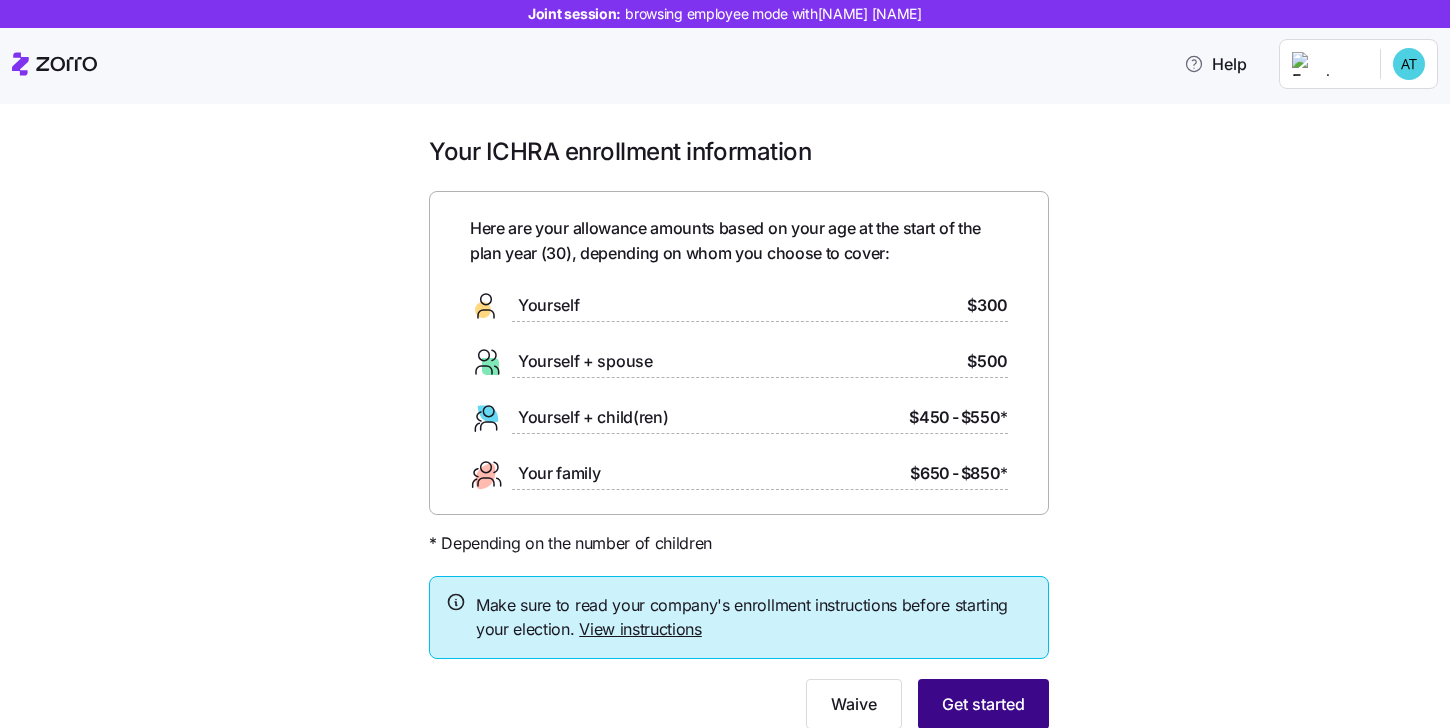 click on "Get started" at bounding box center [983, 704] 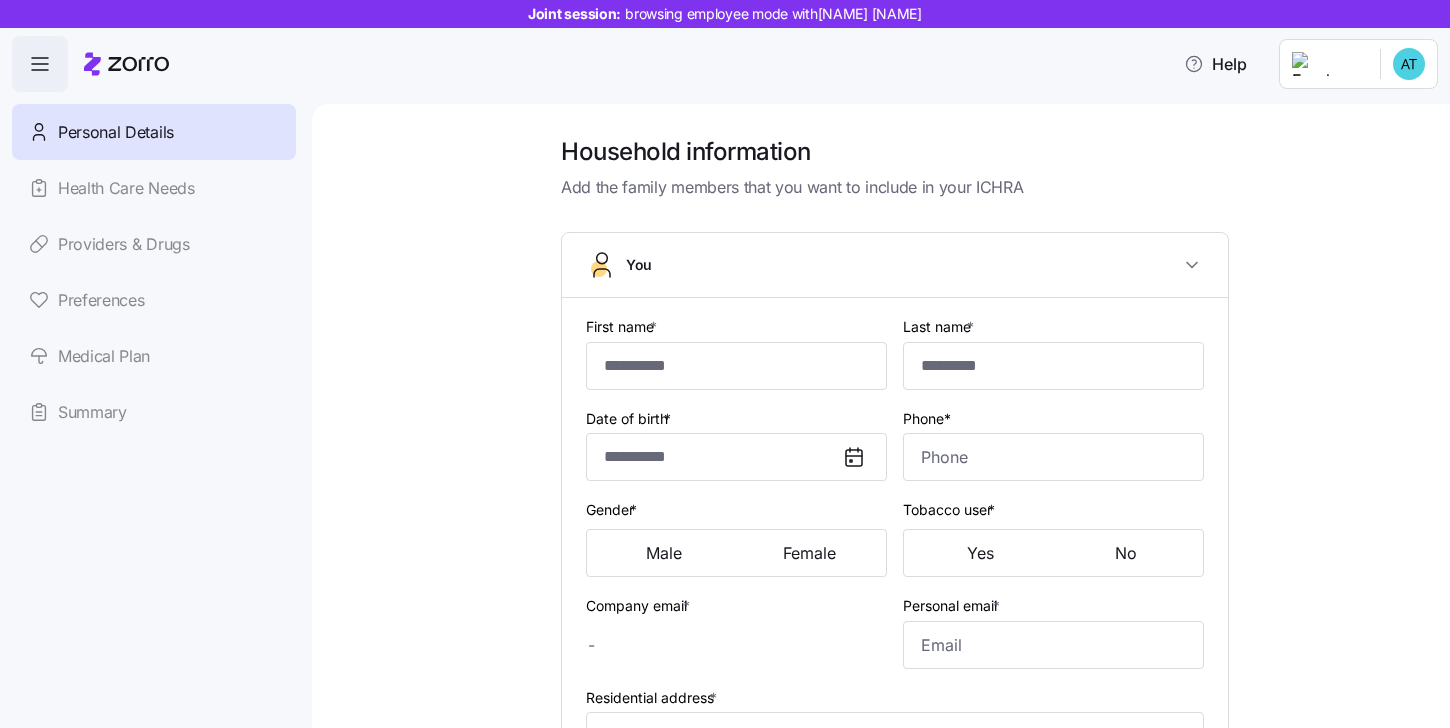 type on "******" 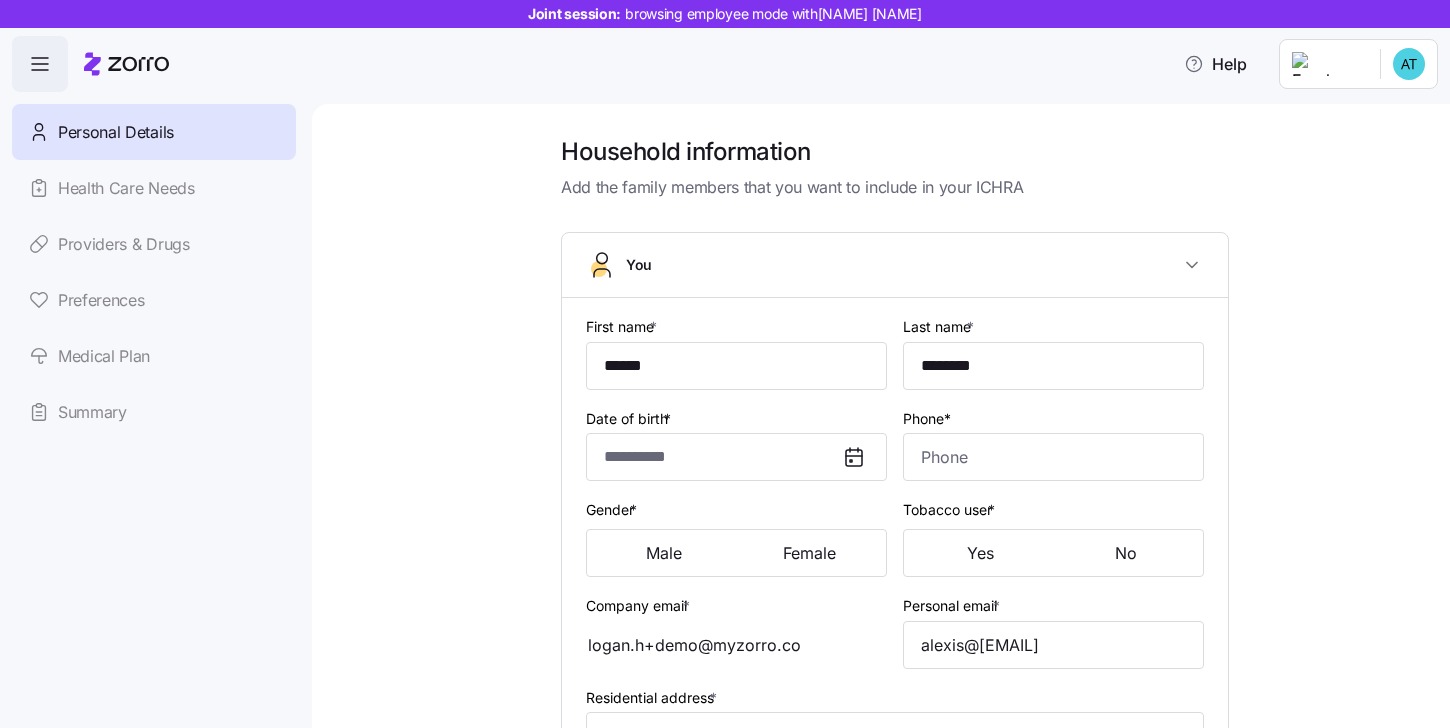 type on "**********" 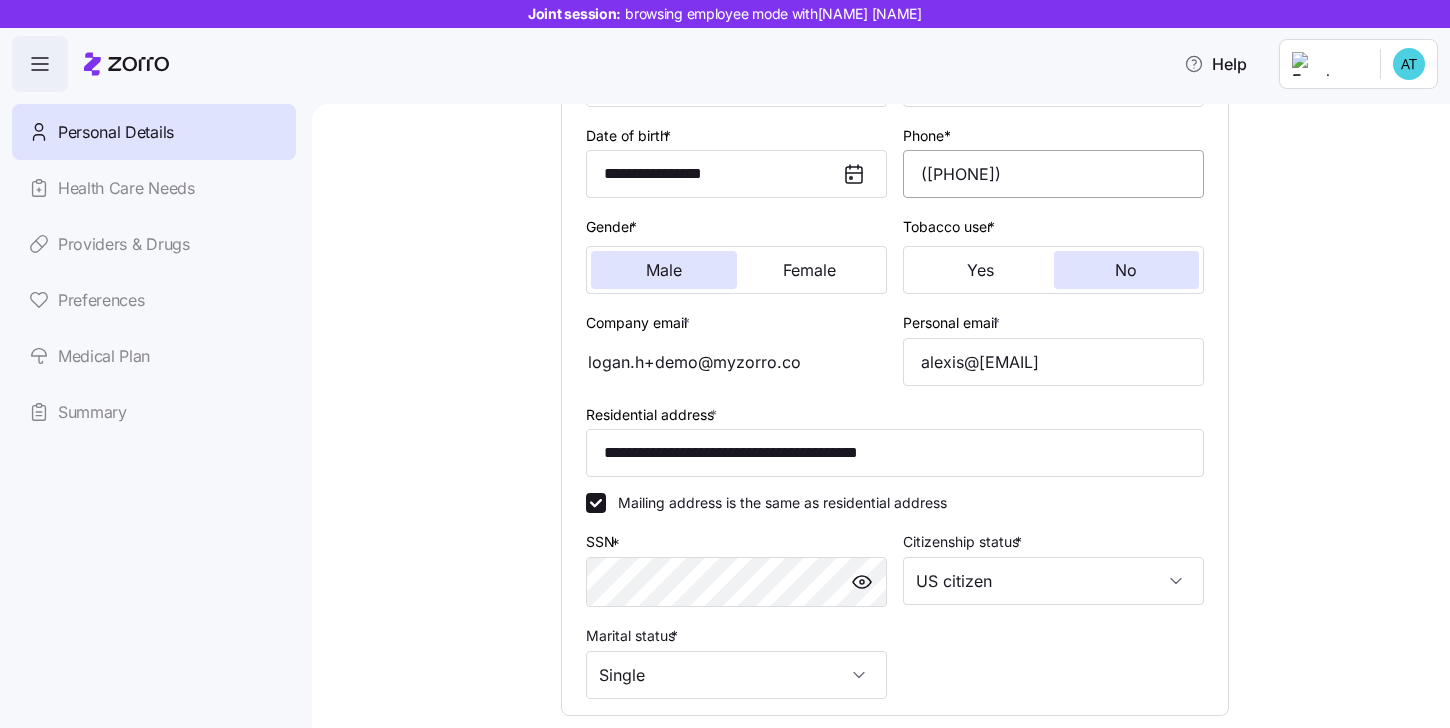 scroll, scrollTop: 539, scrollLeft: 0, axis: vertical 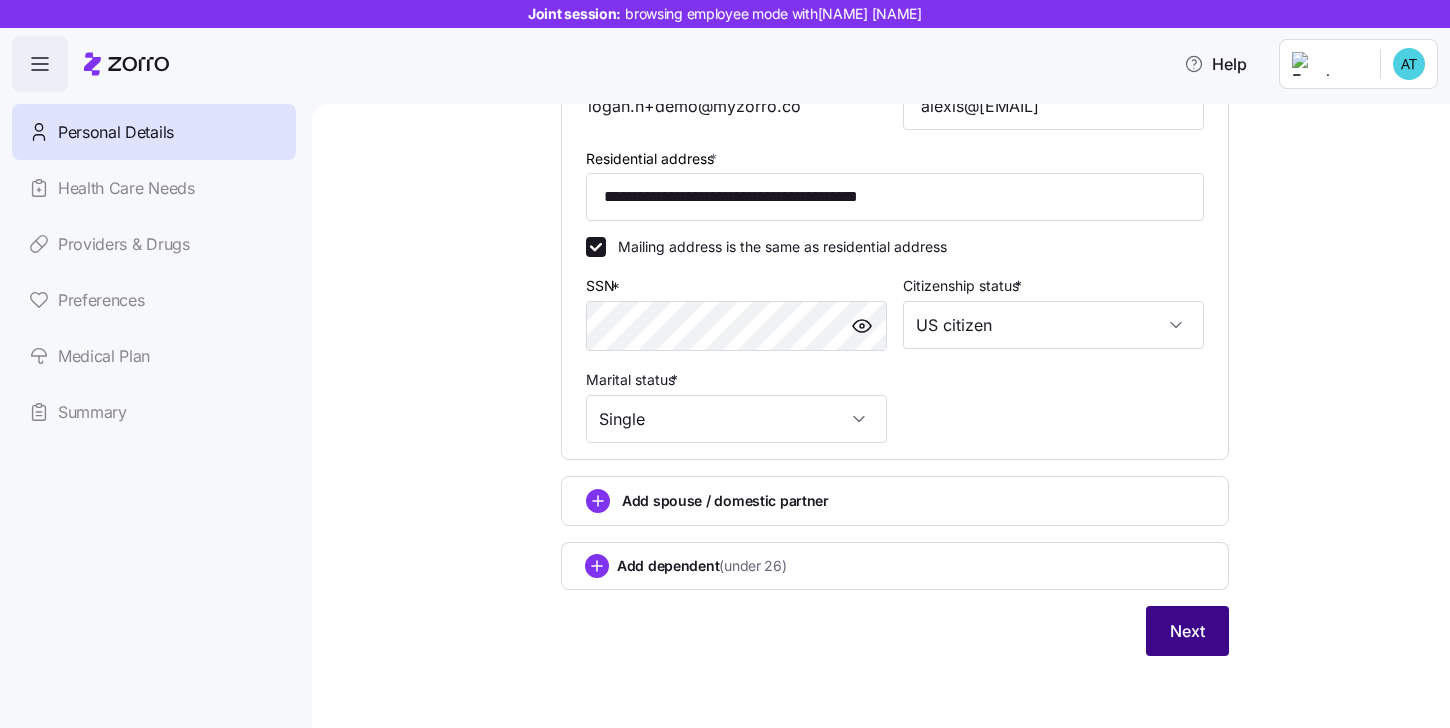 click on "Next" at bounding box center [1187, 631] 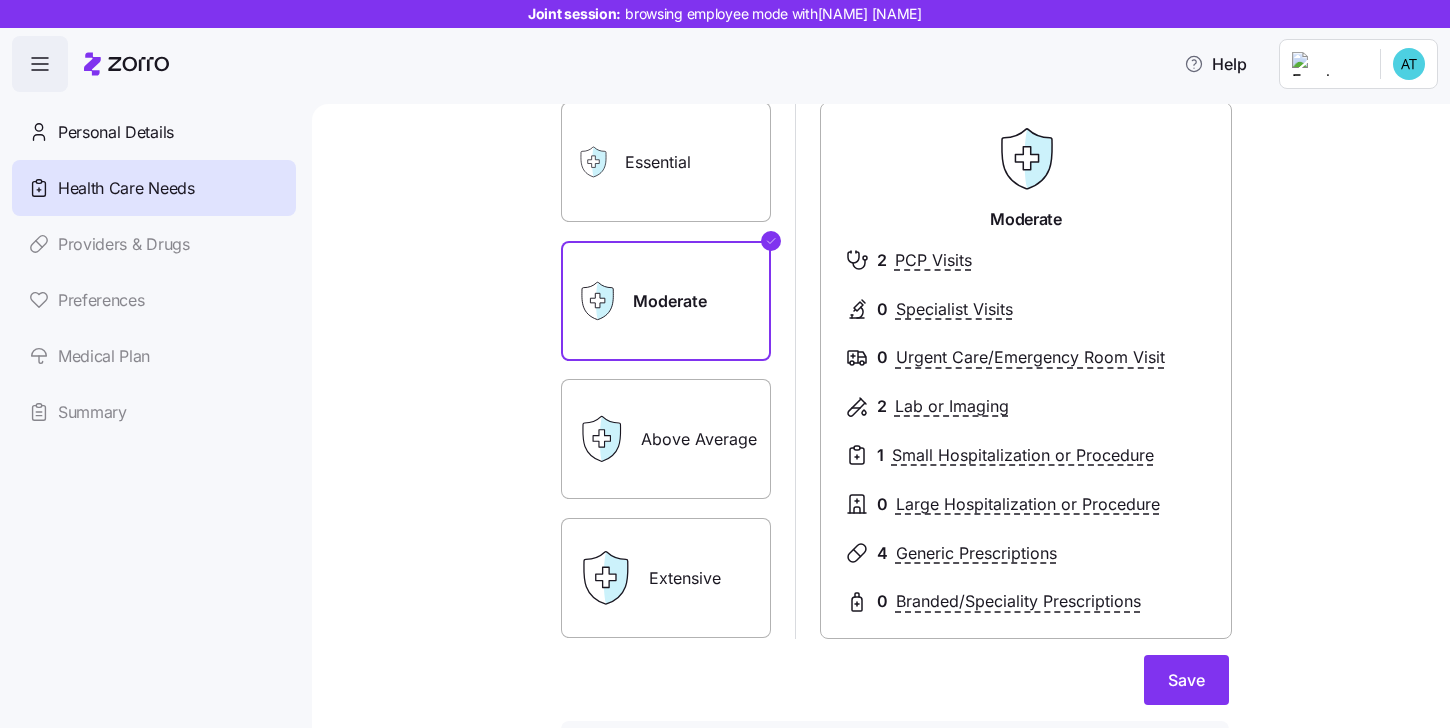 scroll, scrollTop: 300, scrollLeft: 0, axis: vertical 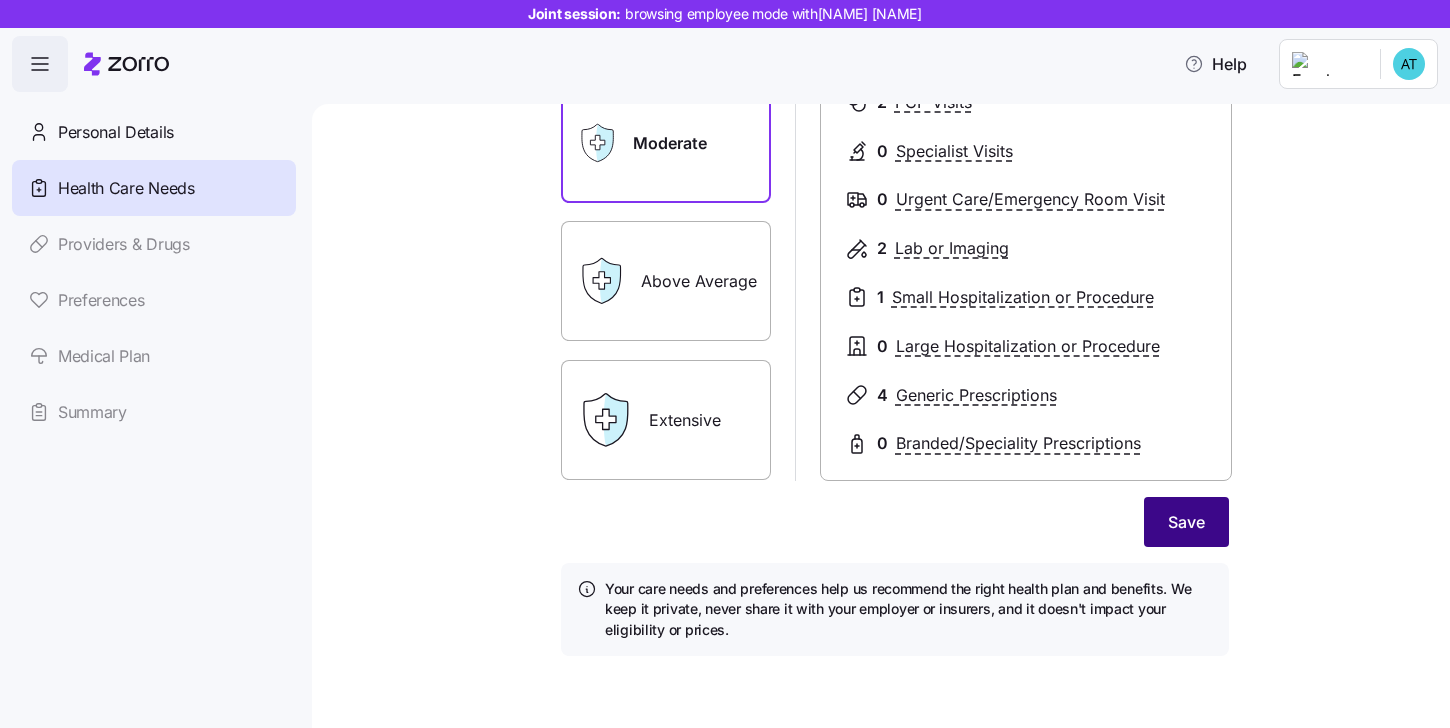 click on "Save" at bounding box center [1186, 522] 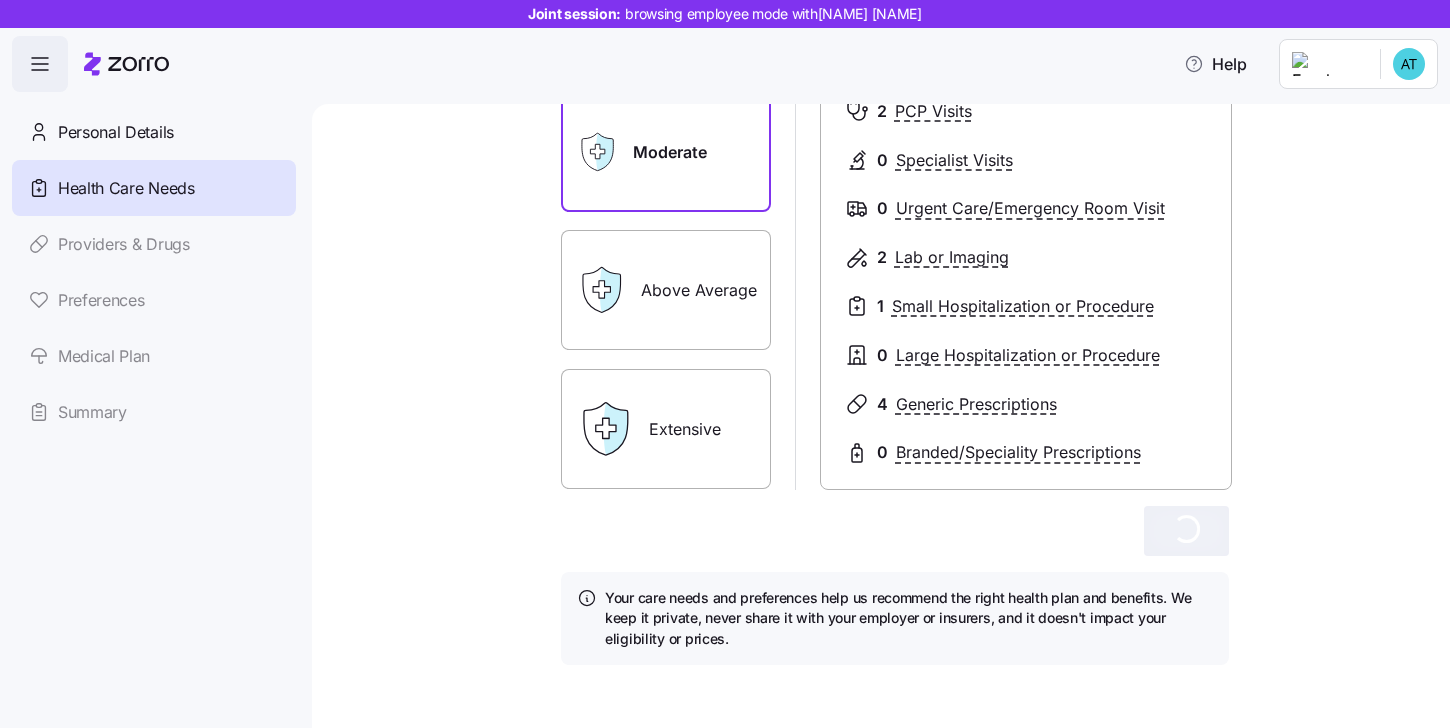 scroll, scrollTop: 287, scrollLeft: 0, axis: vertical 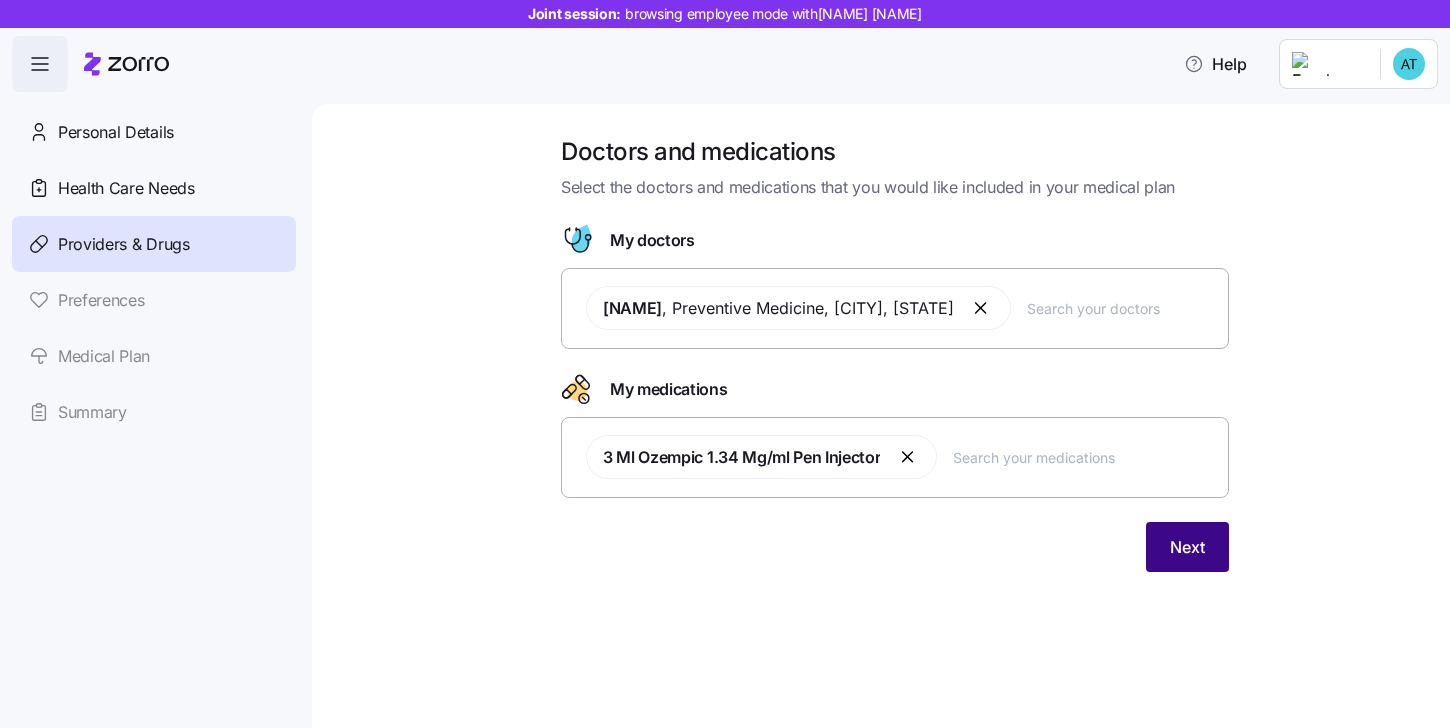 click on "Next" at bounding box center (1187, 547) 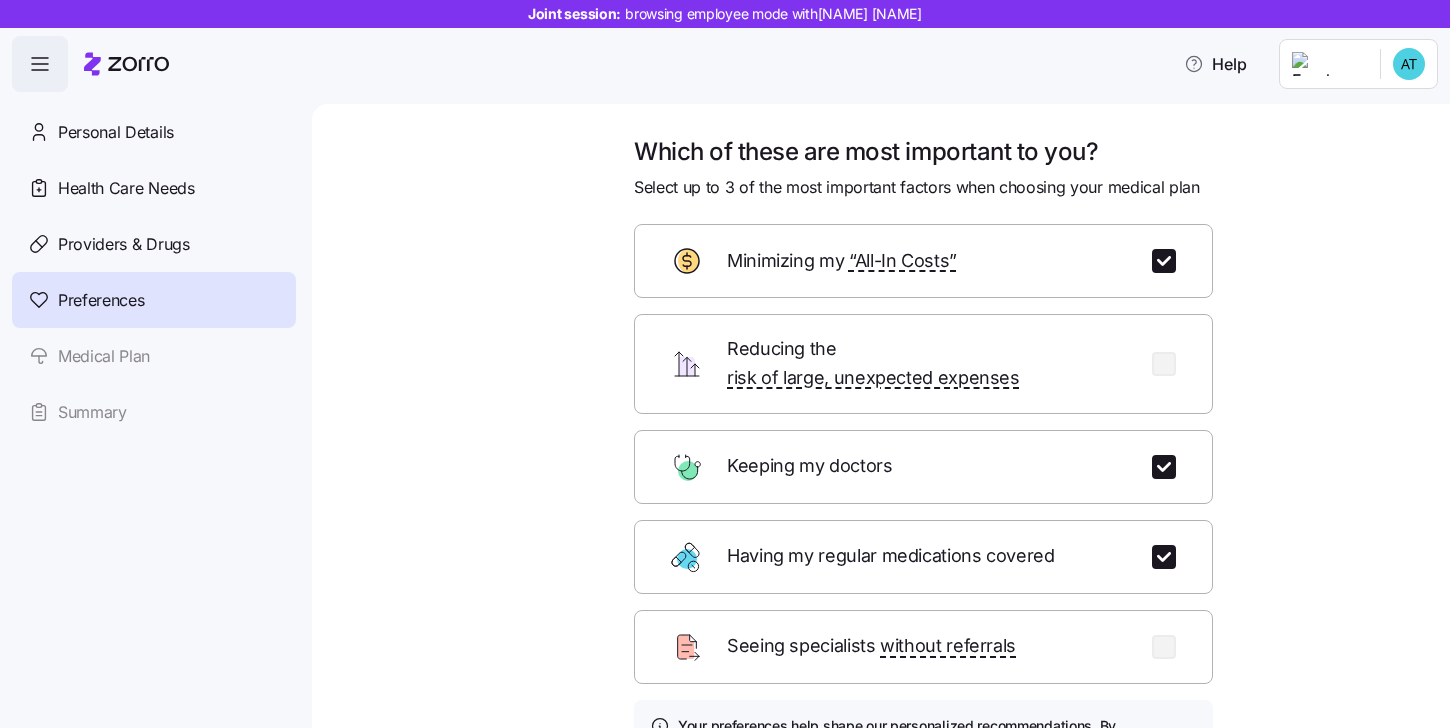 scroll, scrollTop: 205, scrollLeft: 0, axis: vertical 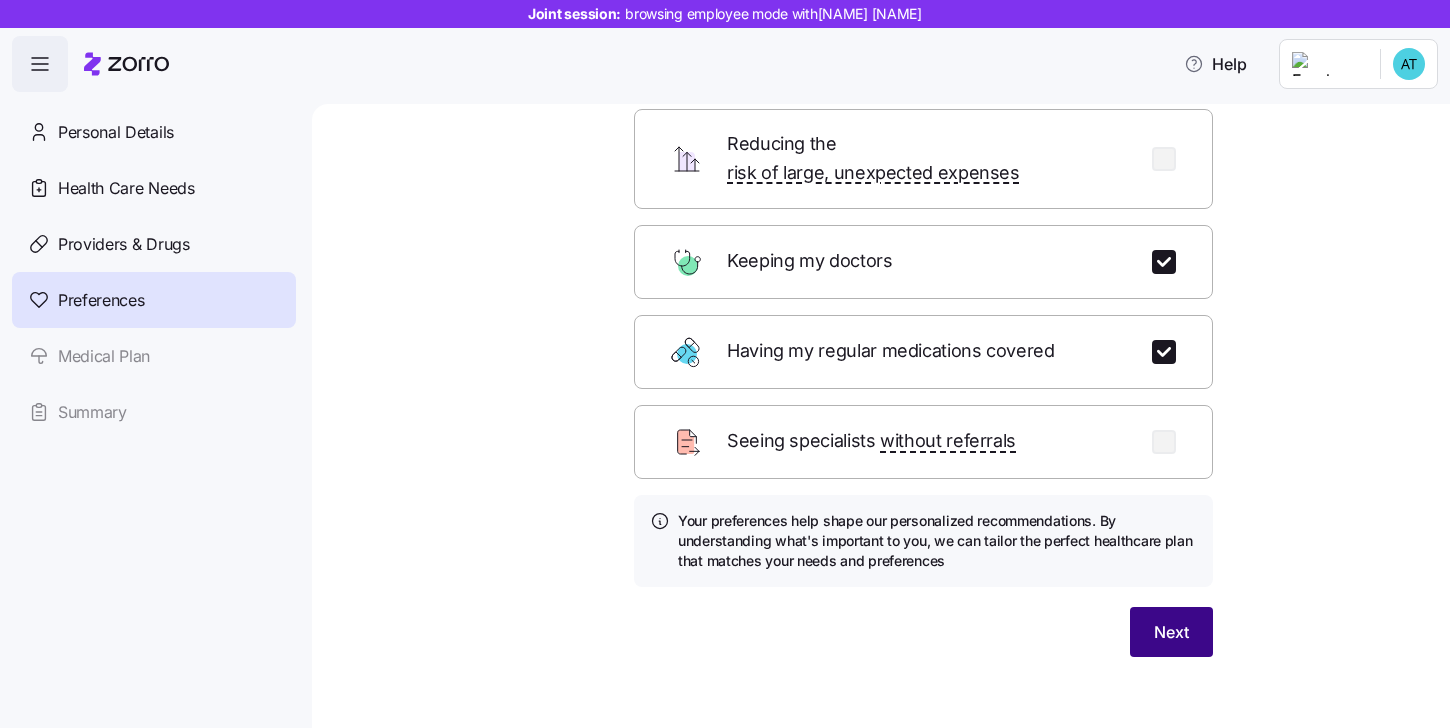 click on "Next" at bounding box center (1171, 632) 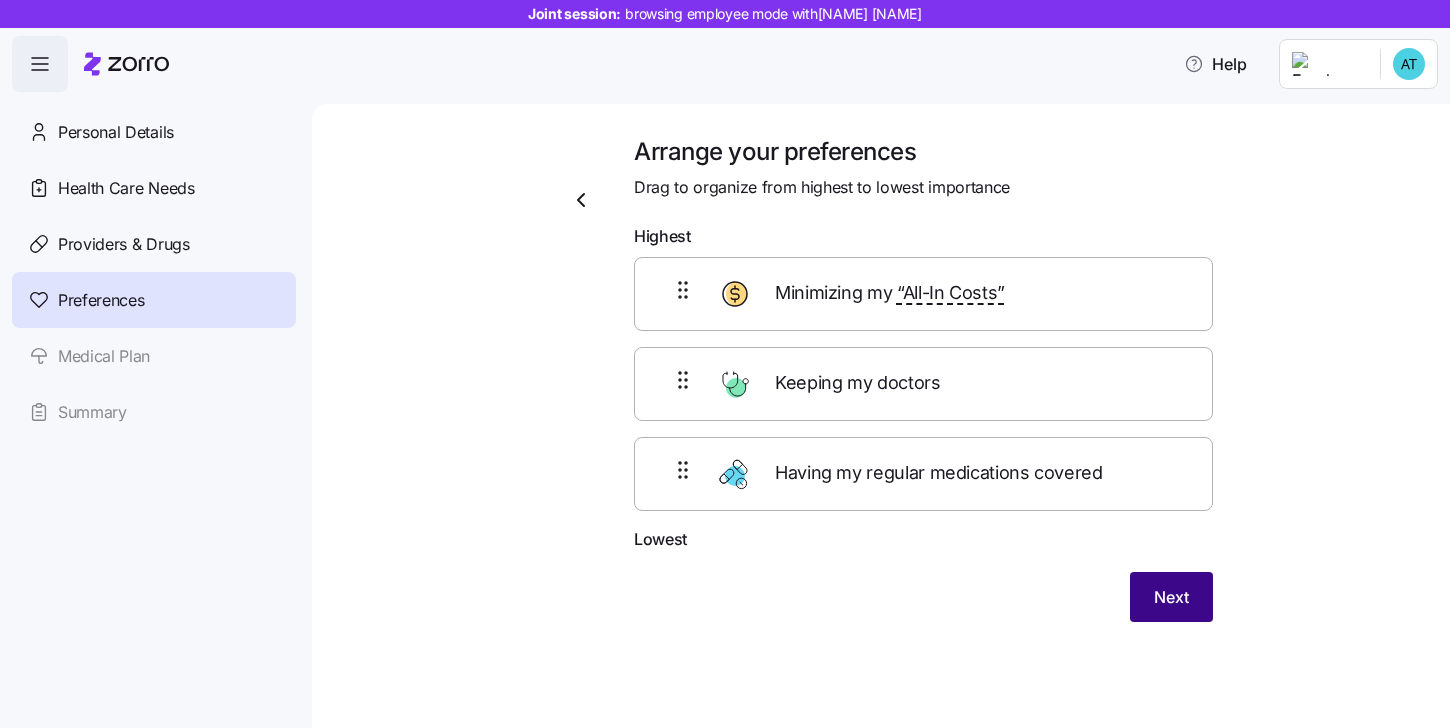 click on "Next" at bounding box center [1171, 597] 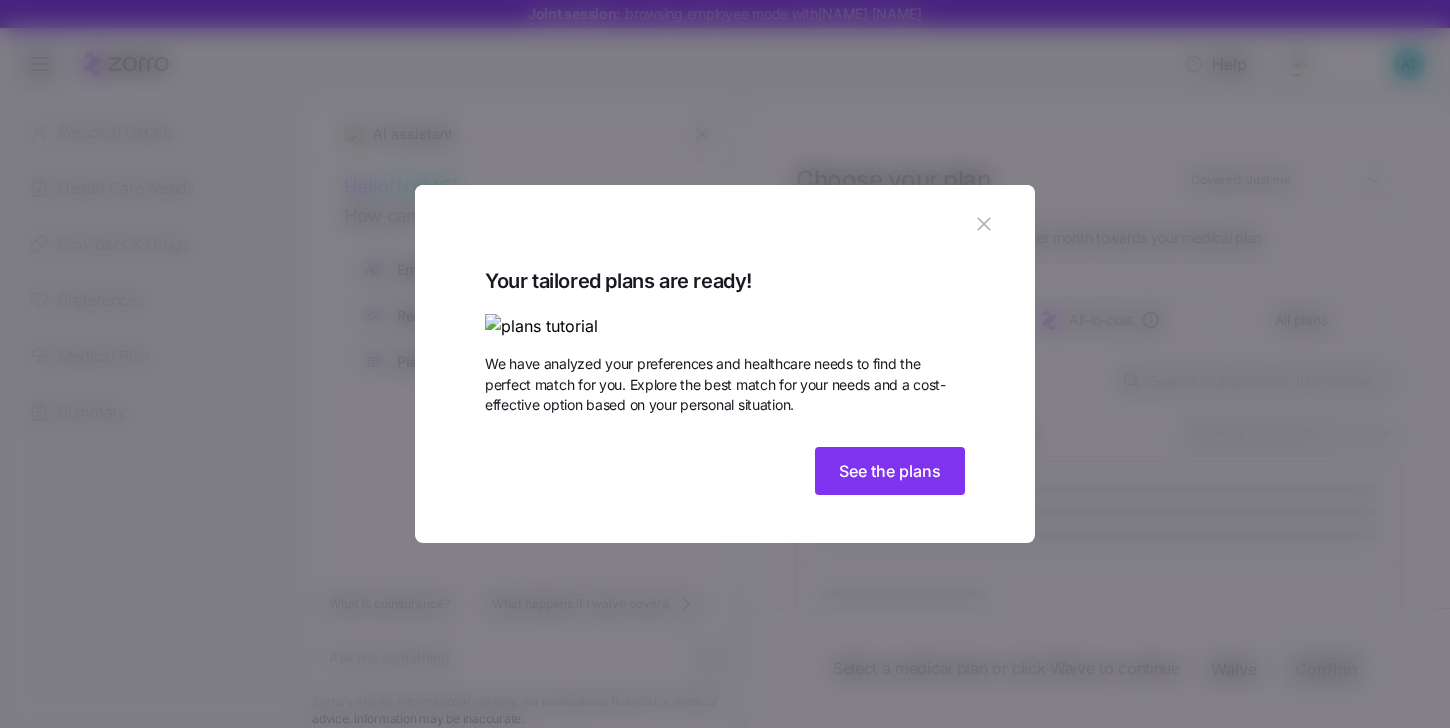 click 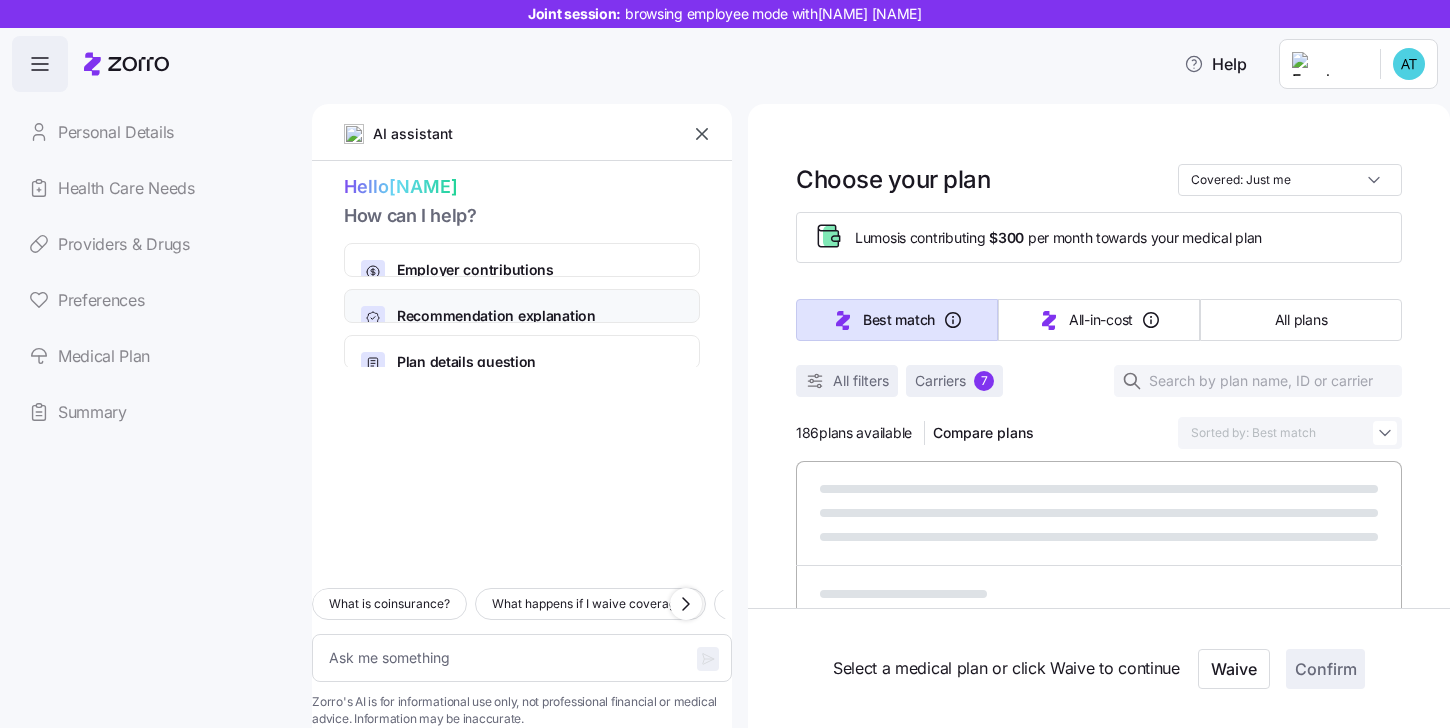 scroll, scrollTop: 18, scrollLeft: 0, axis: vertical 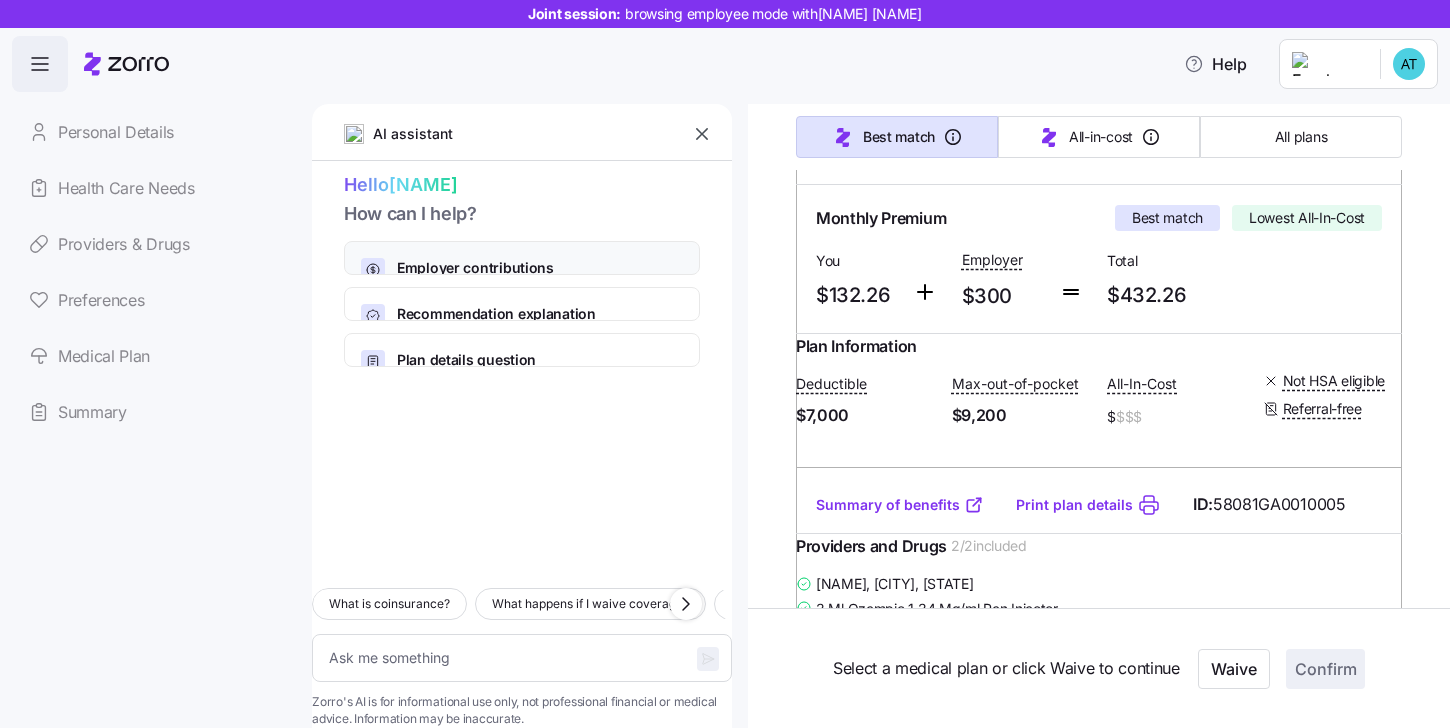 click on "Employer contributions" at bounding box center [530, 268] 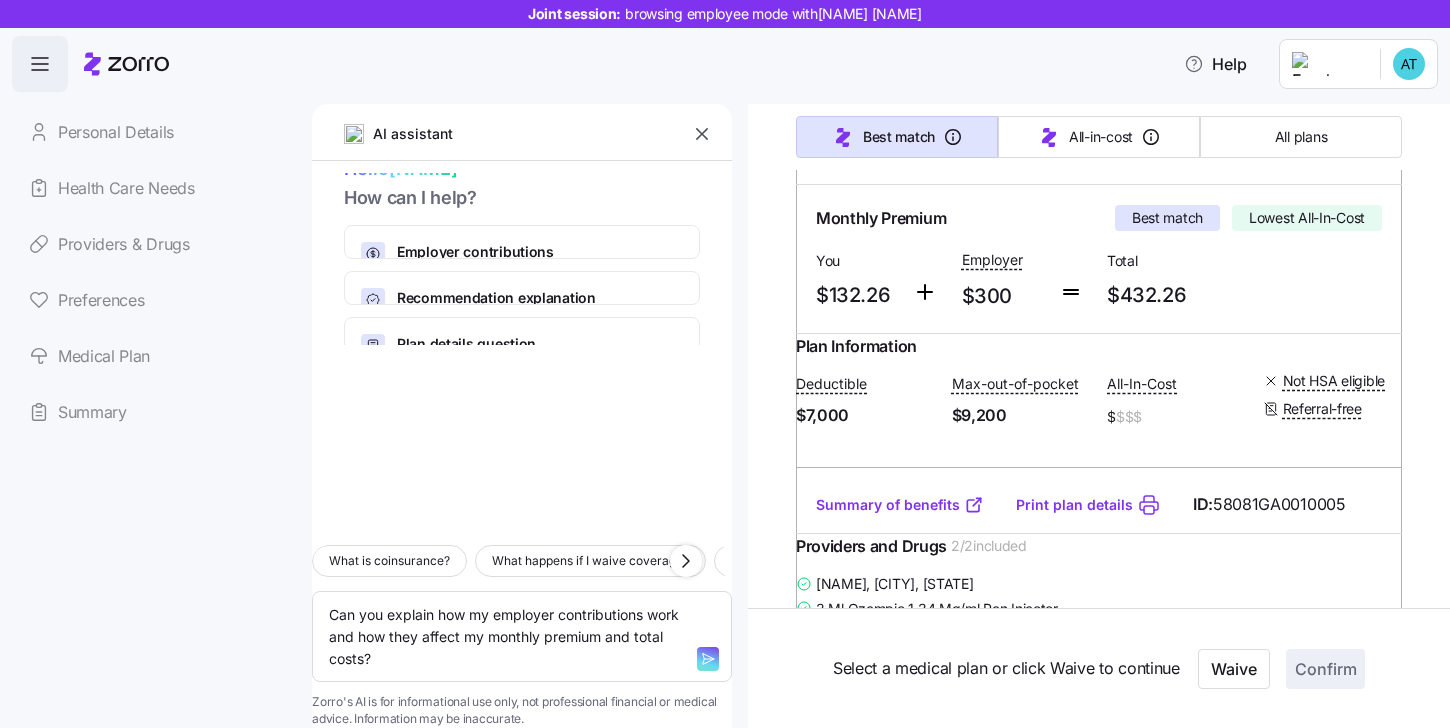 click 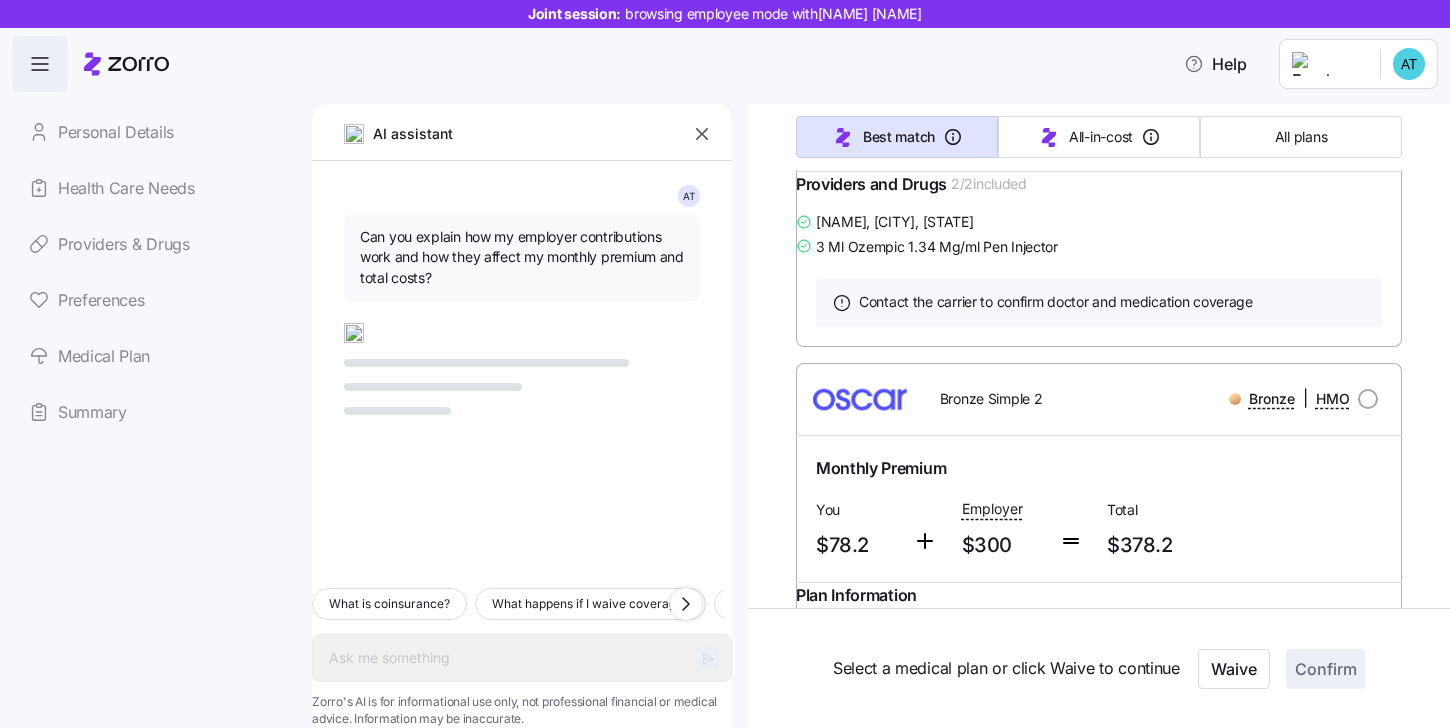 scroll, scrollTop: 710, scrollLeft: 0, axis: vertical 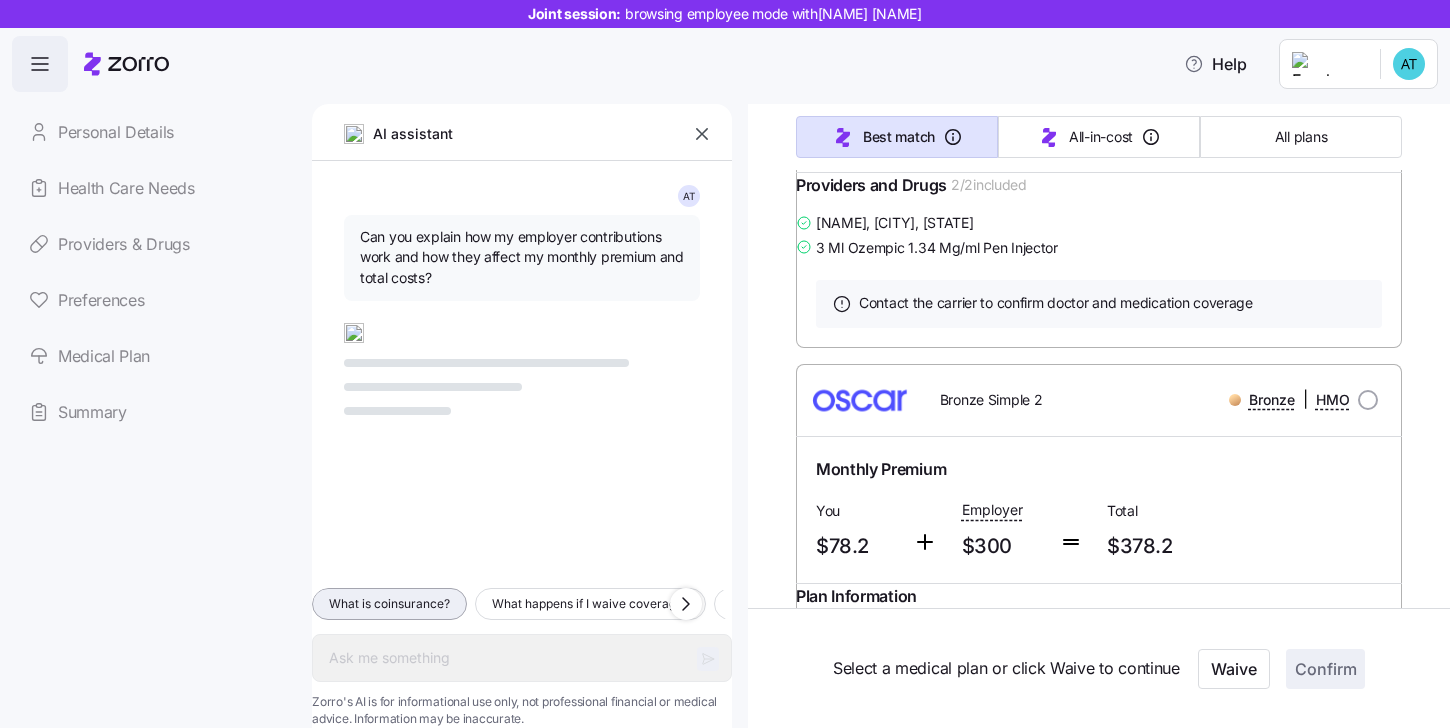 click on "What is coinsurance?" at bounding box center [389, 604] 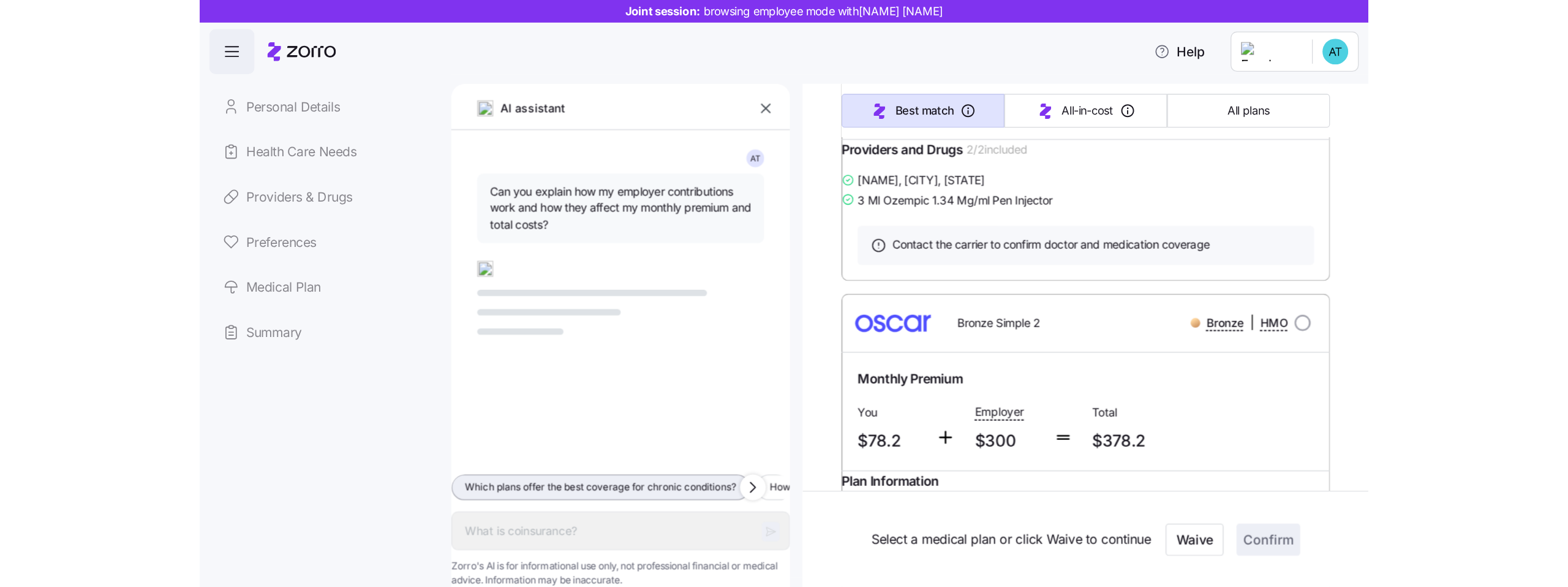 scroll, scrollTop: 433, scrollLeft: 0, axis: vertical 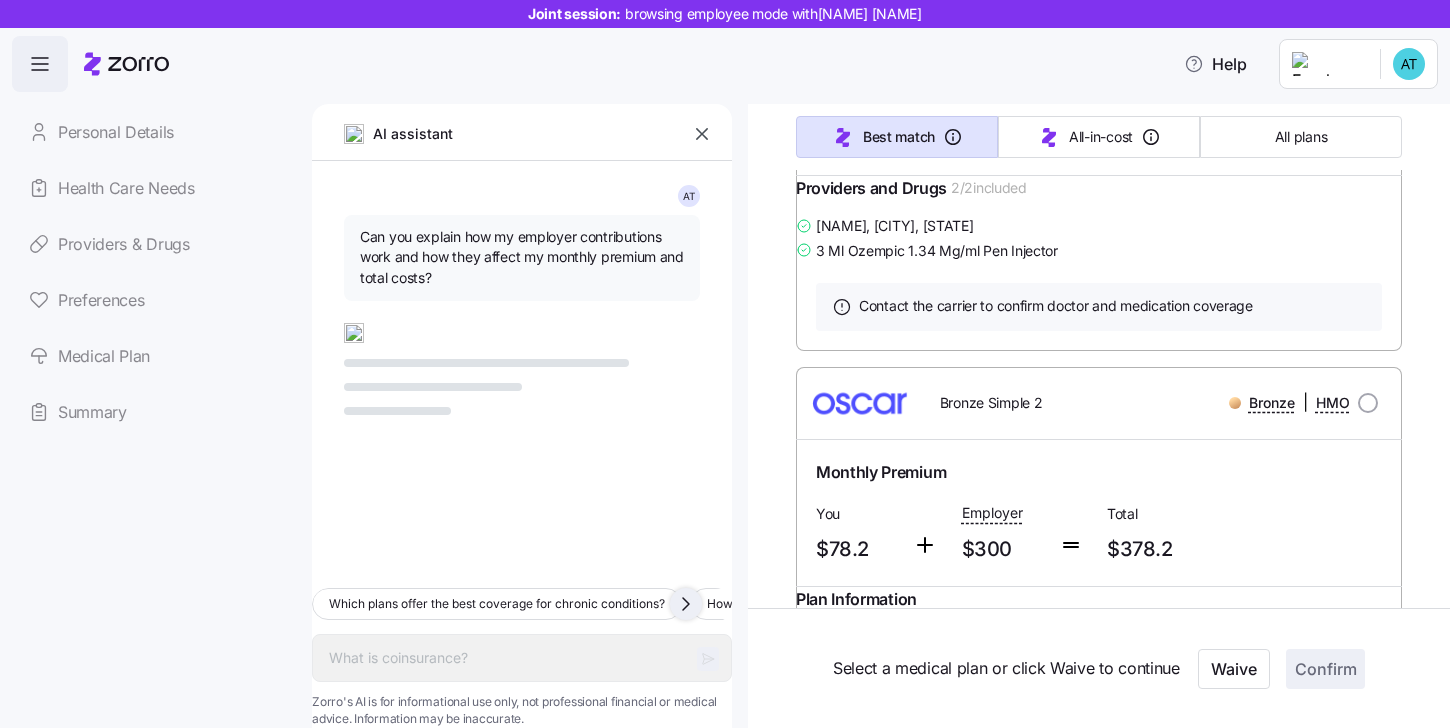 click 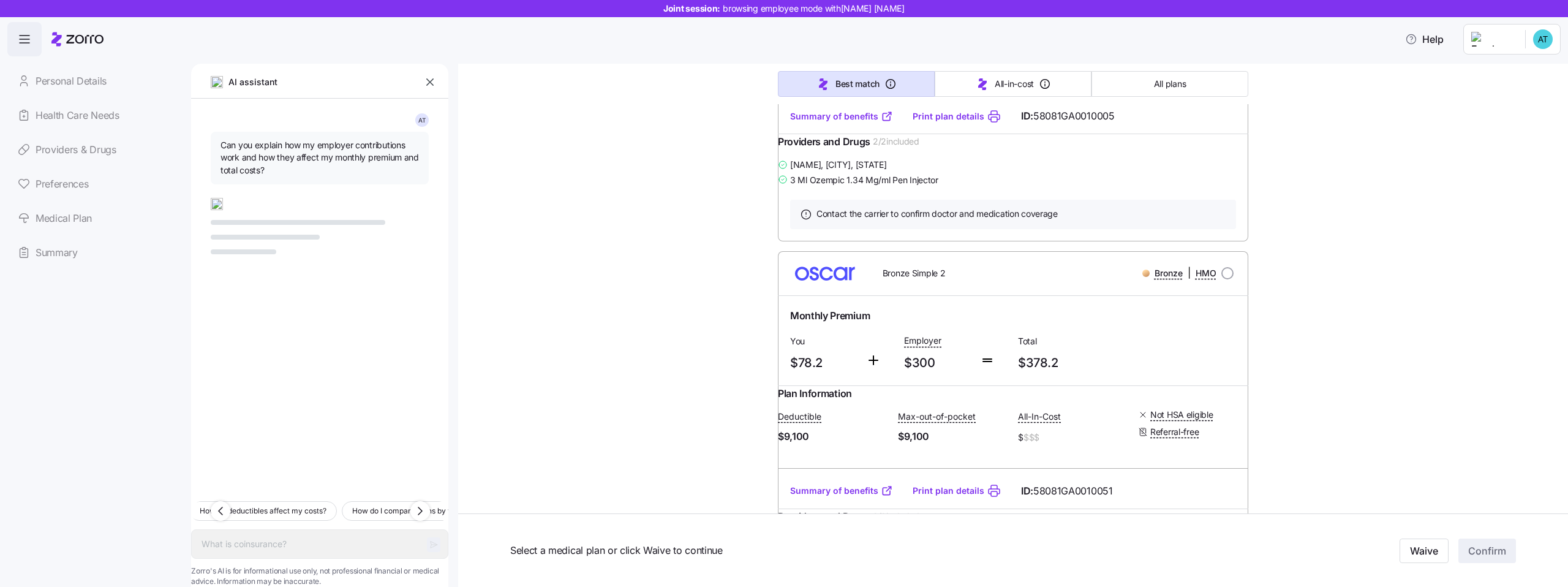 scroll, scrollTop: 412, scrollLeft: 0, axis: vertical 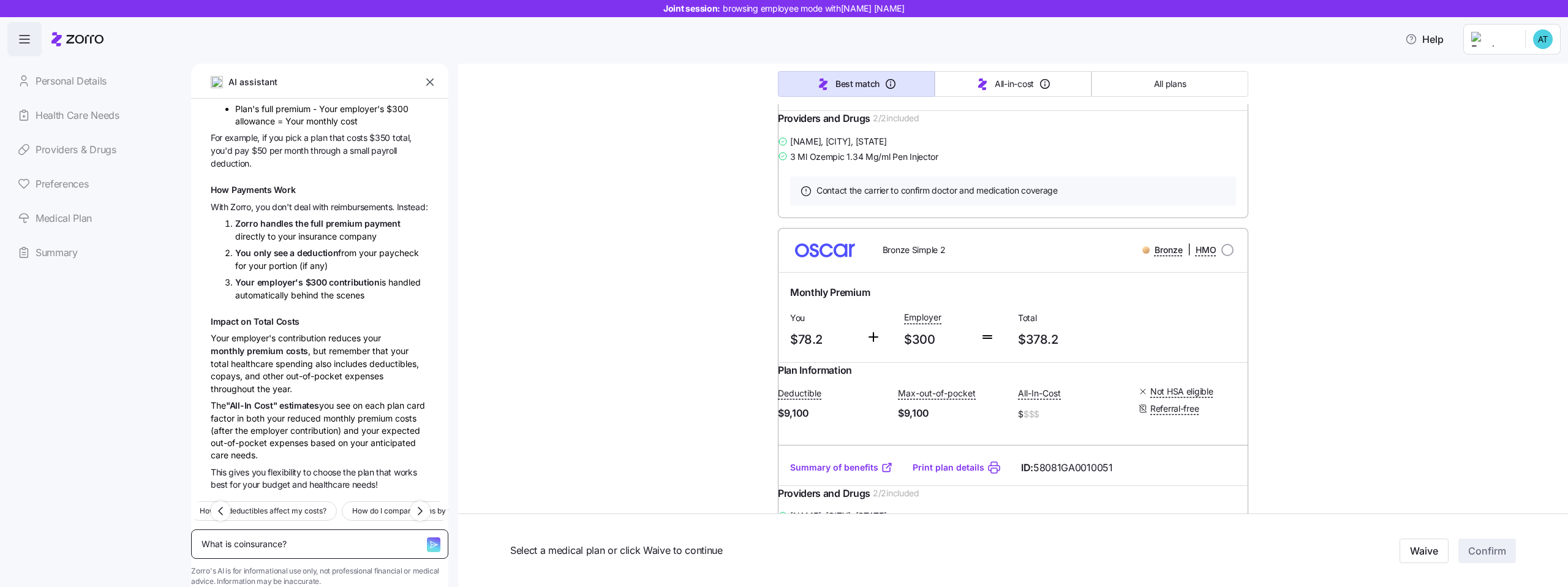 click on "What is coinsurance?" at bounding box center [320, 544] 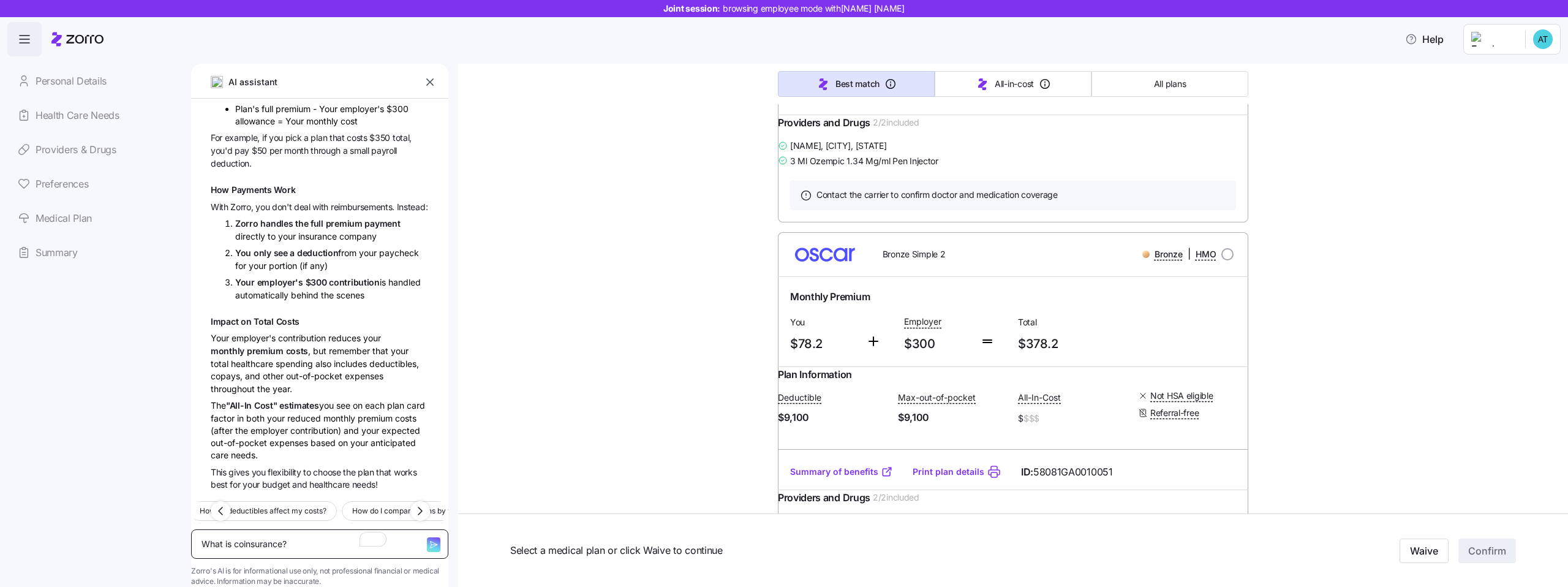 click on "What is coinsurance?" at bounding box center (320, 544) 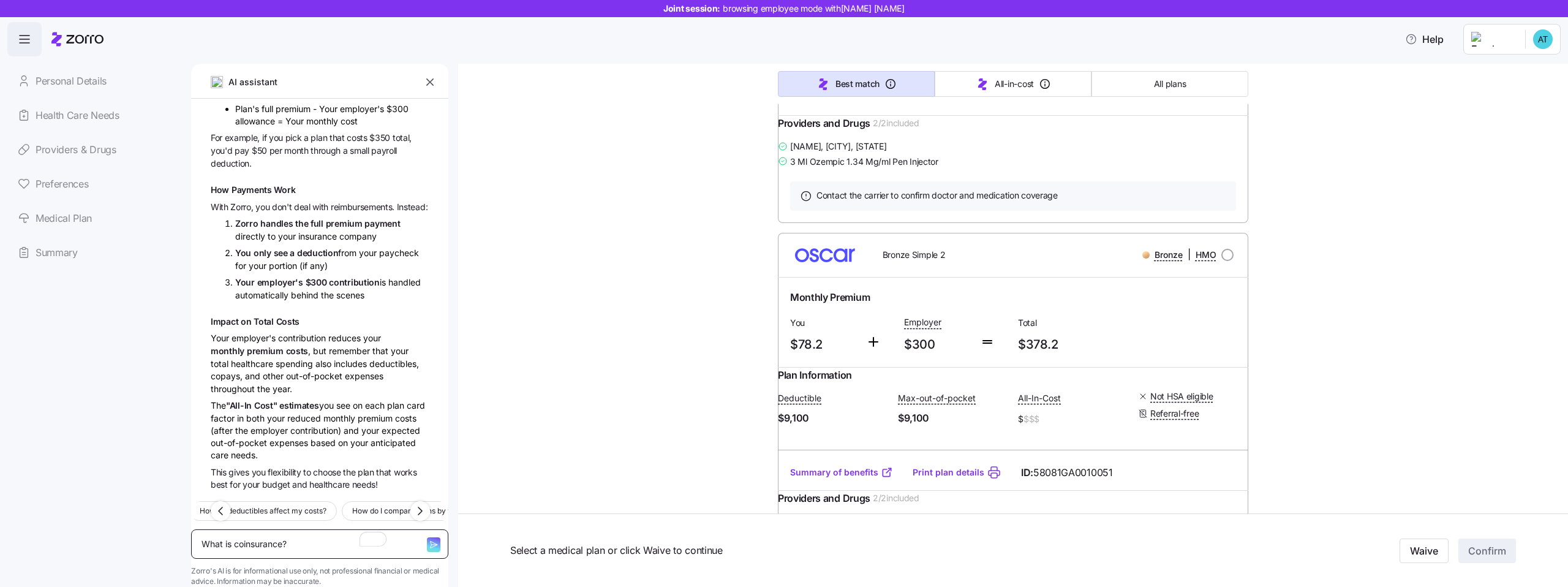 click on "What is coinsurance?" at bounding box center (320, 544) 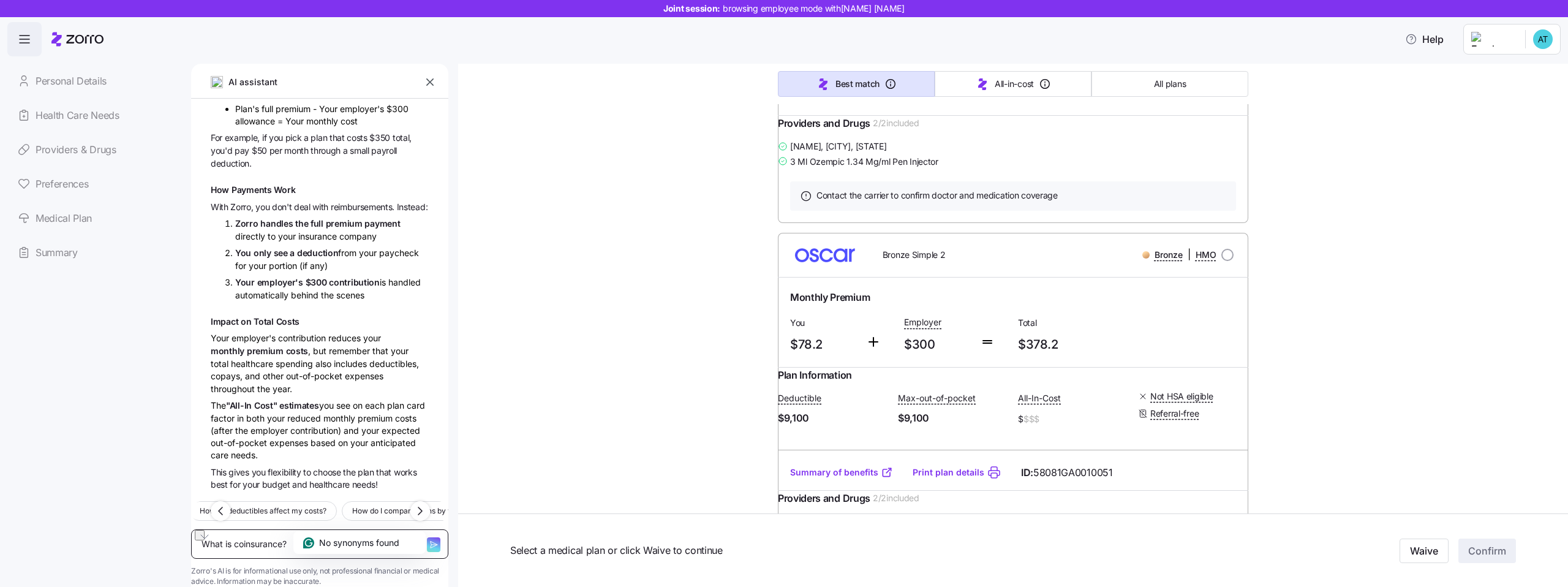 type on "x" 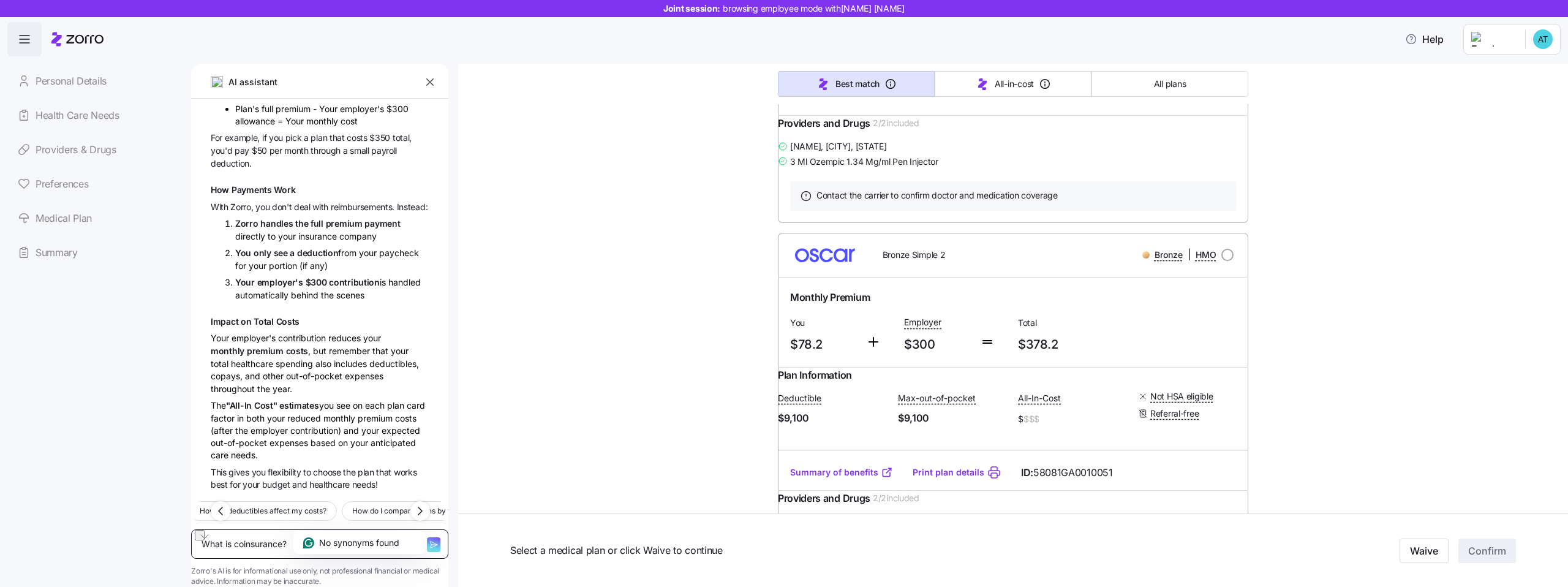 type on "לֹ" 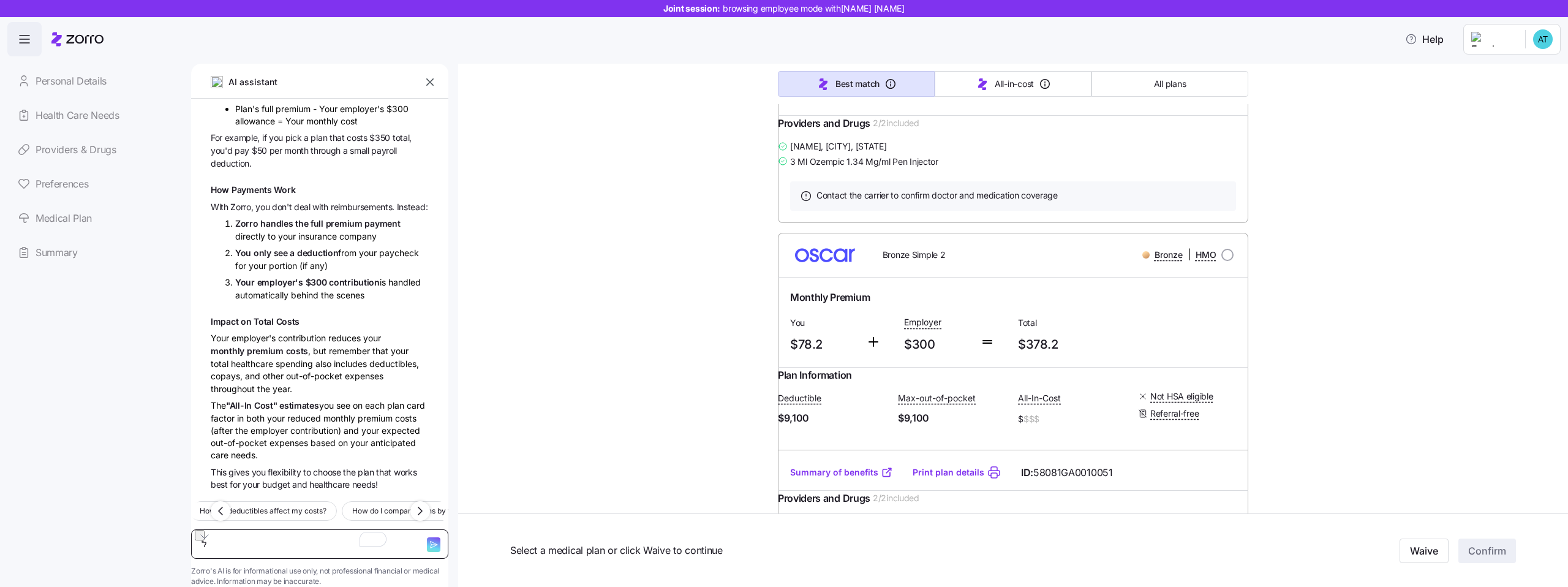 type on "x" 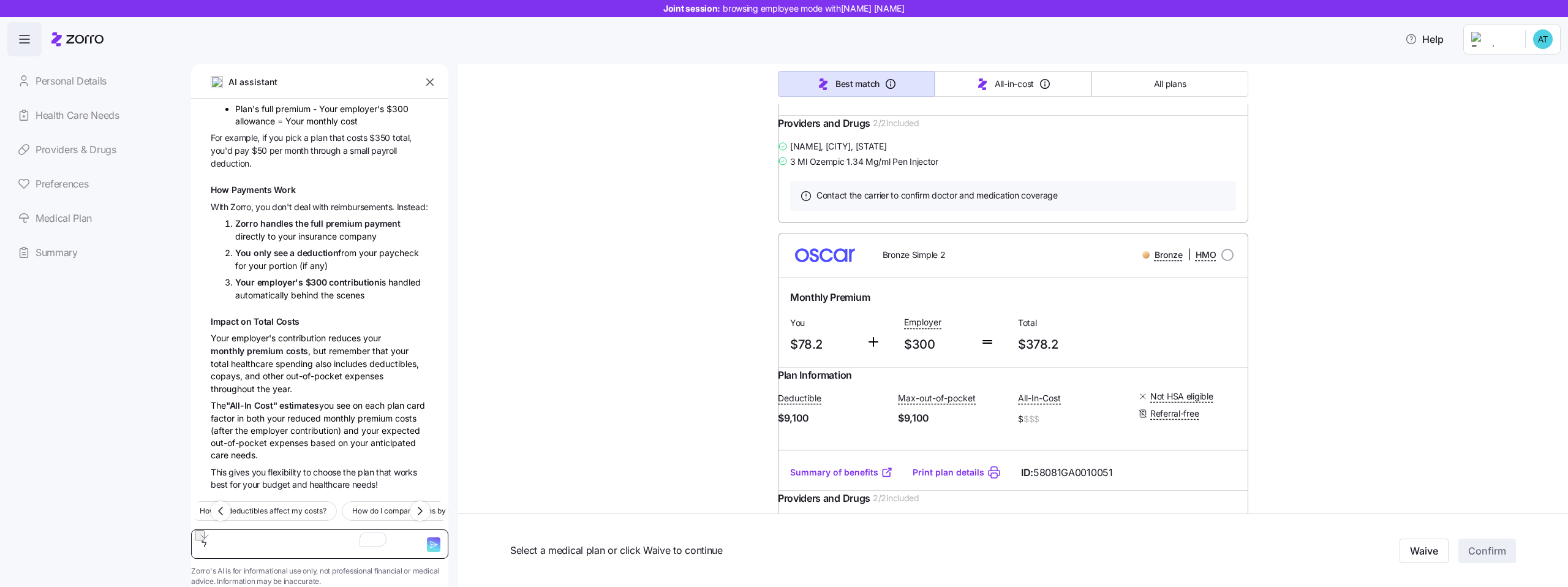 type on "לֹש" 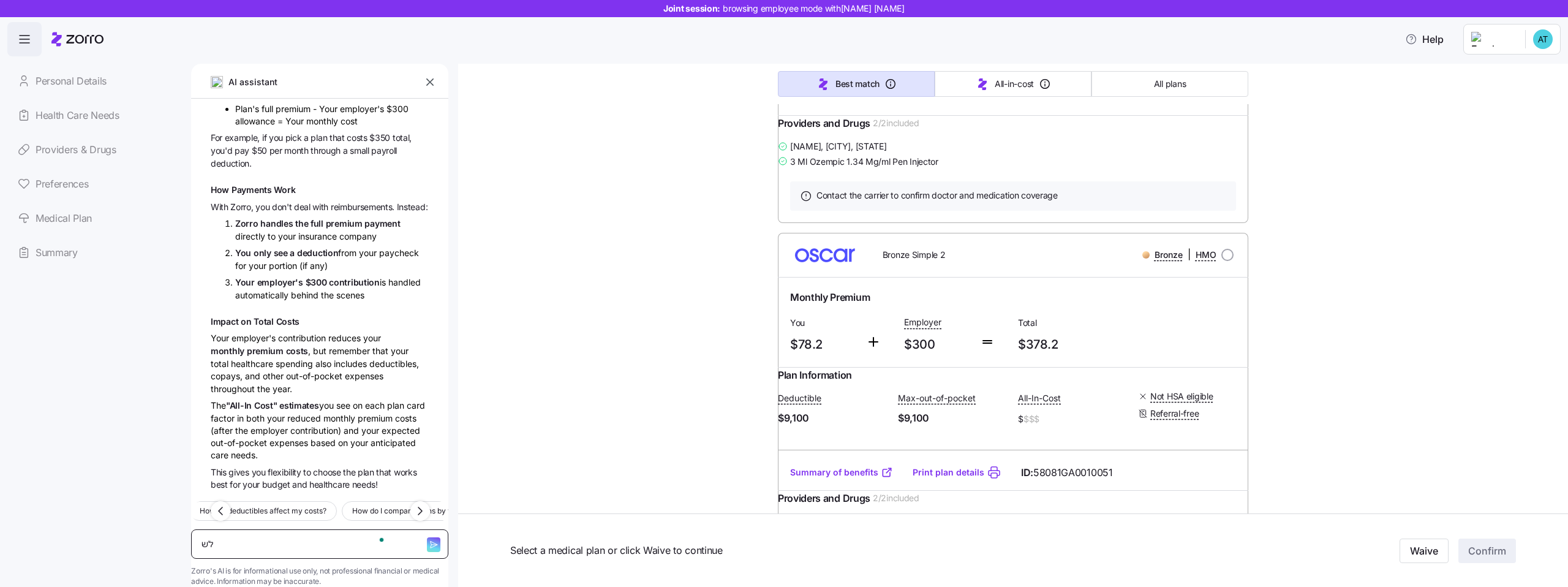 type on "x" 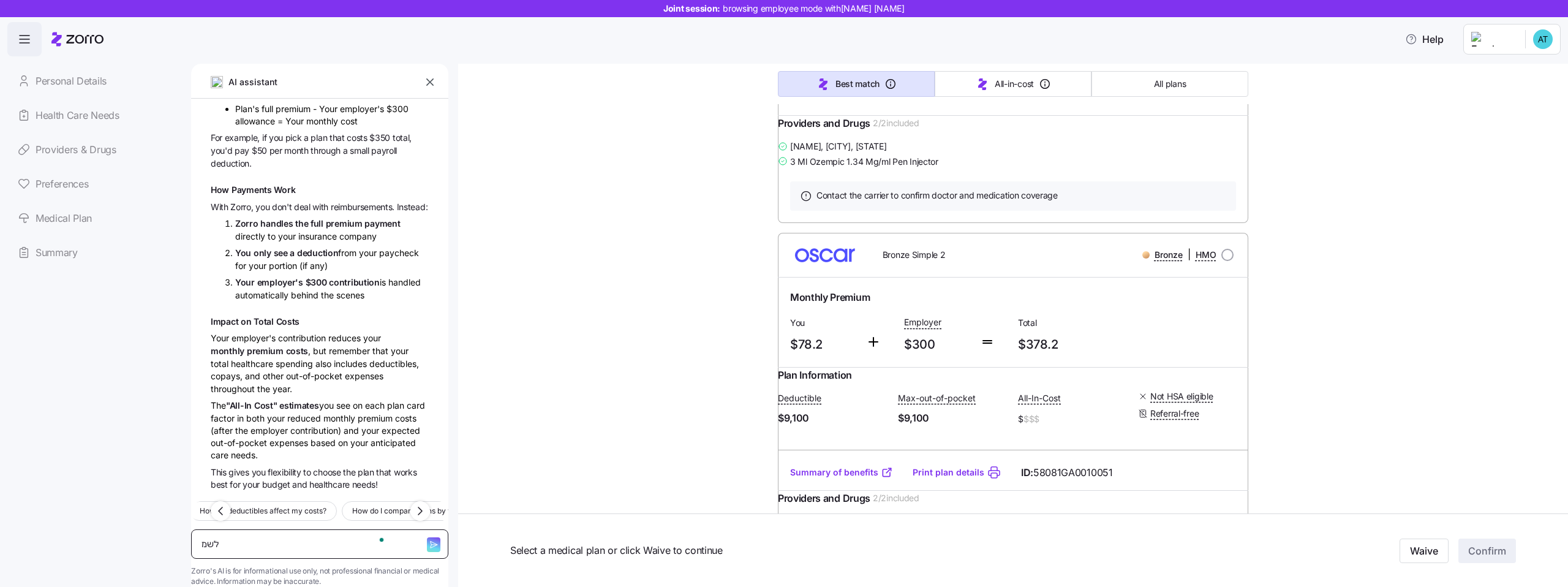 type on "x" 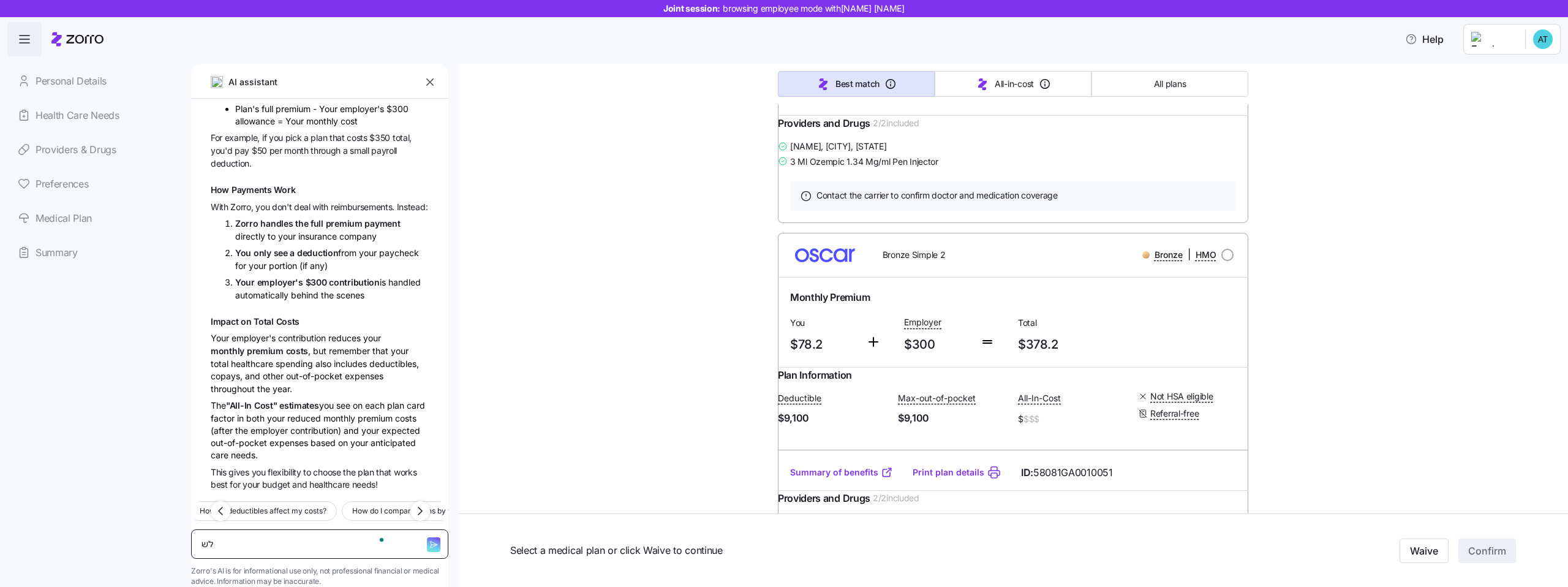 type on "x" 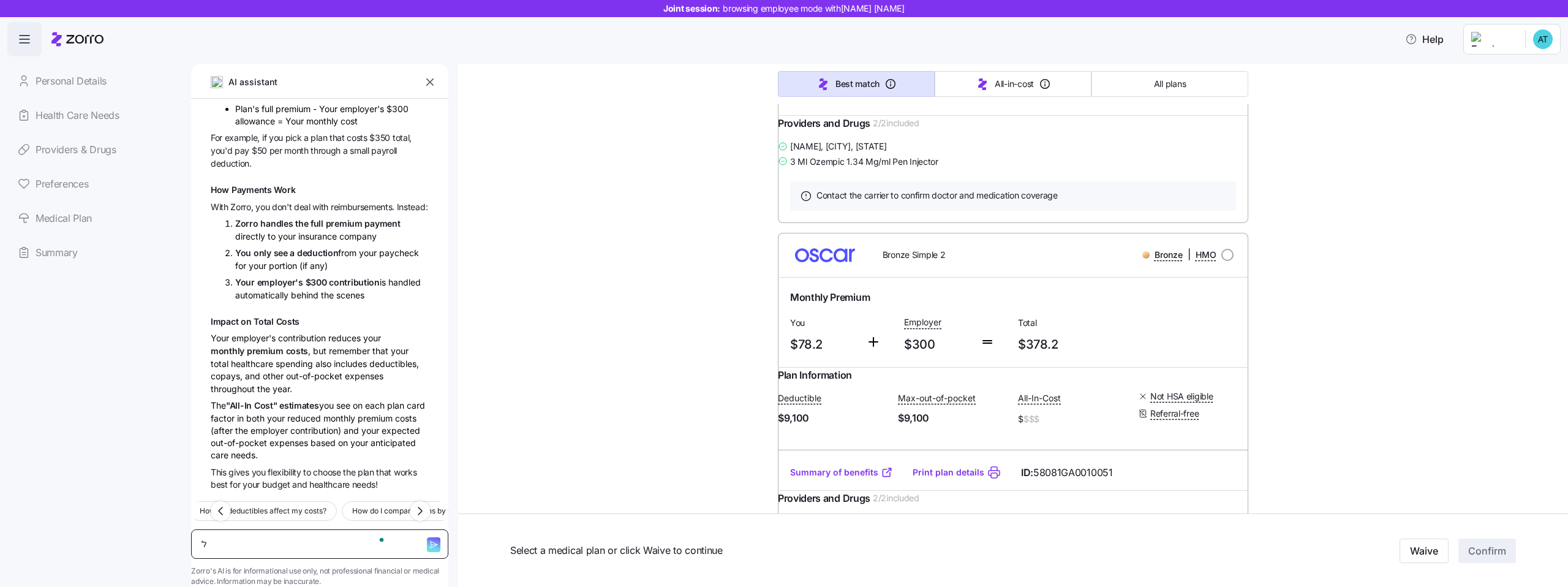 type on "x" 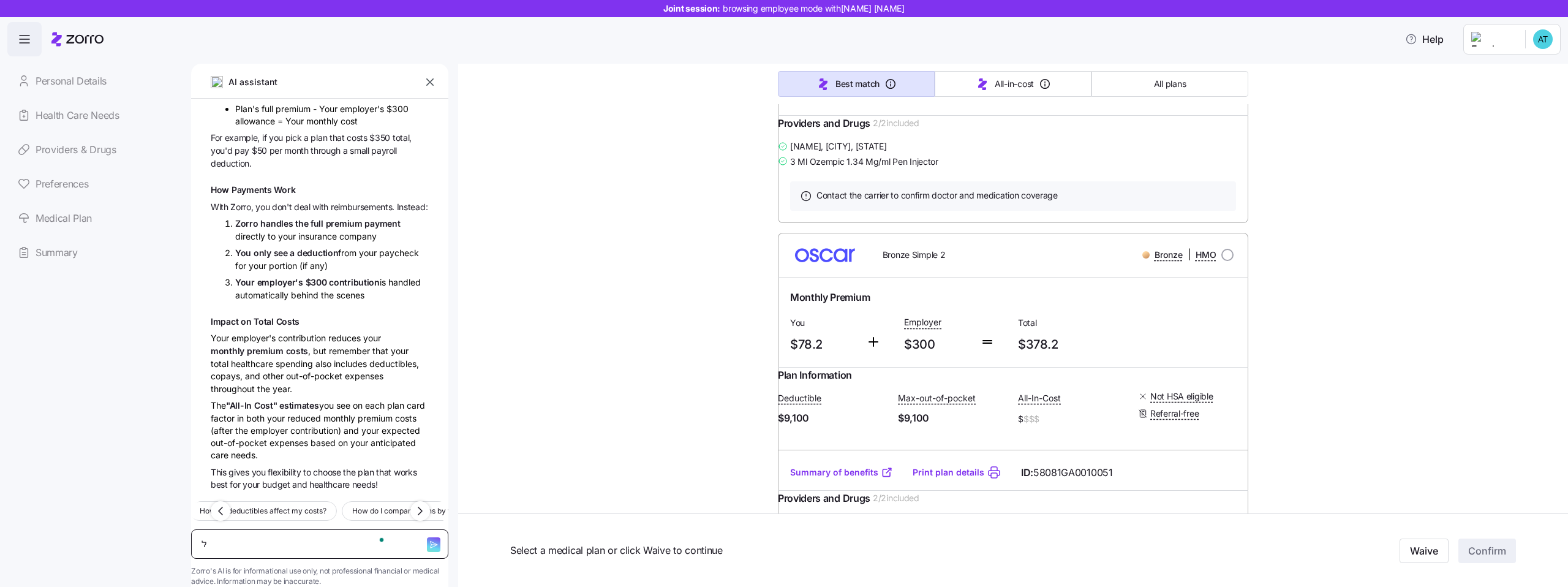type on "x" 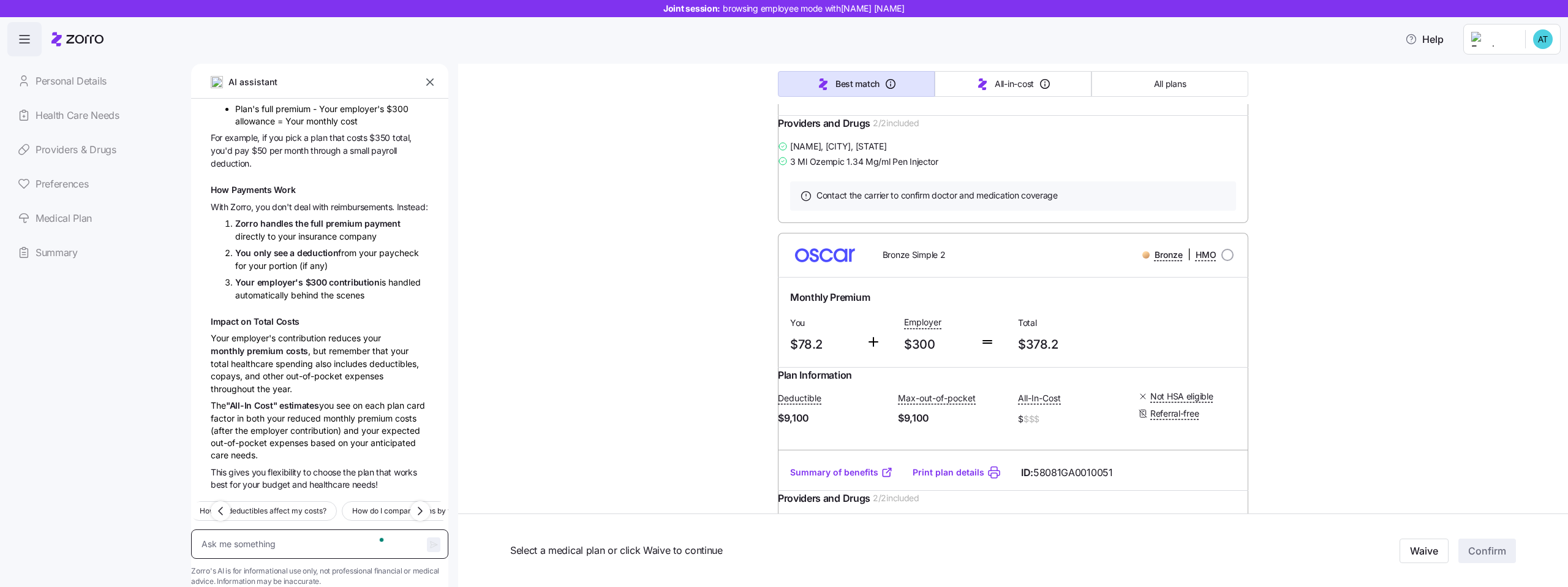 type on "x" 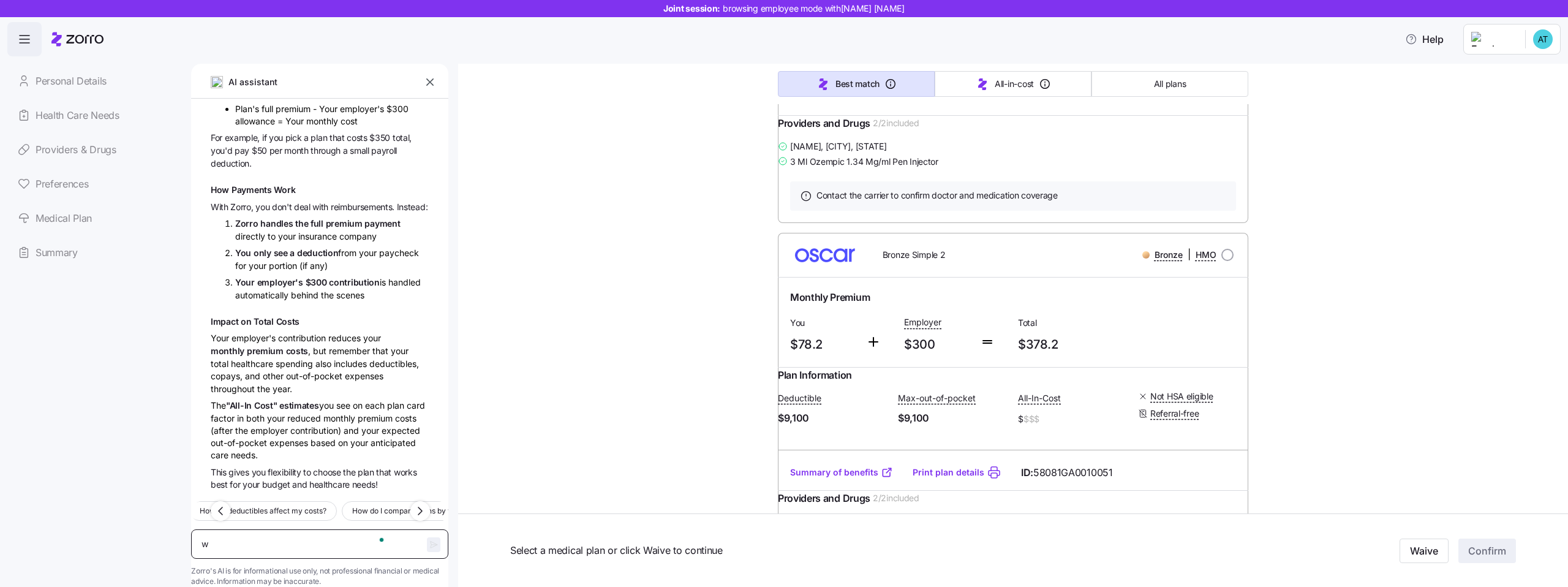 type on "wh" 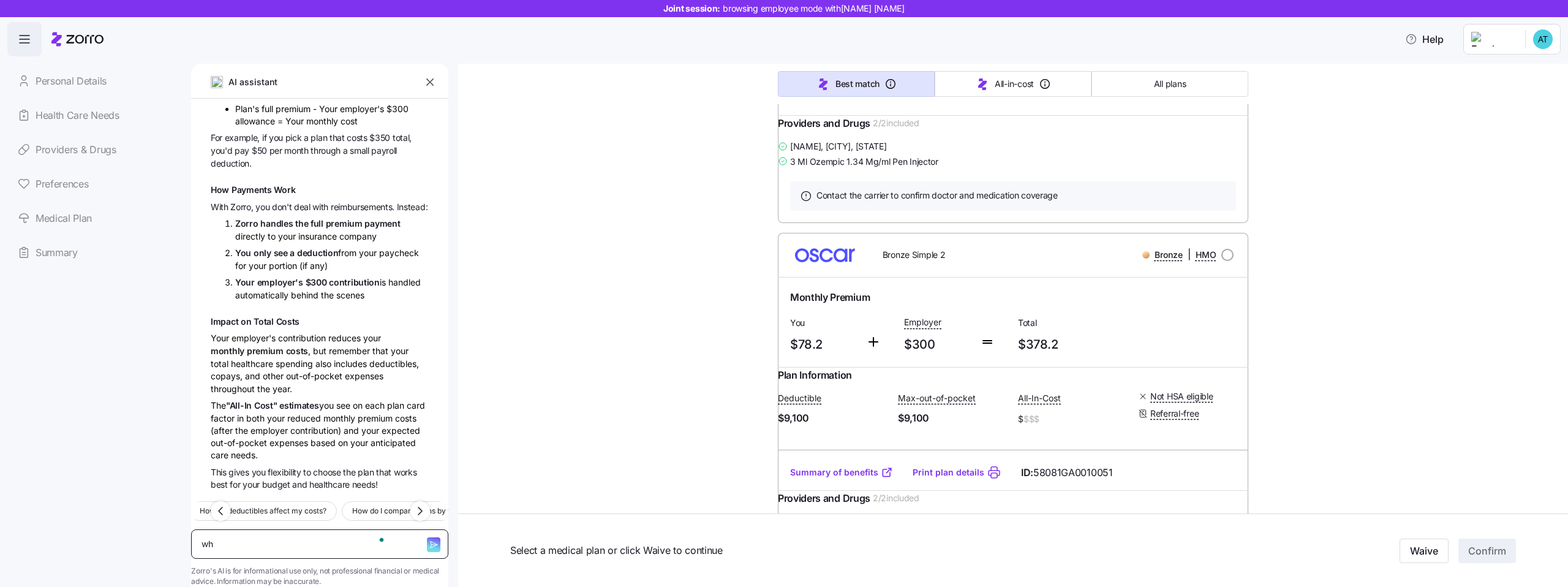type on "x" 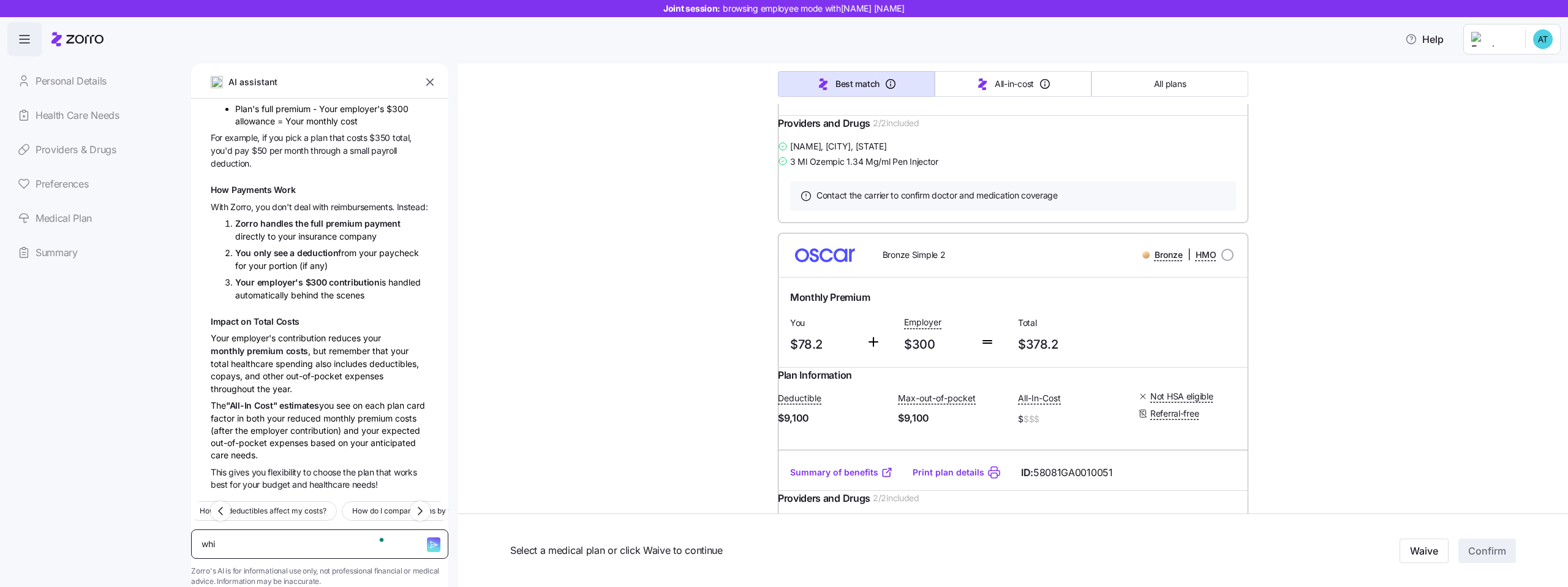 type on "x" 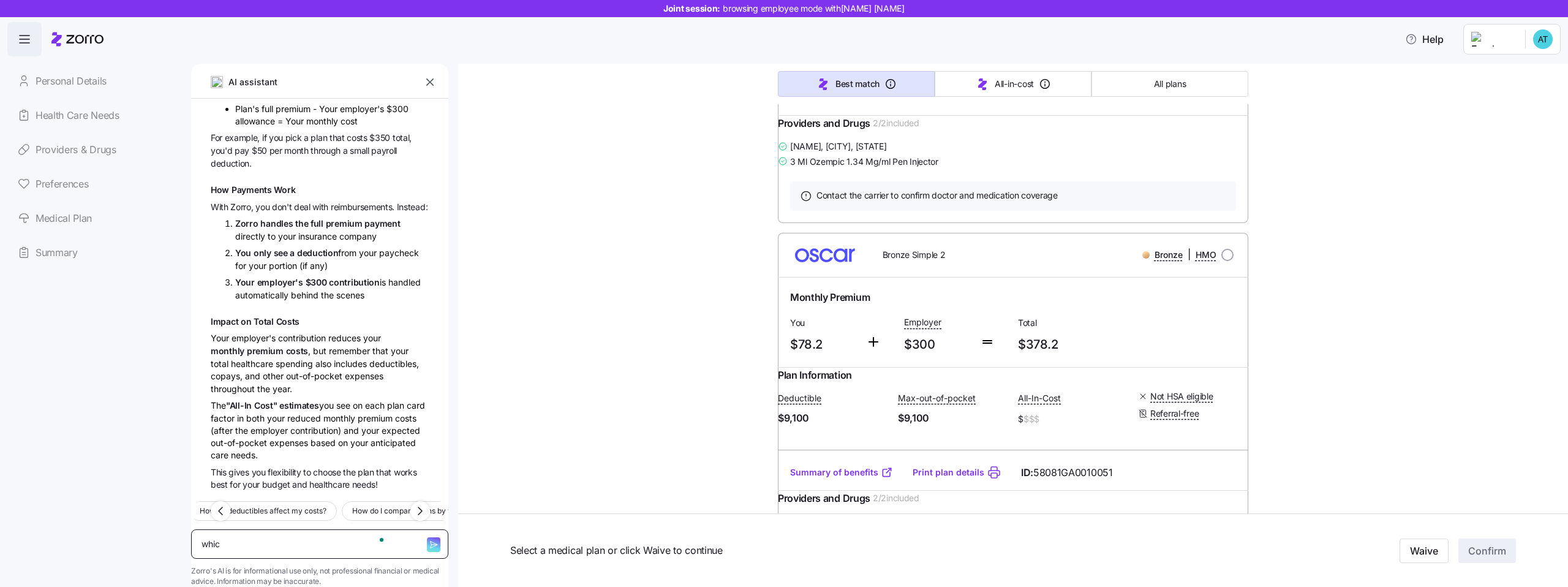 type on "x" 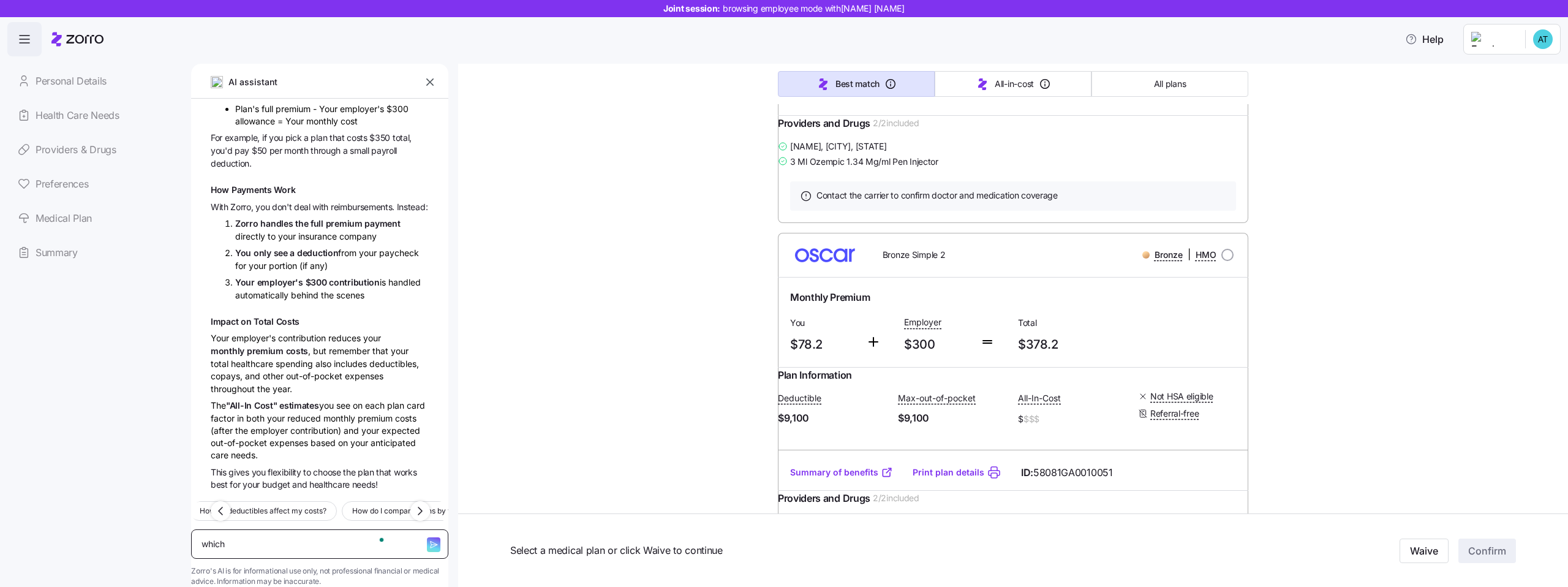 type on "x" 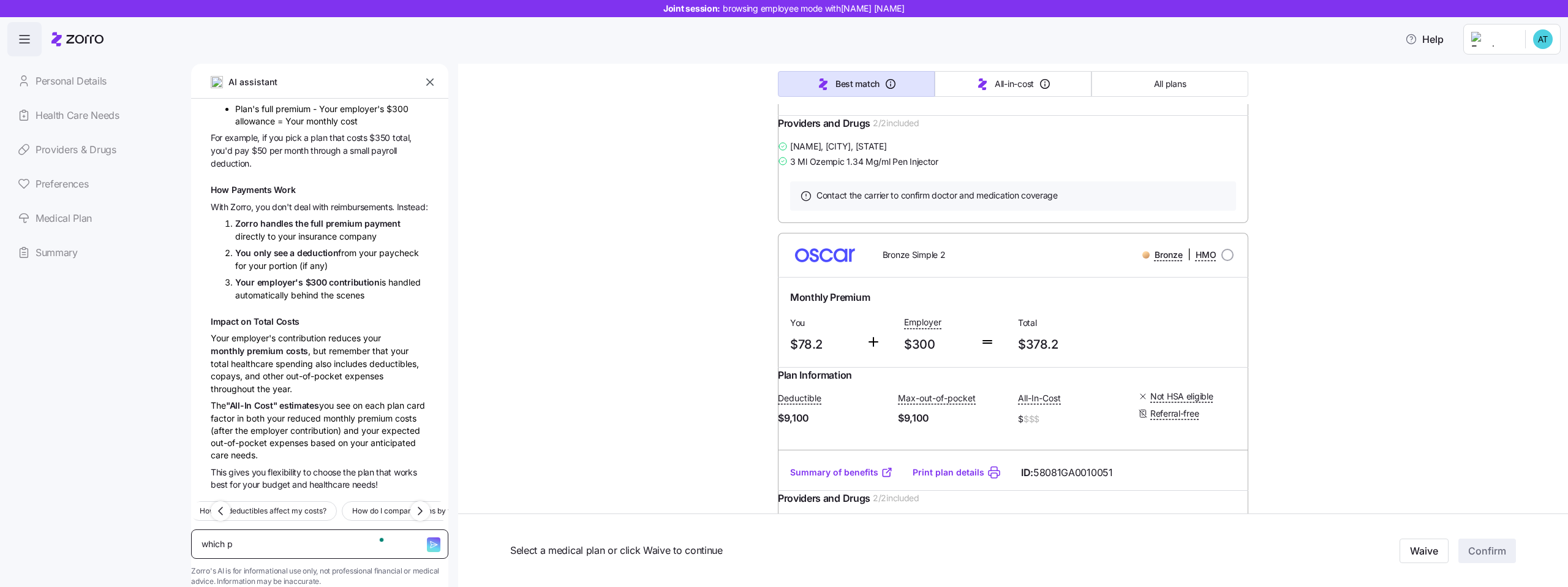 type on "x" 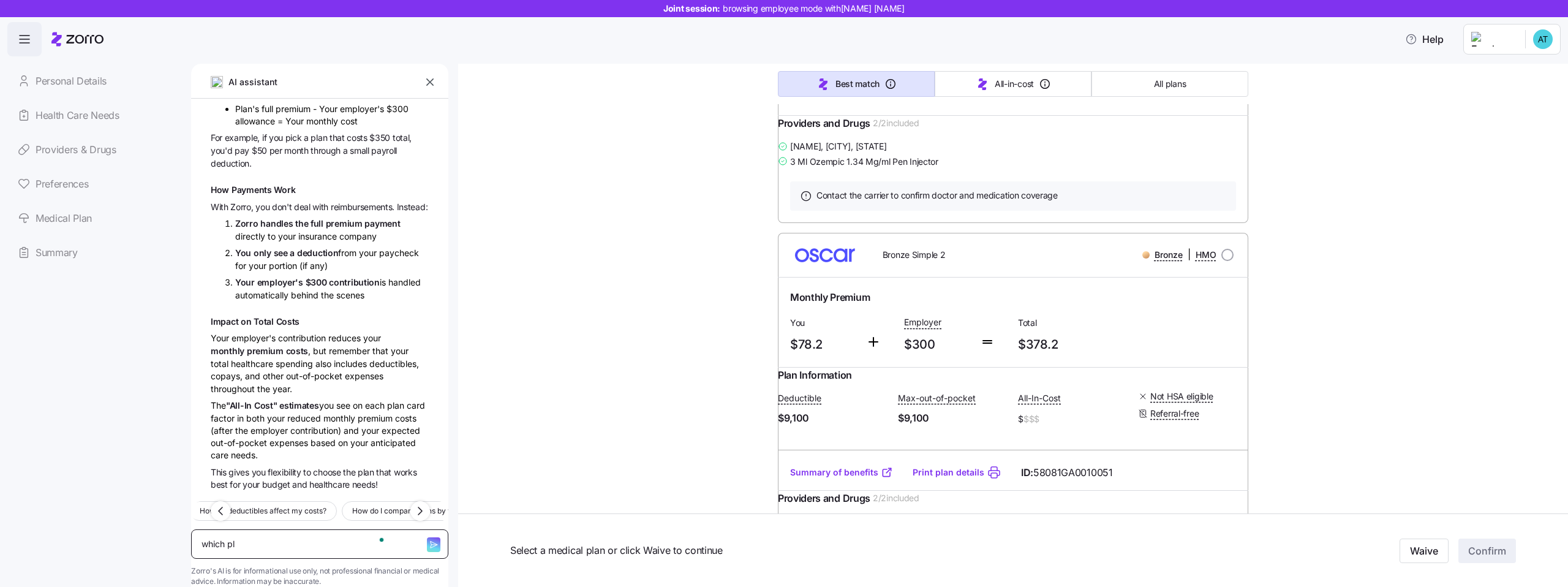 type on "x" 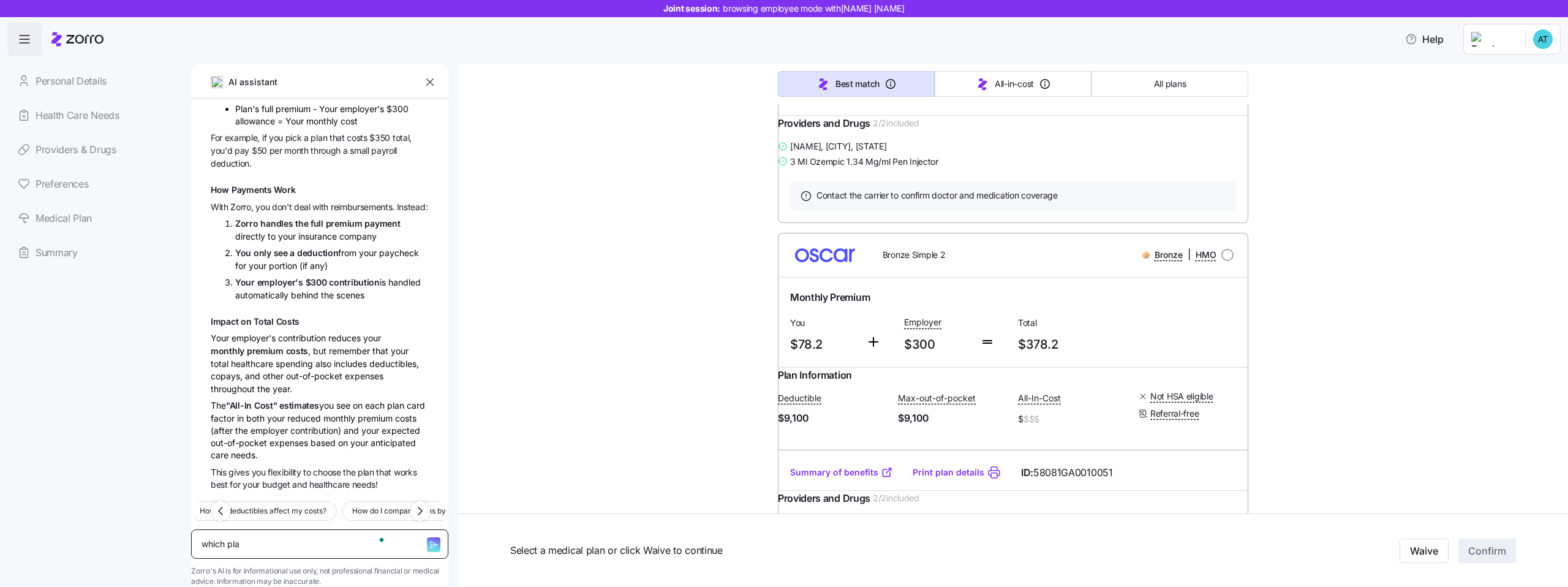 type on "x" 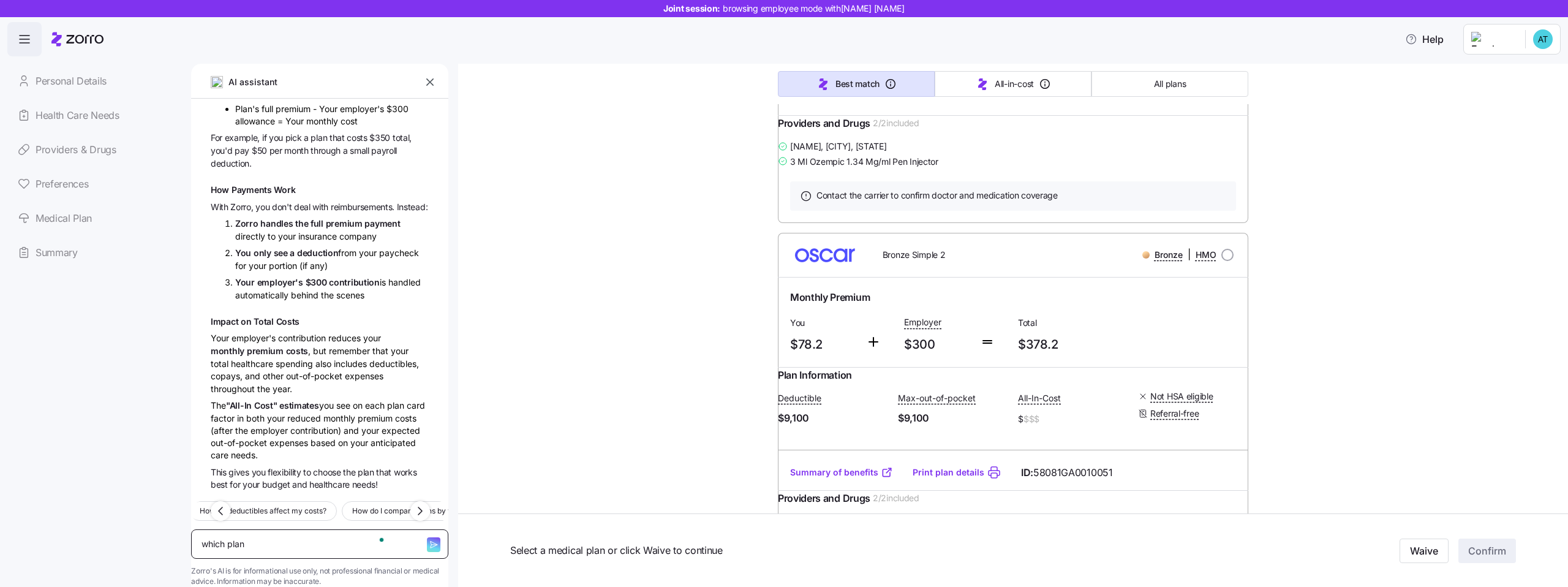 type on "x" 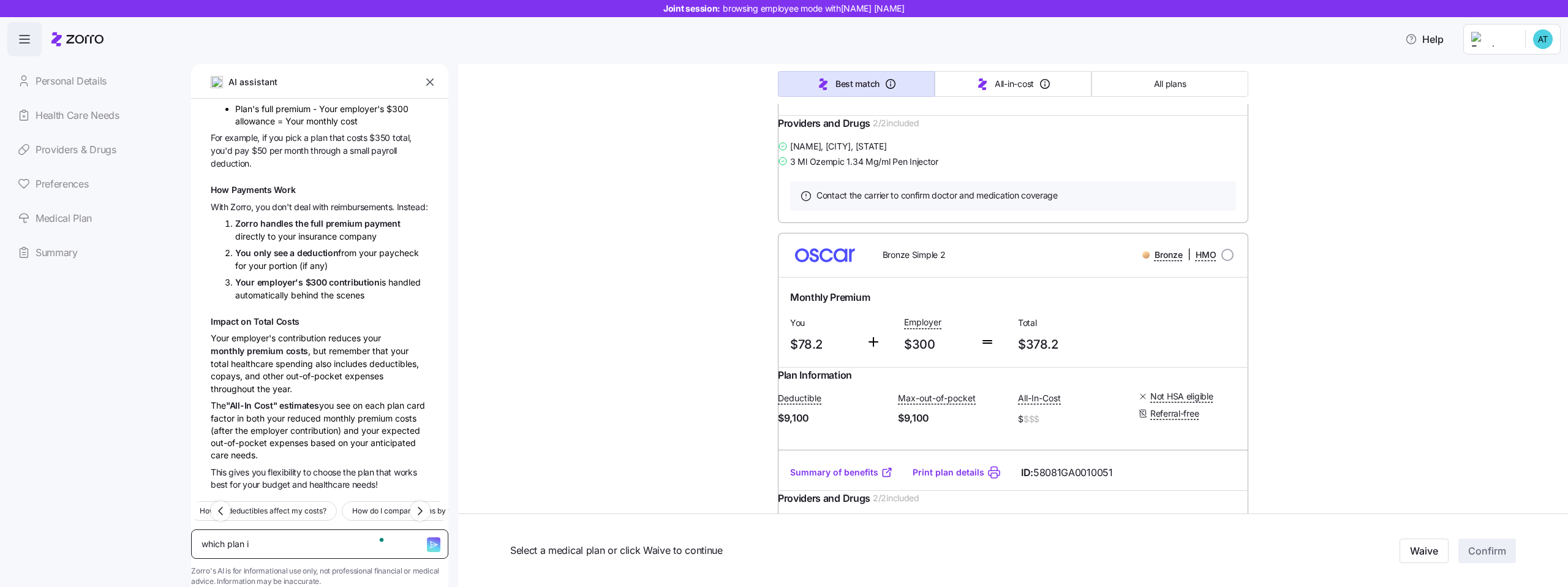 type on "x" 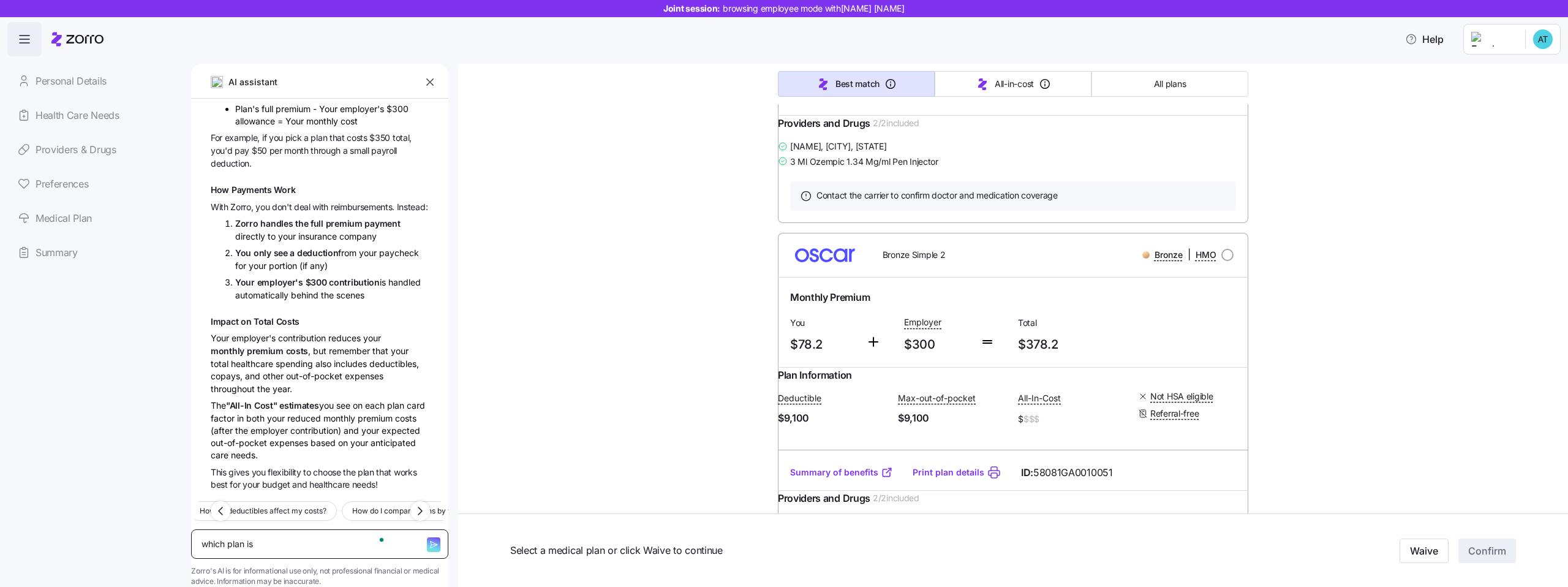 type on "x" 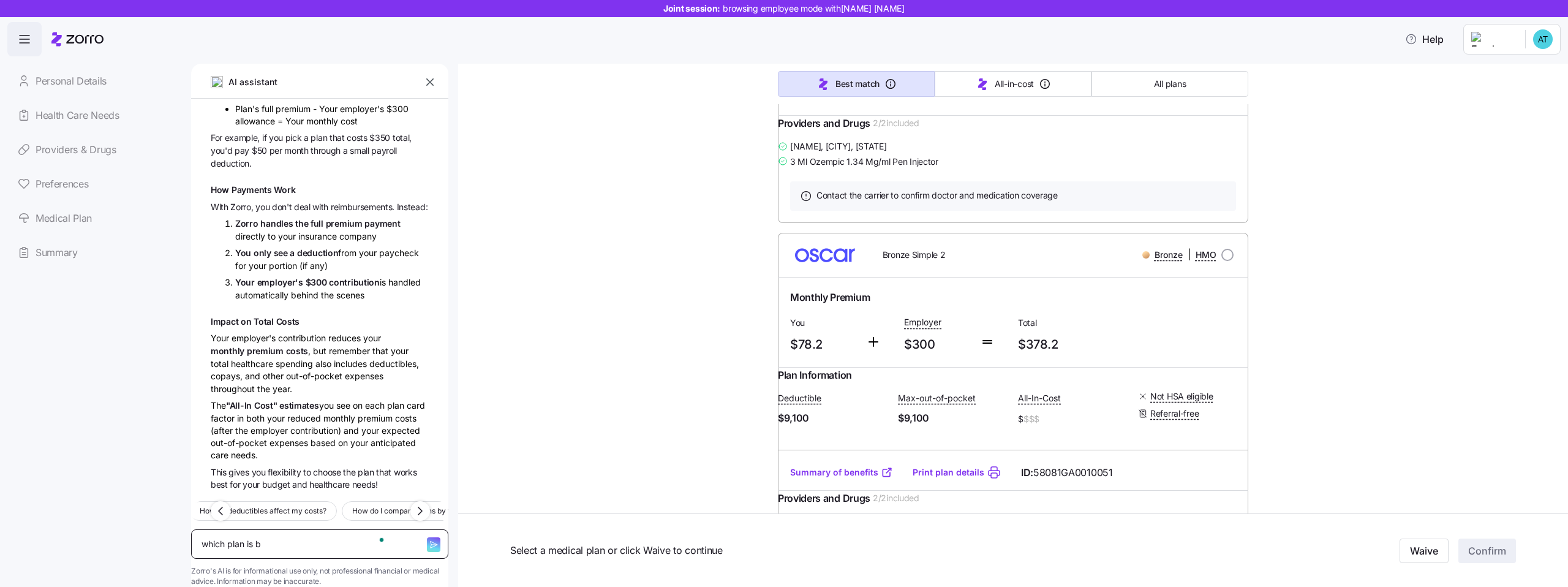 type on "x" 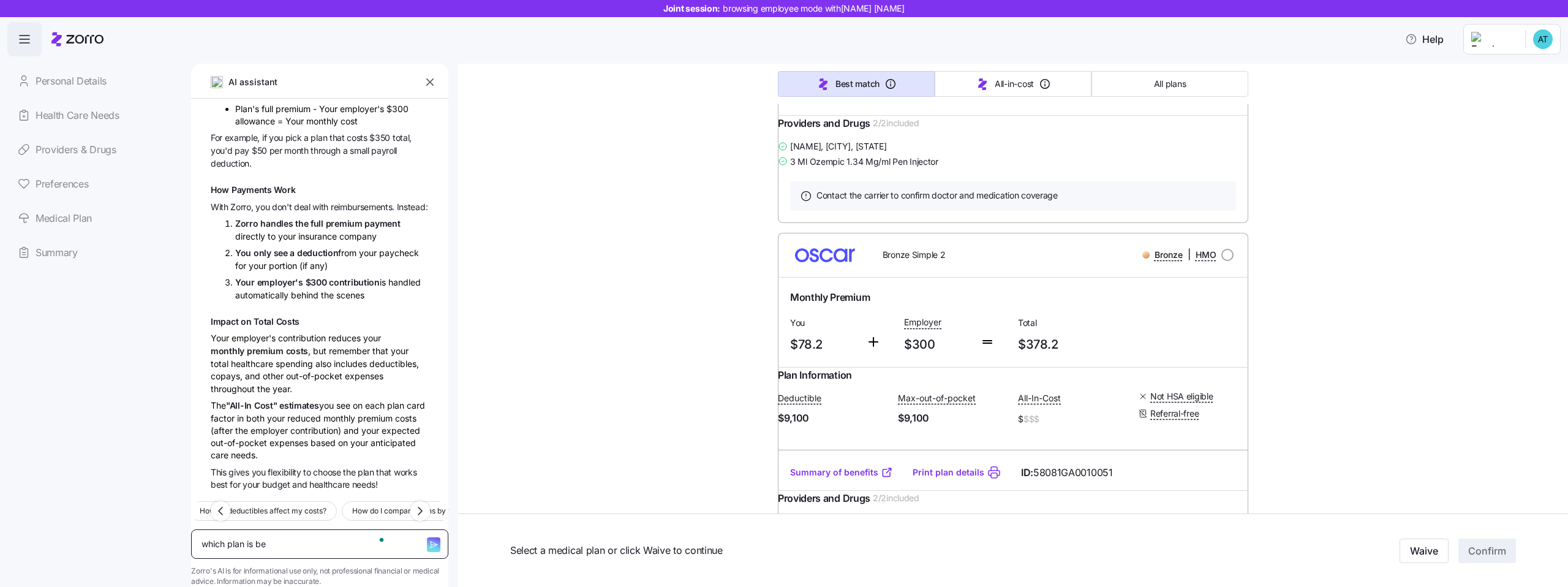 type on "x" 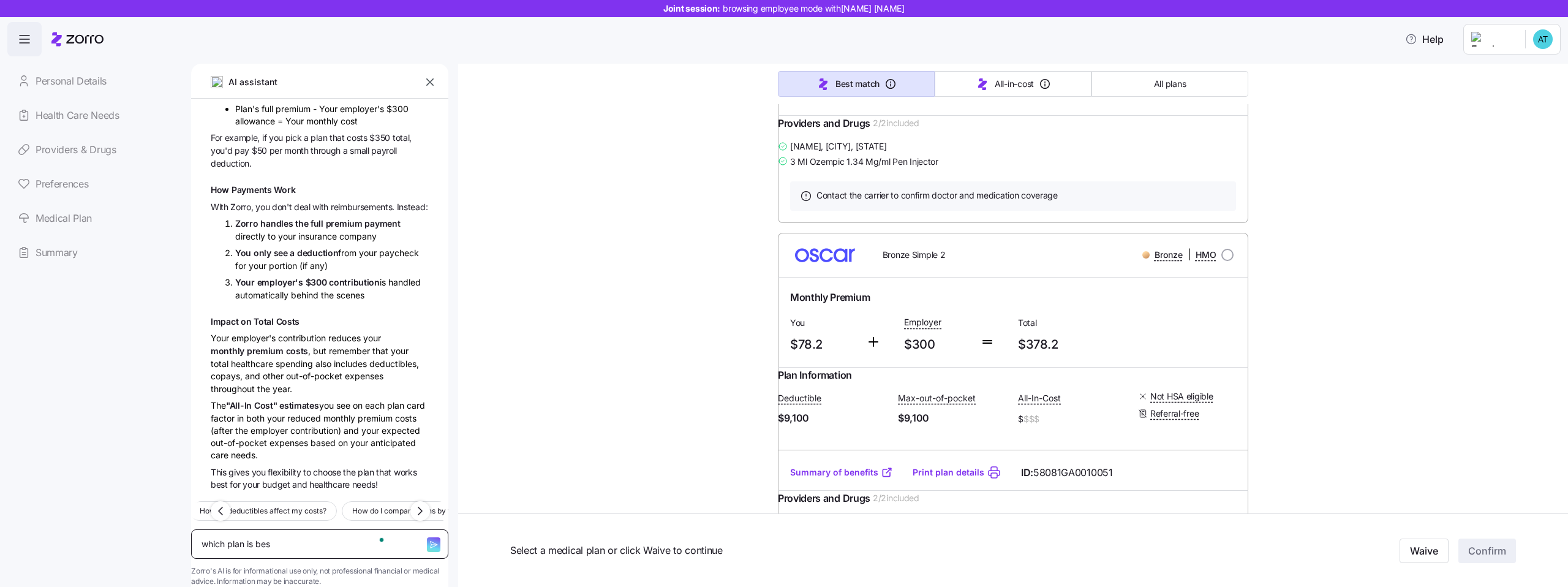 type on "x" 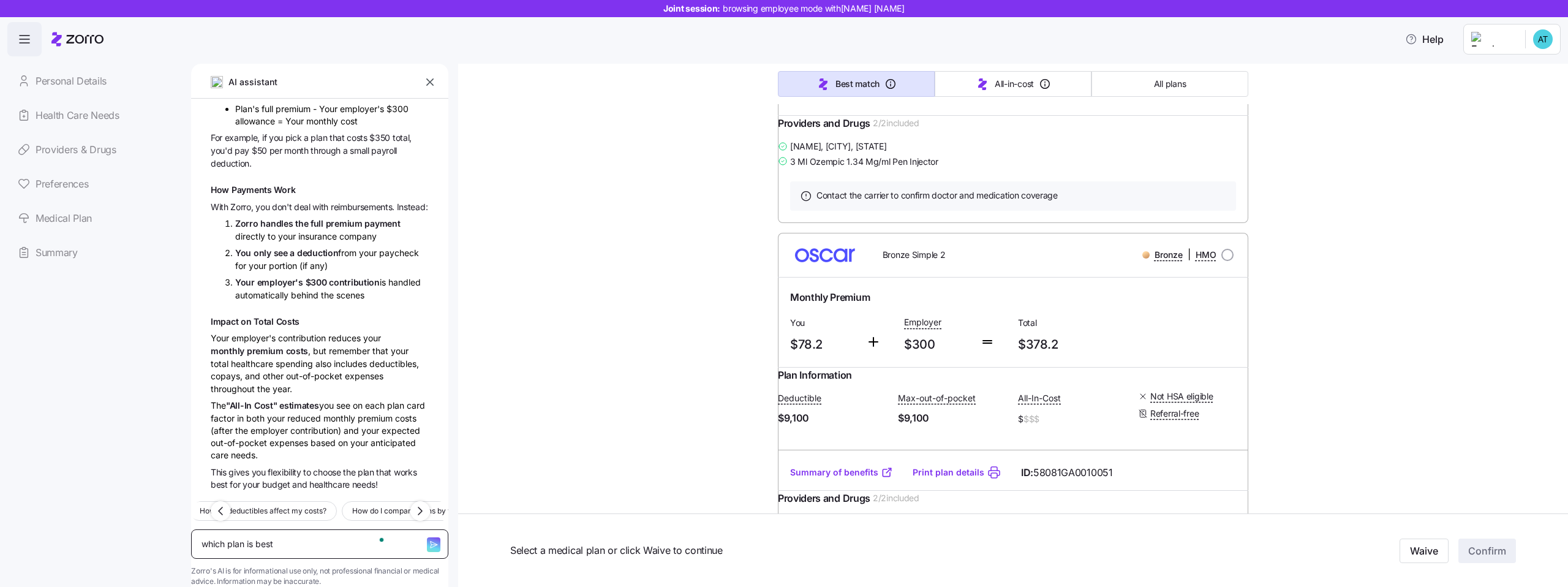 type on "x" 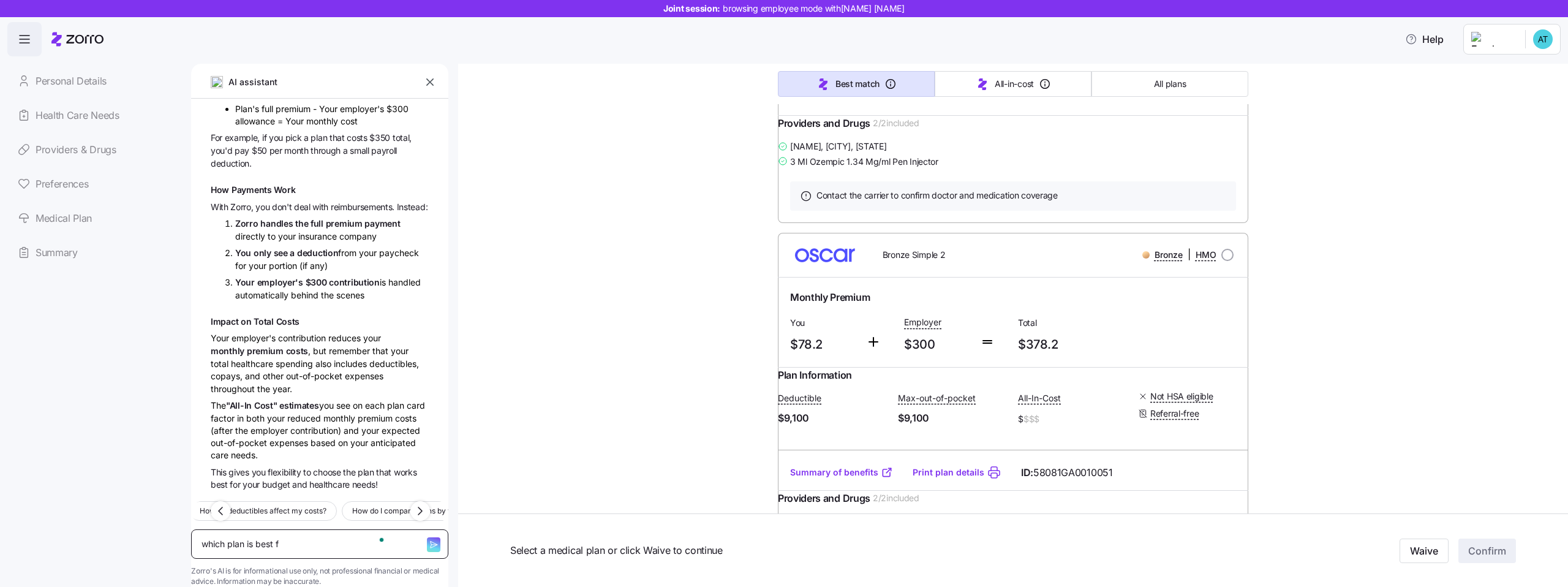 type on "x" 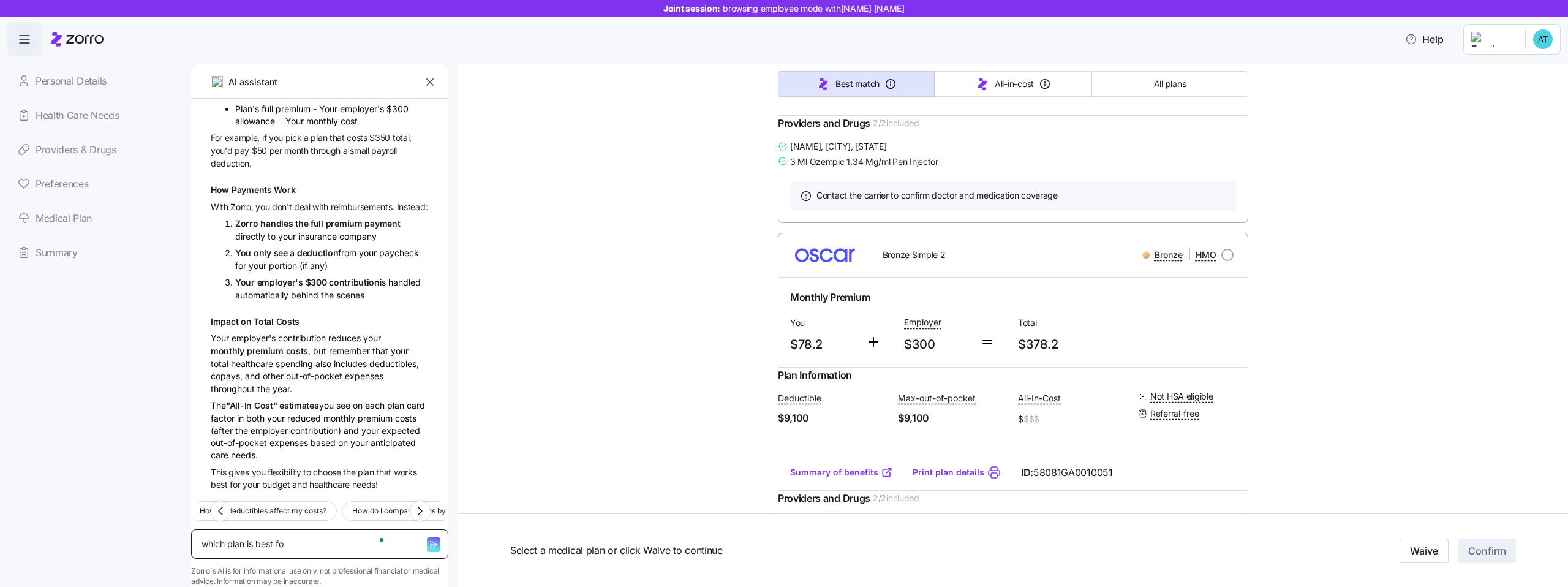 type on "x" 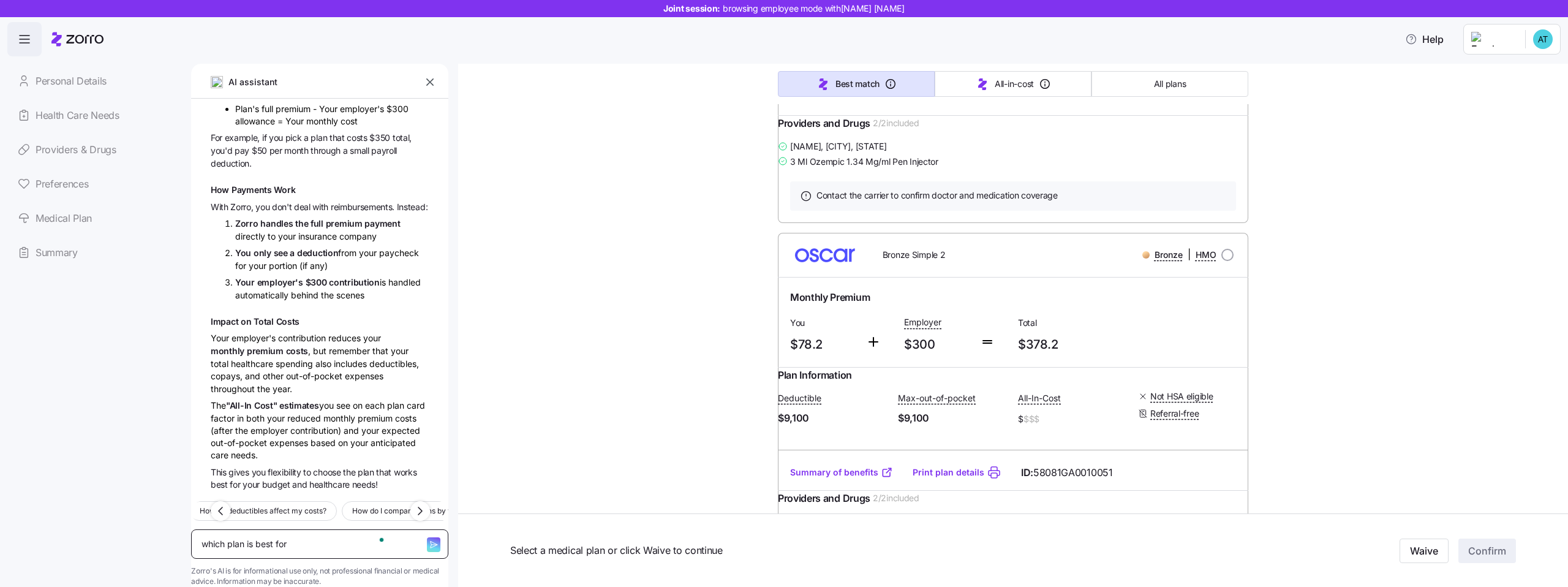 type on "x" 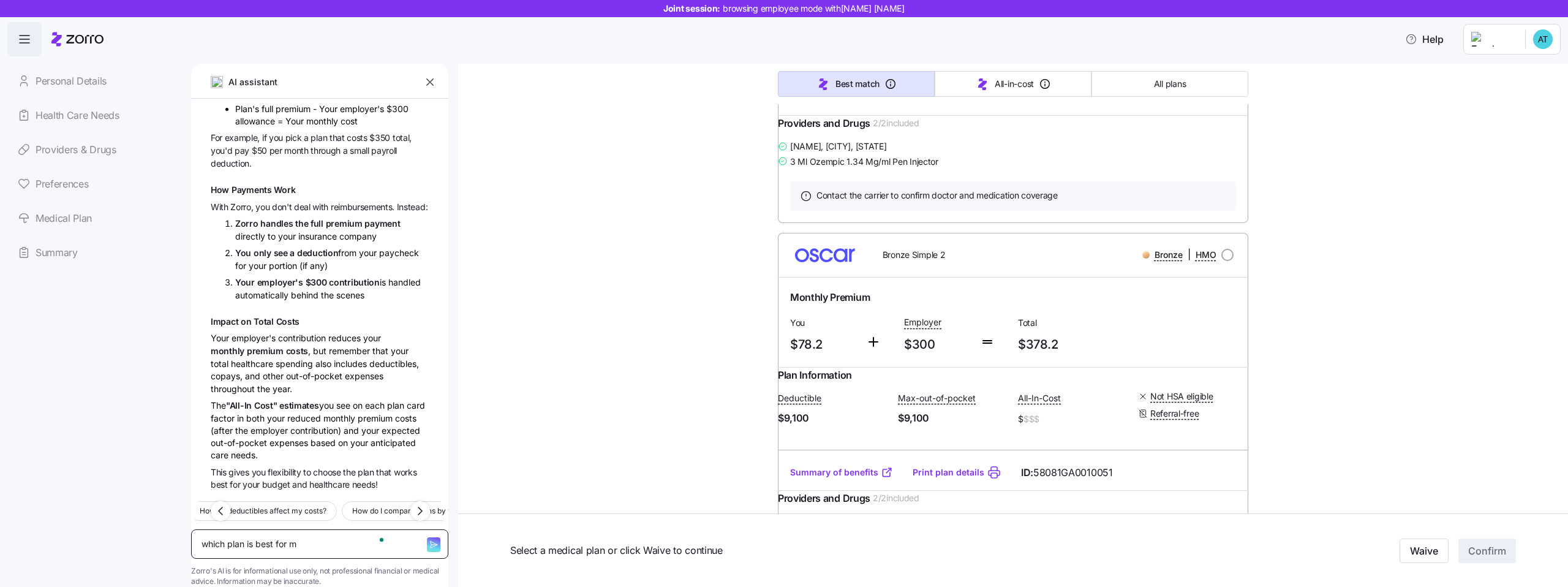 type on "x" 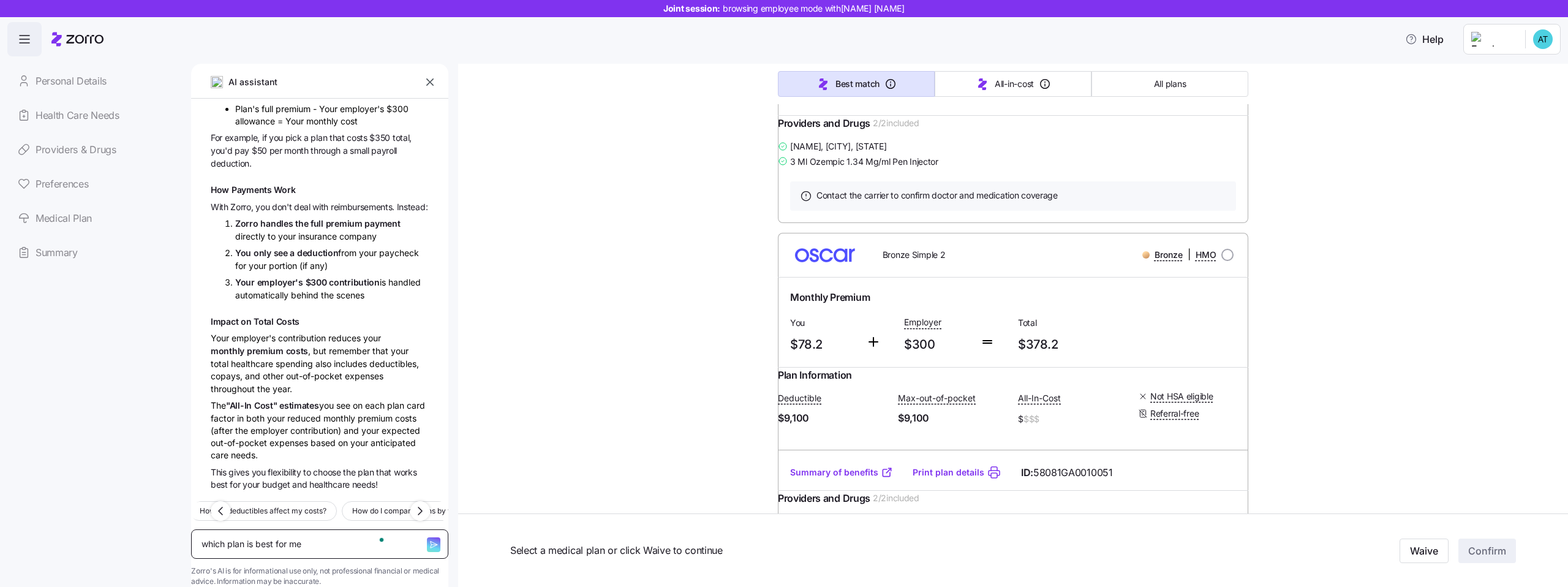 type on "x" 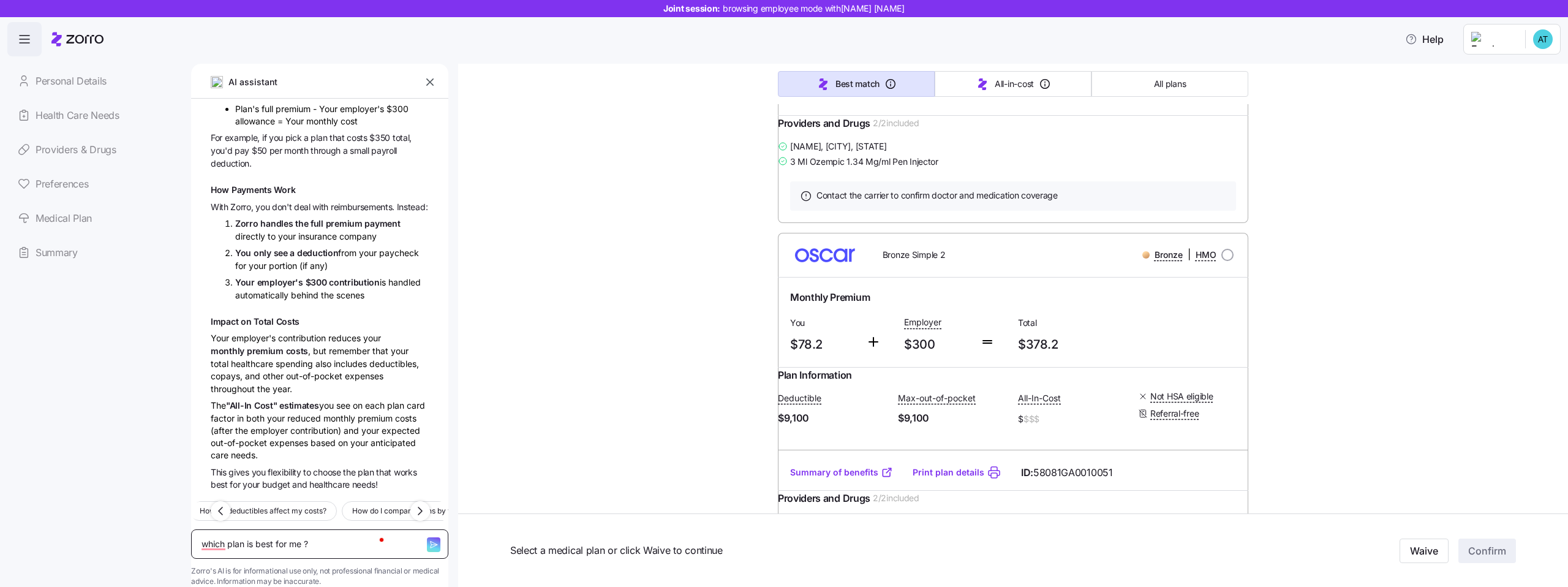 type on "which plan is best for me ?" 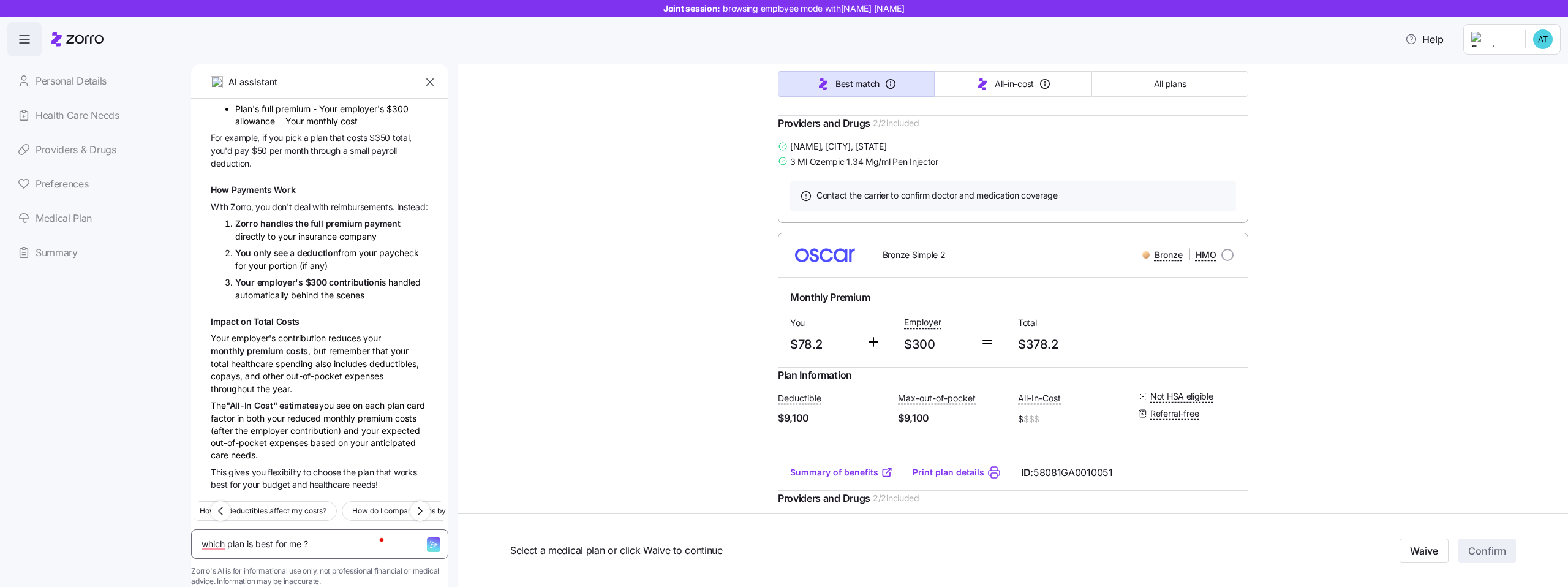 type on "x" 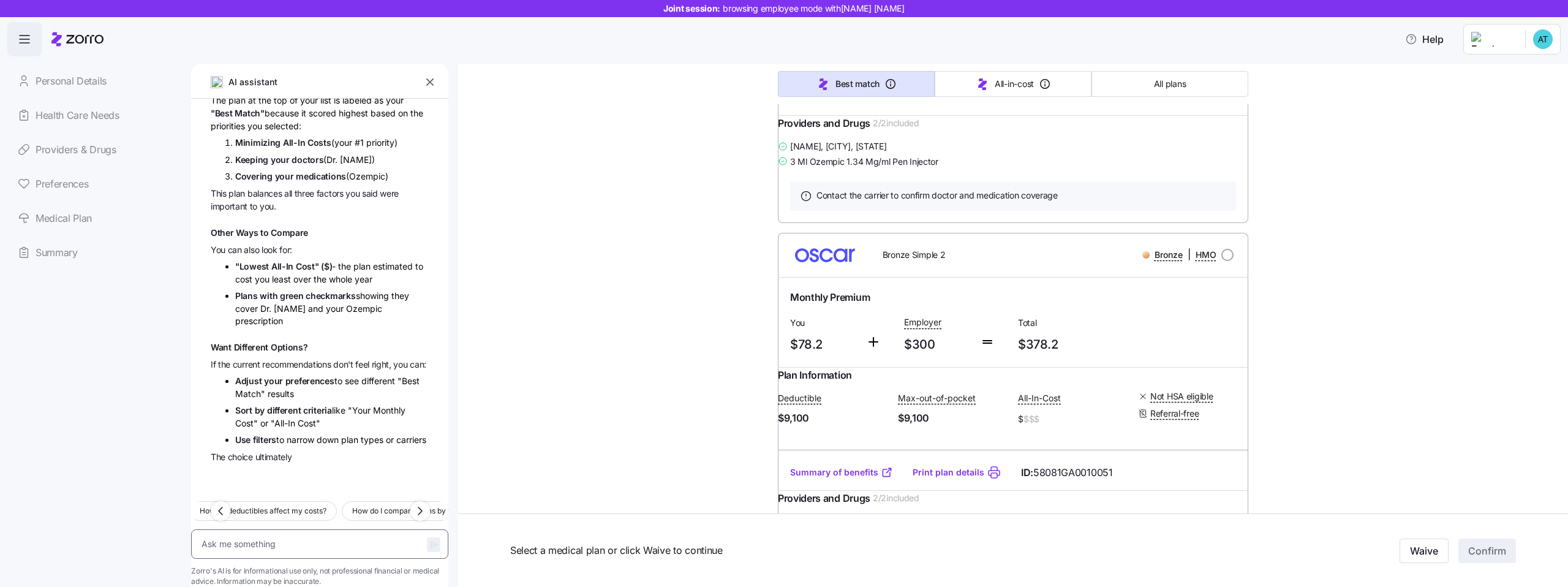 scroll, scrollTop: 847, scrollLeft: 0, axis: vertical 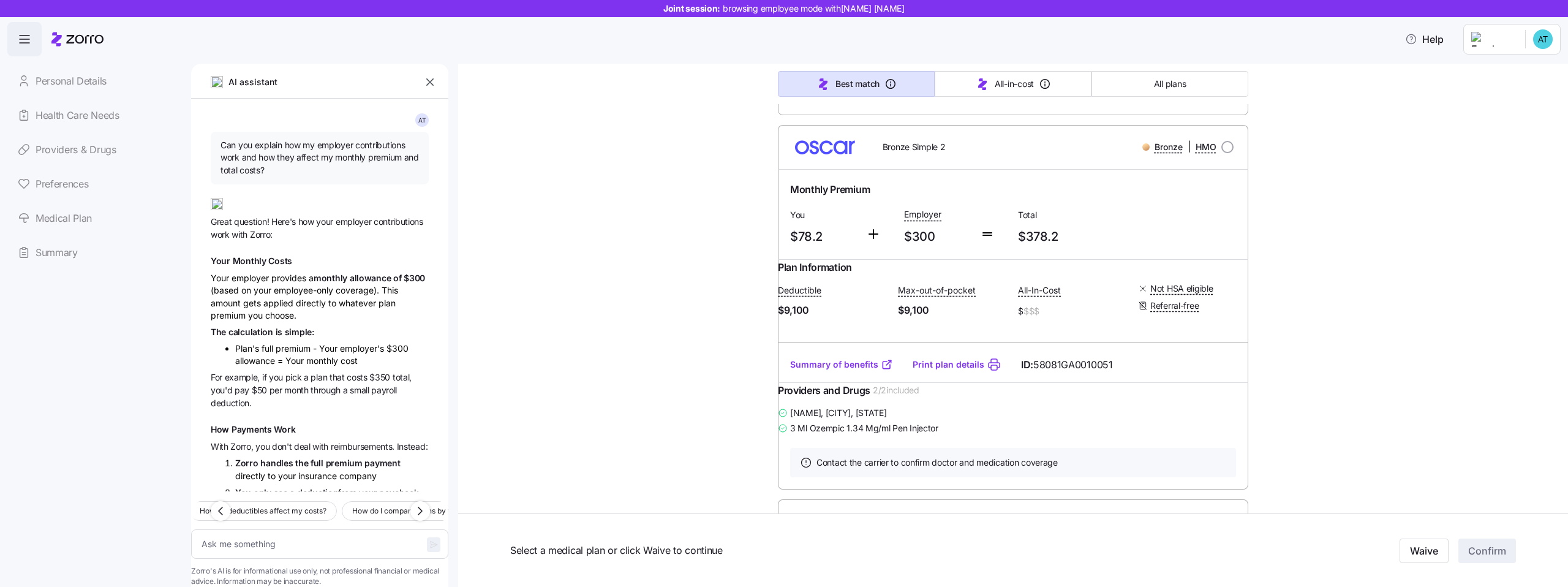 type on "x" 